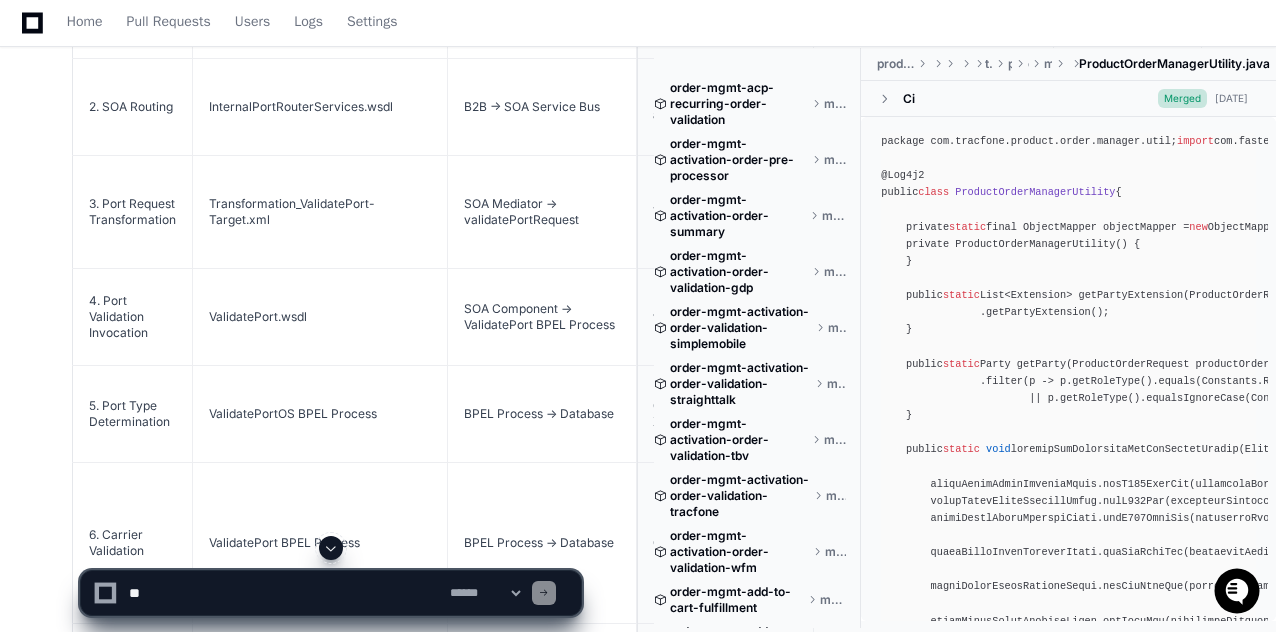 scroll, scrollTop: 4432, scrollLeft: 0, axis: vertical 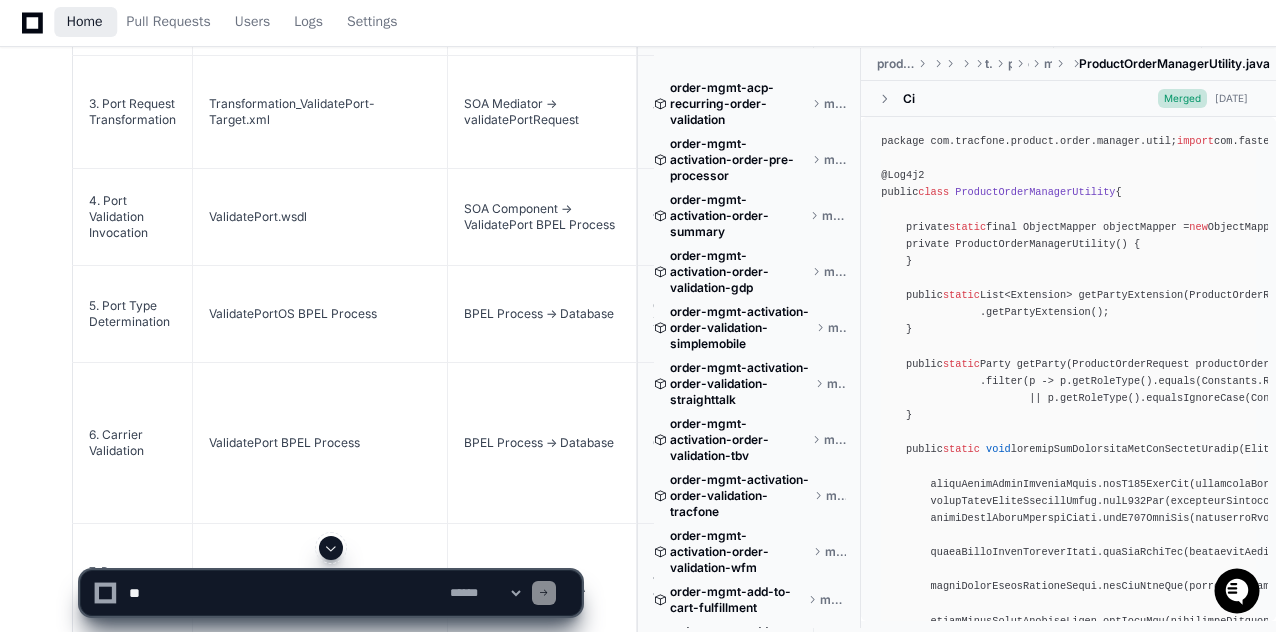 click on "Home" at bounding box center (85, 22) 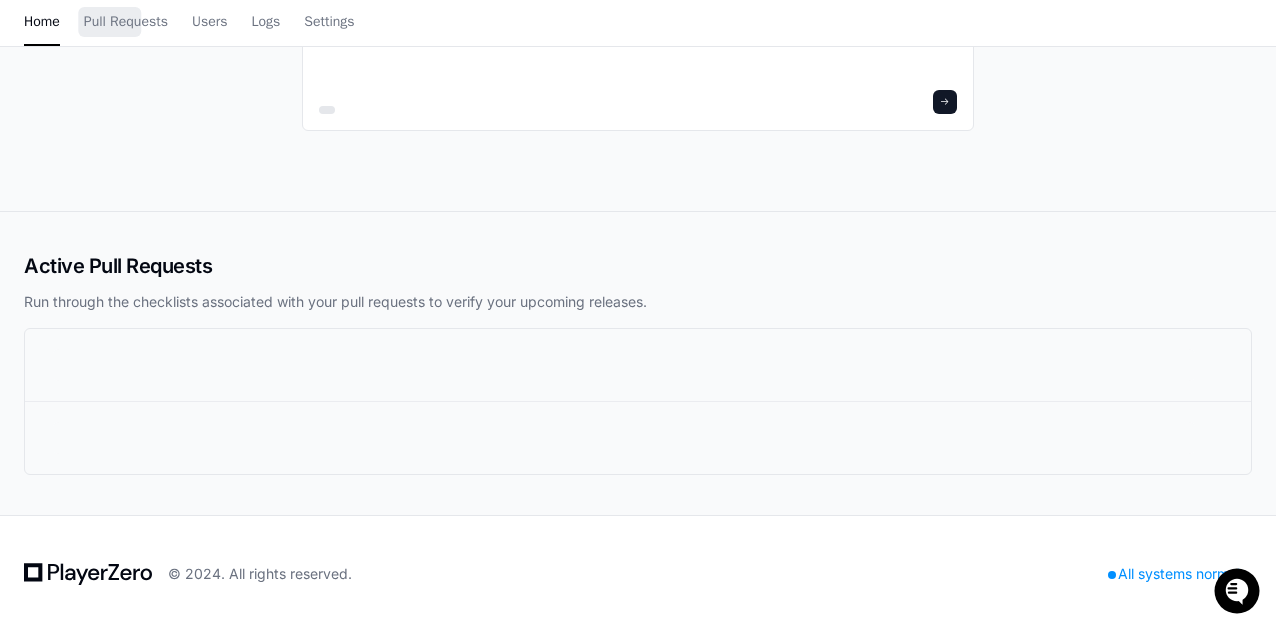 scroll, scrollTop: 0, scrollLeft: 0, axis: both 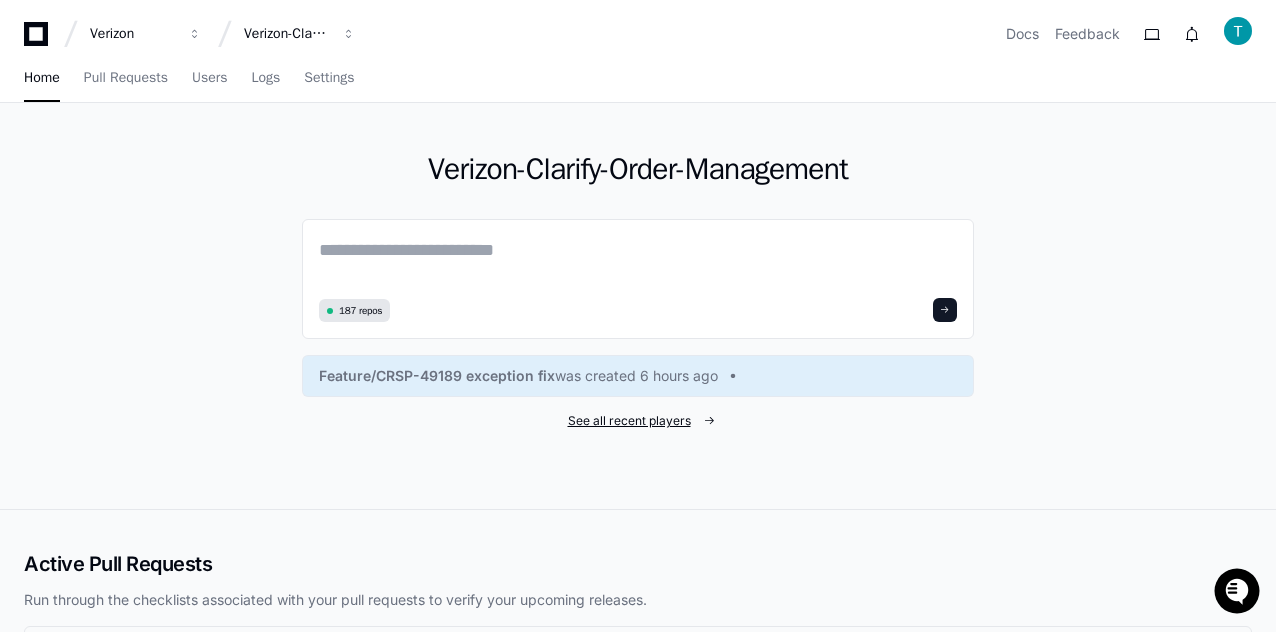 click on "See all recent players" 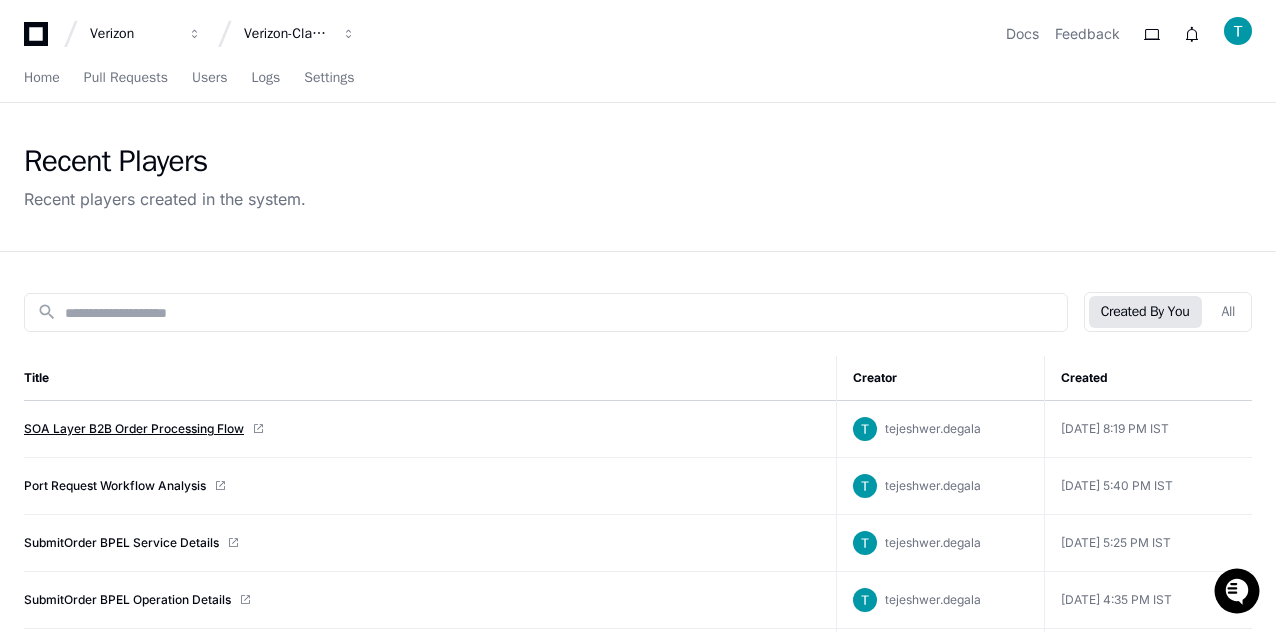 click on "SOA Layer B2B Order Processing Flow" 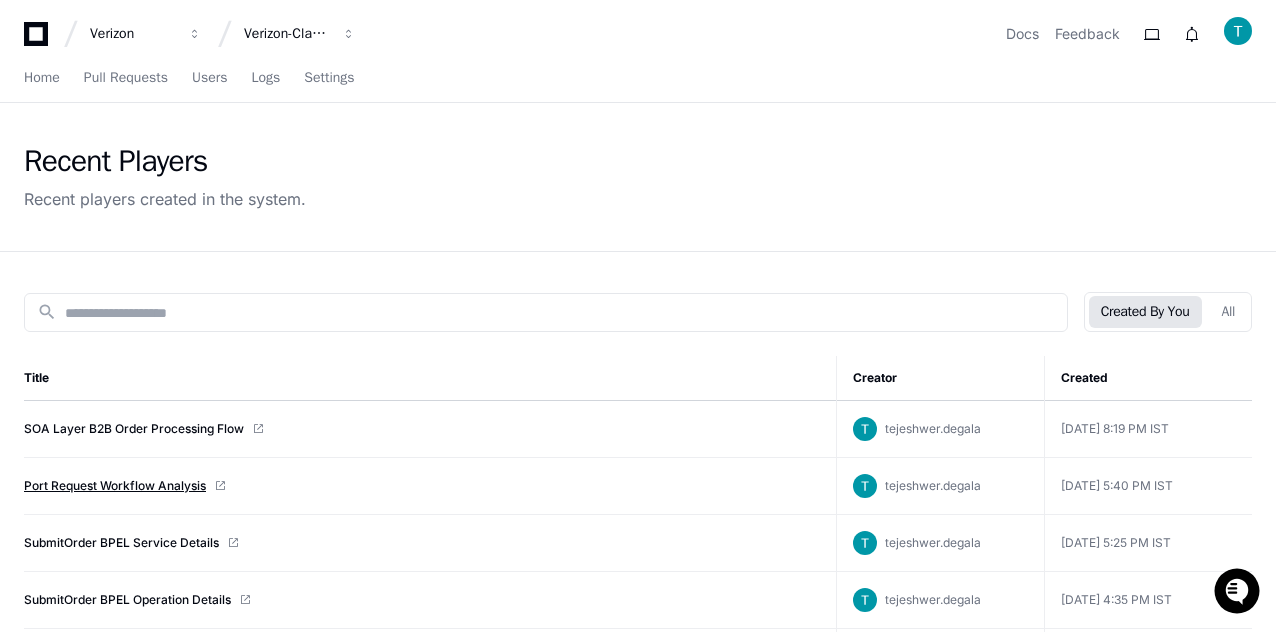 click on "Port Request Workflow Analysis" 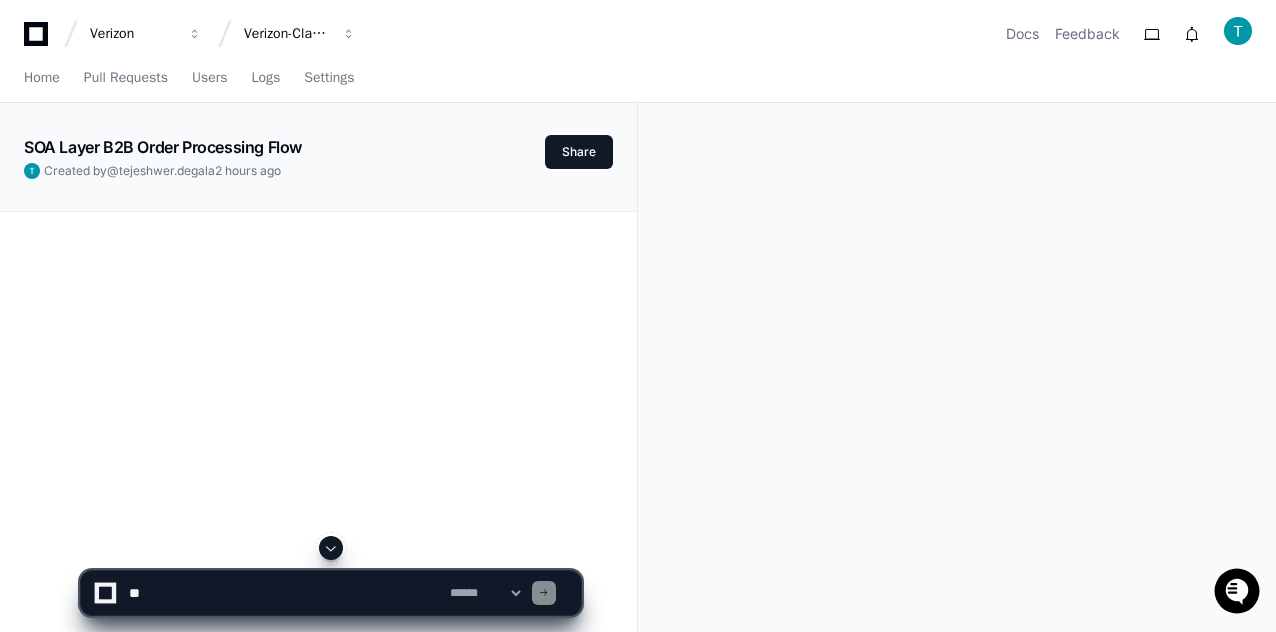 scroll, scrollTop: 0, scrollLeft: 0, axis: both 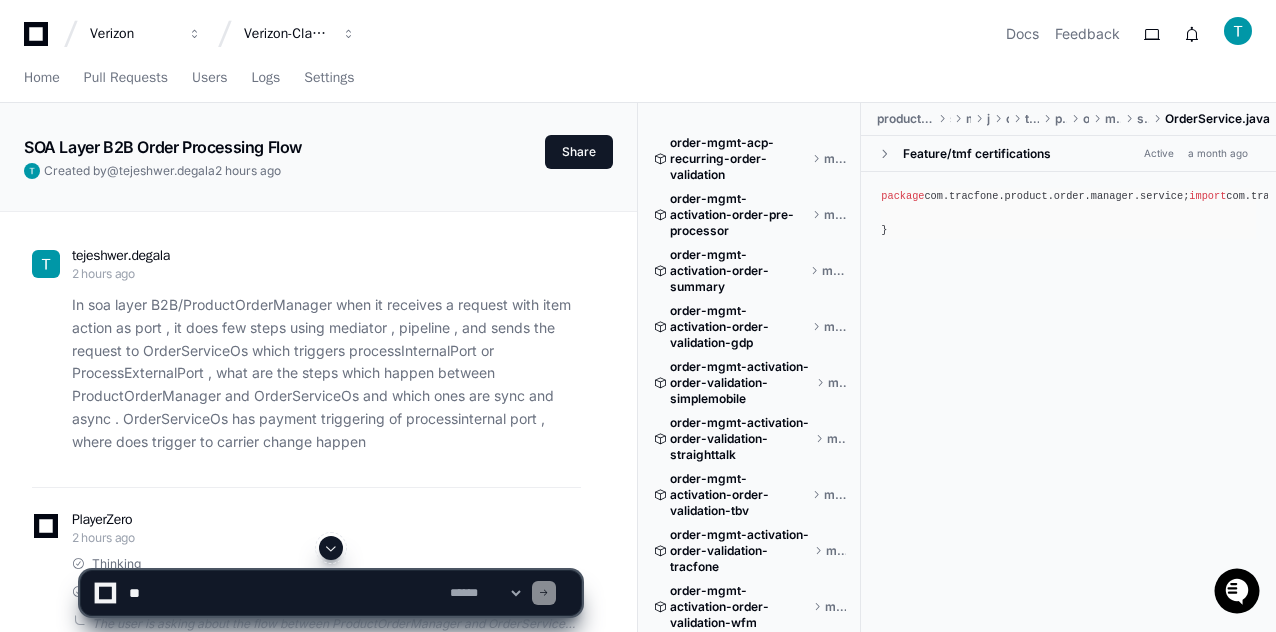 click on "In soa layer B2B/ProductOrderManager when it receives a request with item action as port , it does few steps using mediator , pipeline , and sends the request to OrderServiceOs which triggers processInternalPort or ProcessExternalPort , what are the steps which happen between ProductOrderManager and OrderServiceOs and which ones are sync and async . OrderServiceOs has payment triggering of processinternal port , where does trigger to carrier change happen" 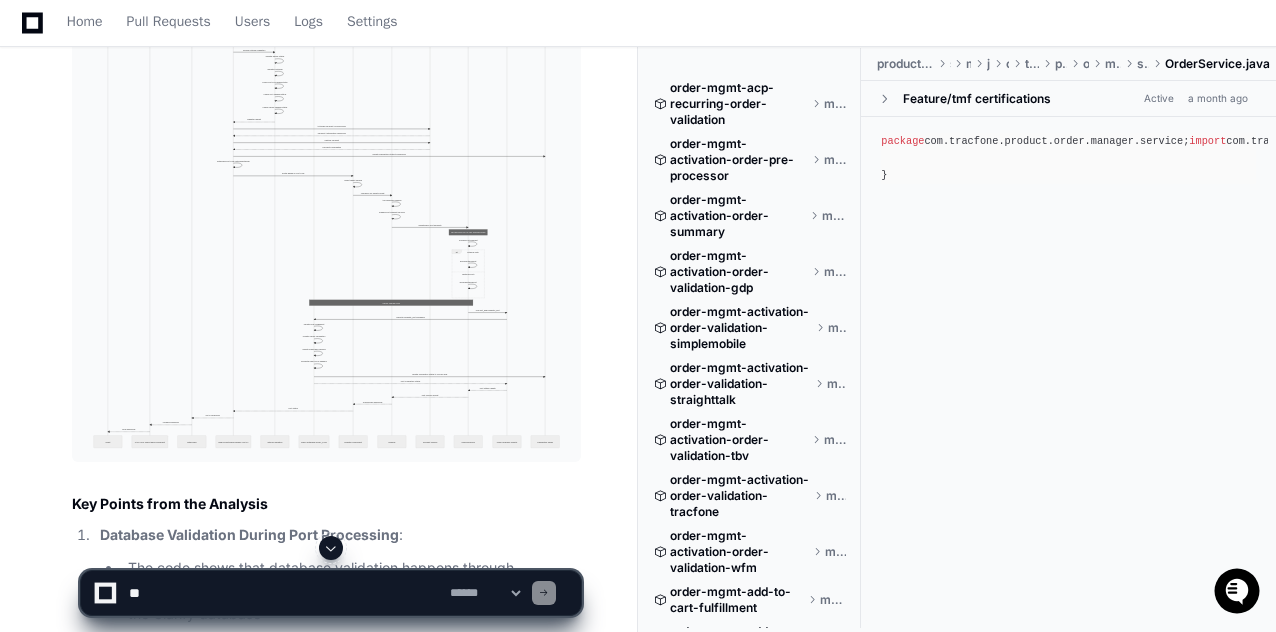scroll, scrollTop: 11478, scrollLeft: 0, axis: vertical 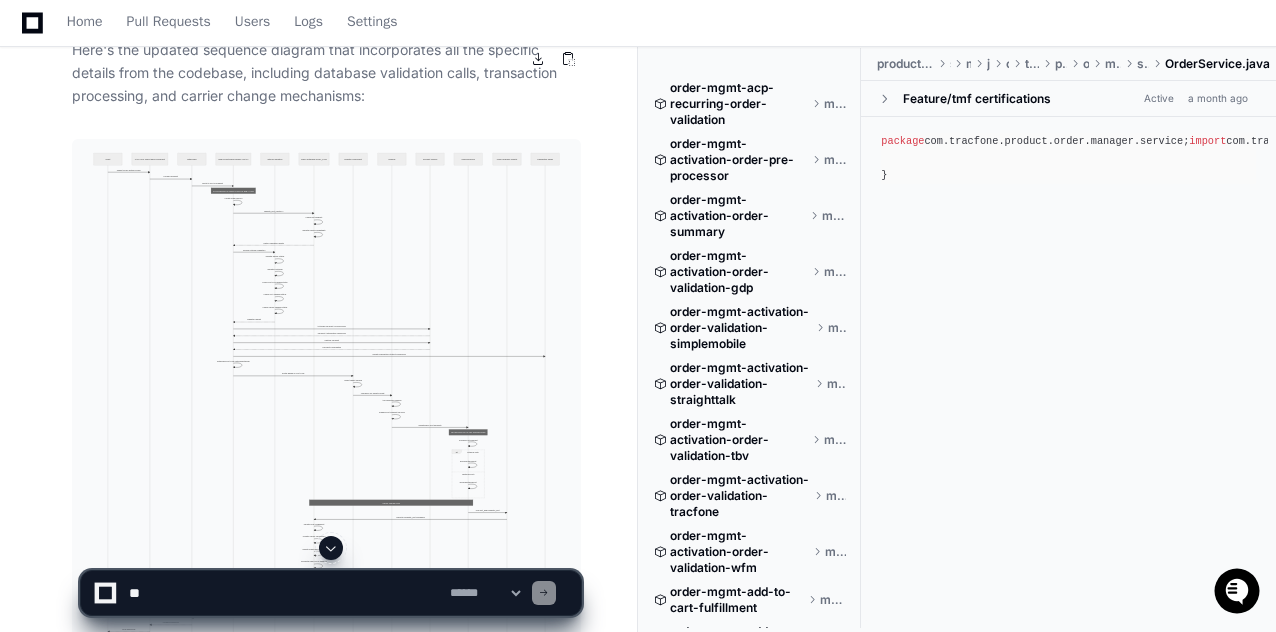 click 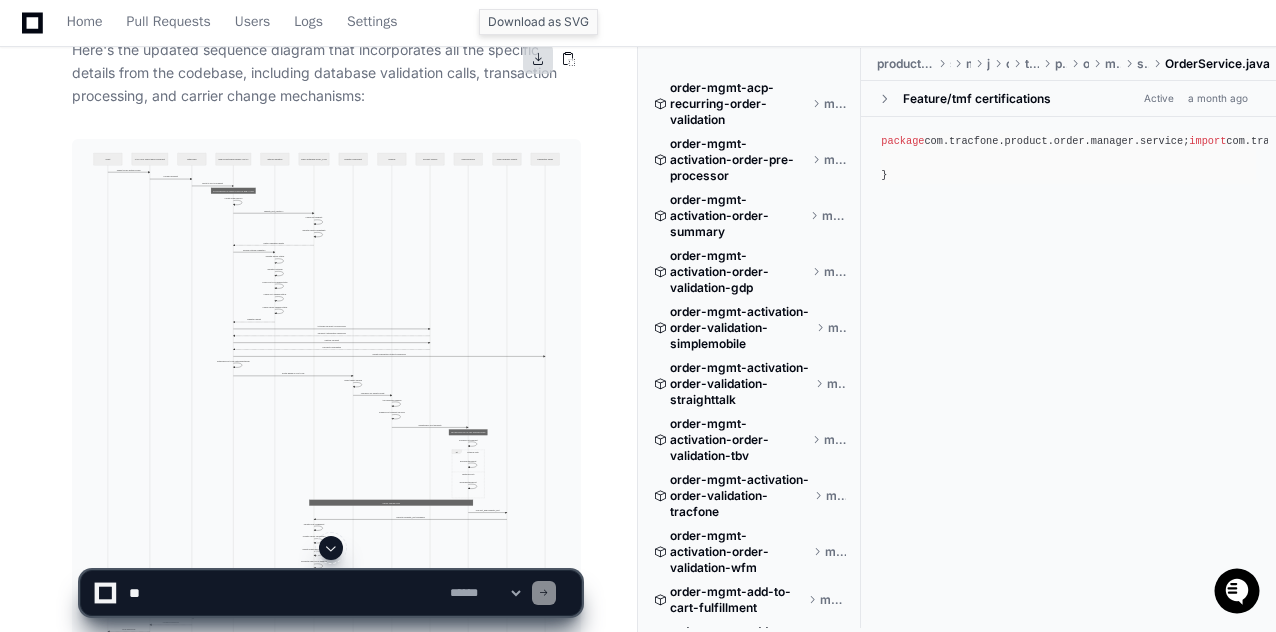 click at bounding box center (538, 59) 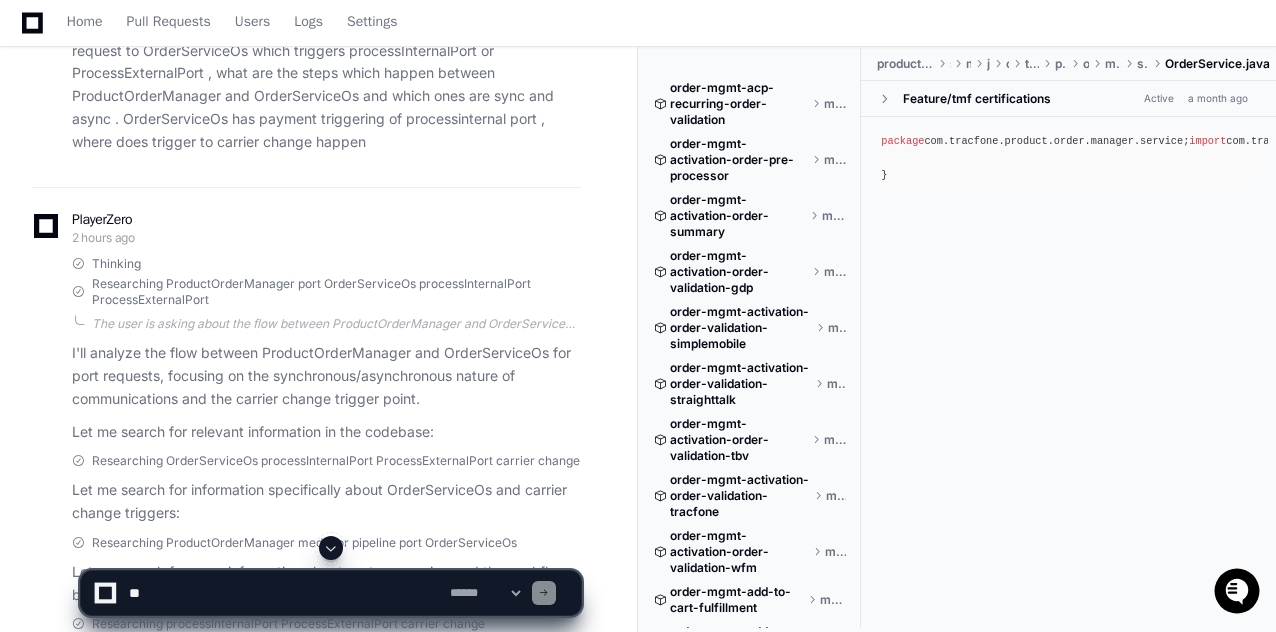 scroll, scrollTop: 400, scrollLeft: 0, axis: vertical 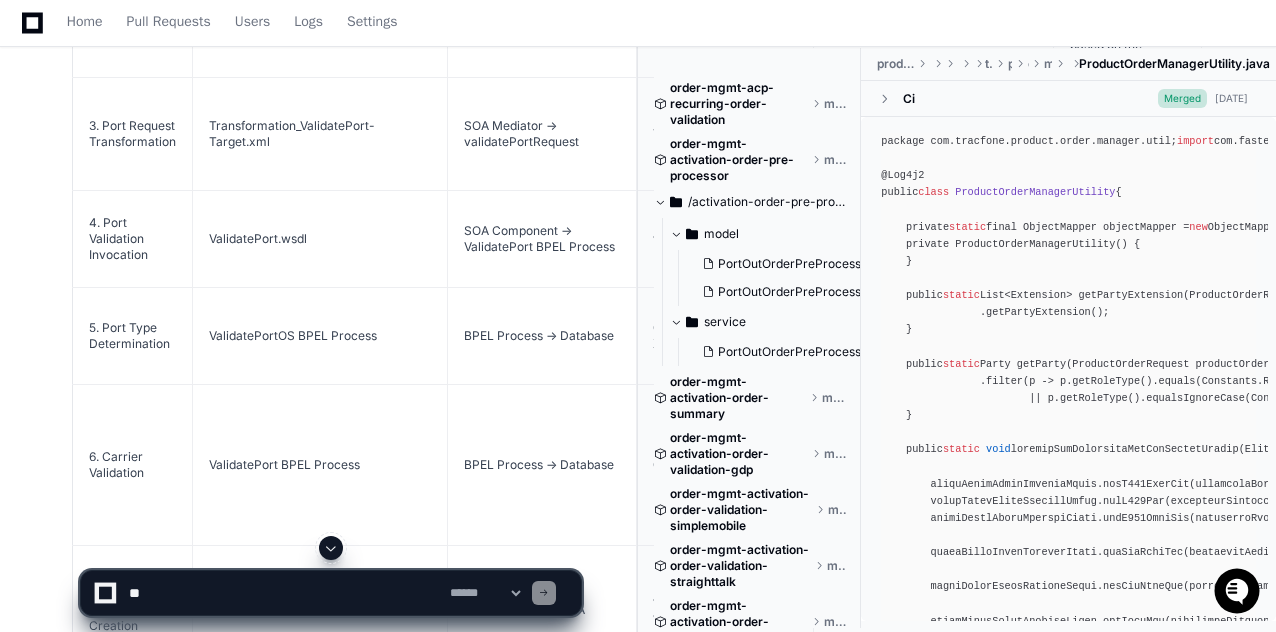 click on "ValidatePortOS BPEL Process" 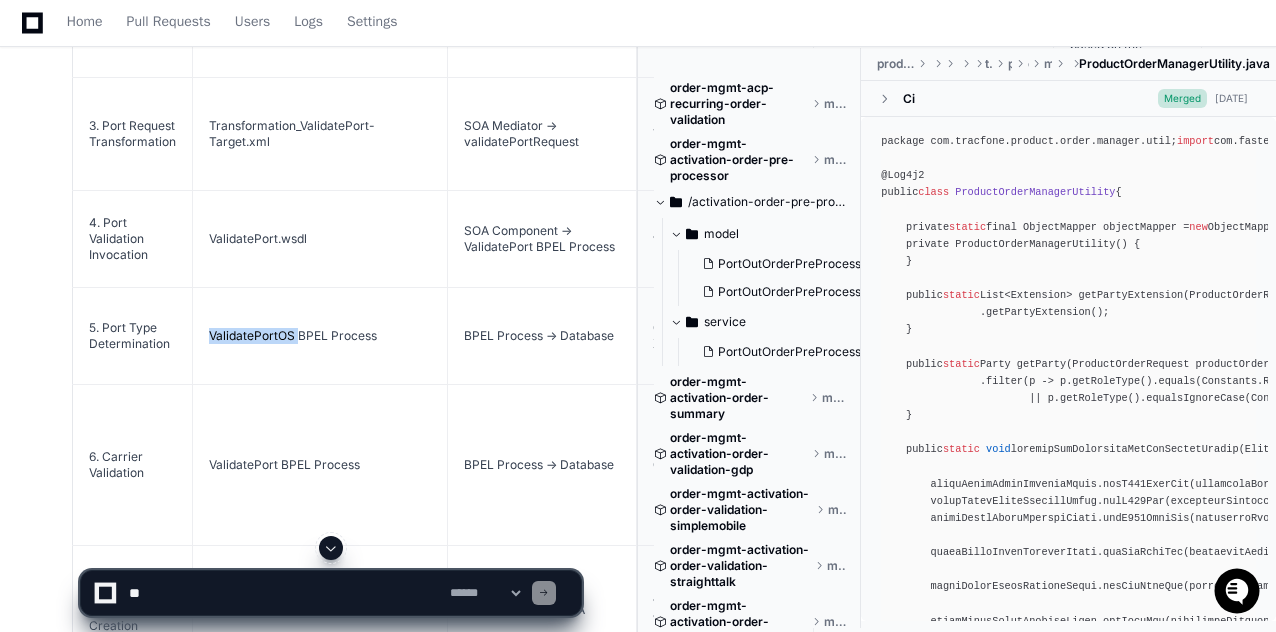 click on "ValidatePortOS BPEL Process" 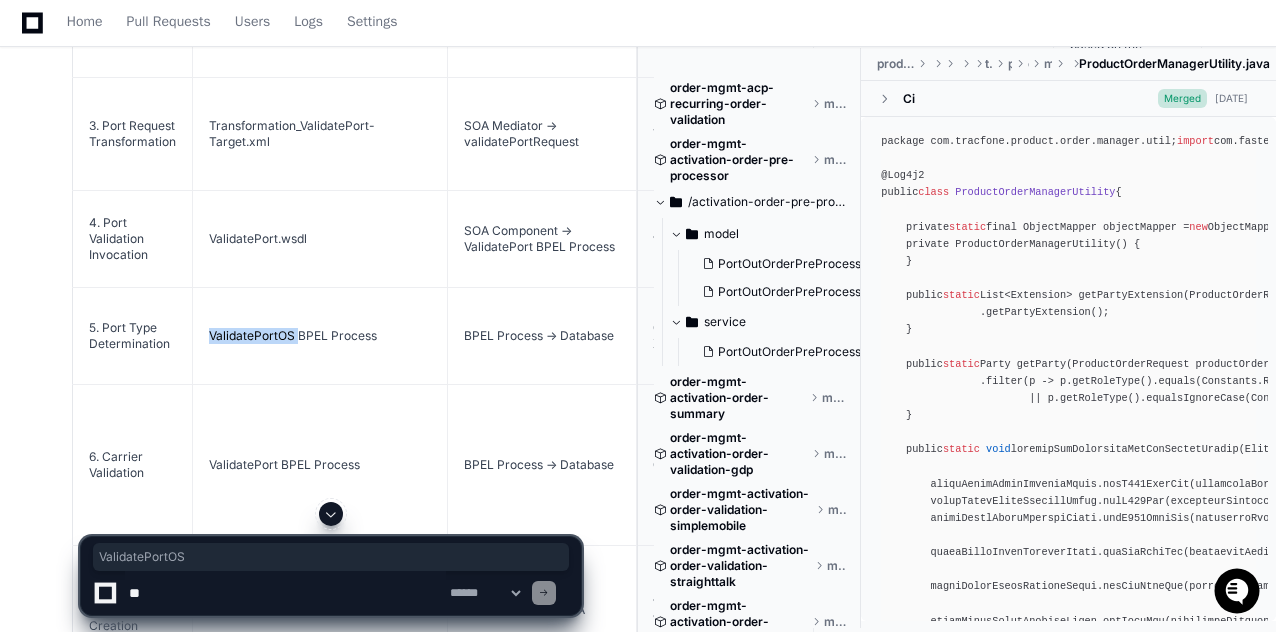 copy on "ValidatePortOS" 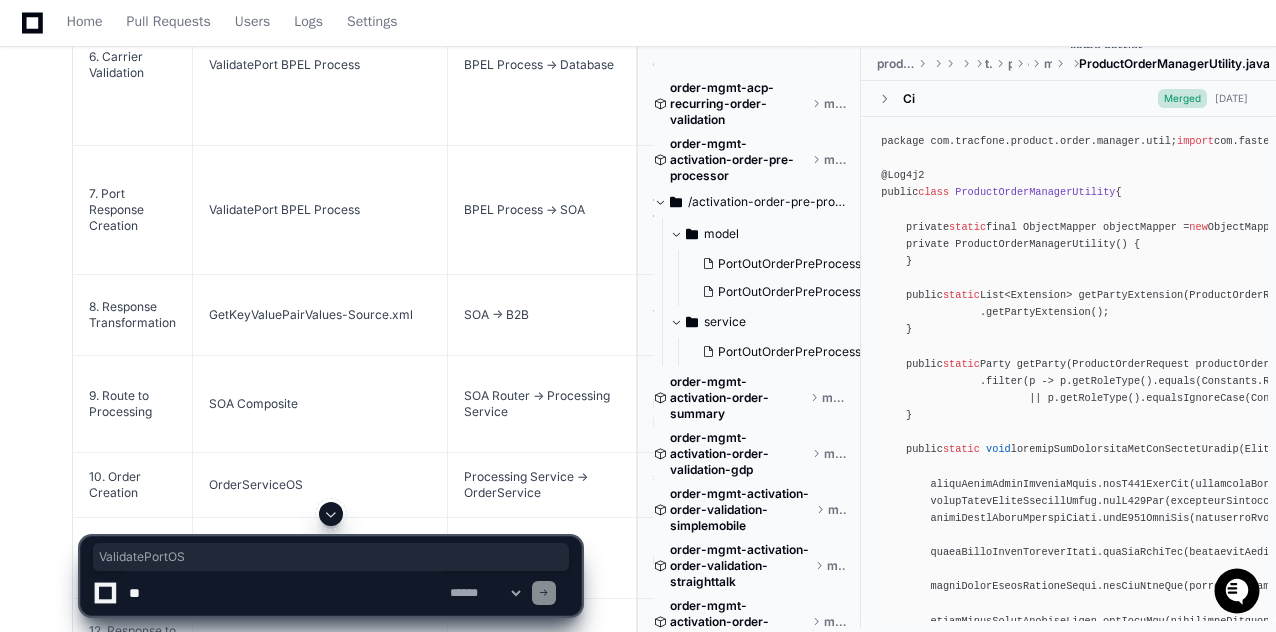scroll, scrollTop: 4900, scrollLeft: 0, axis: vertical 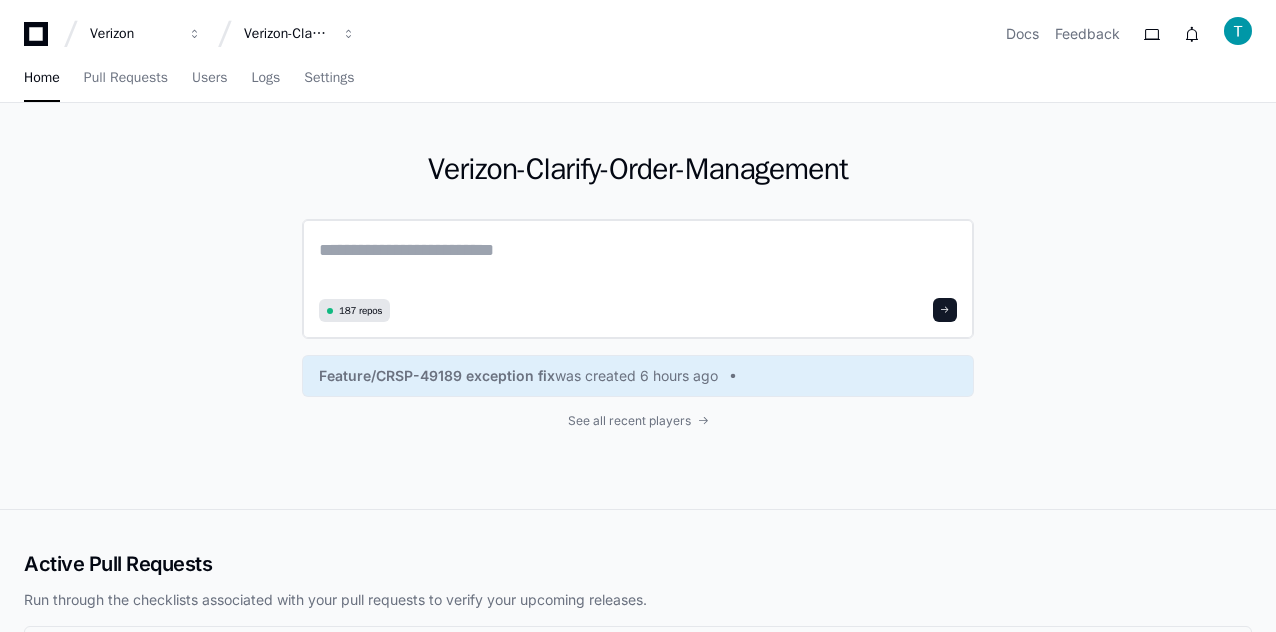 click 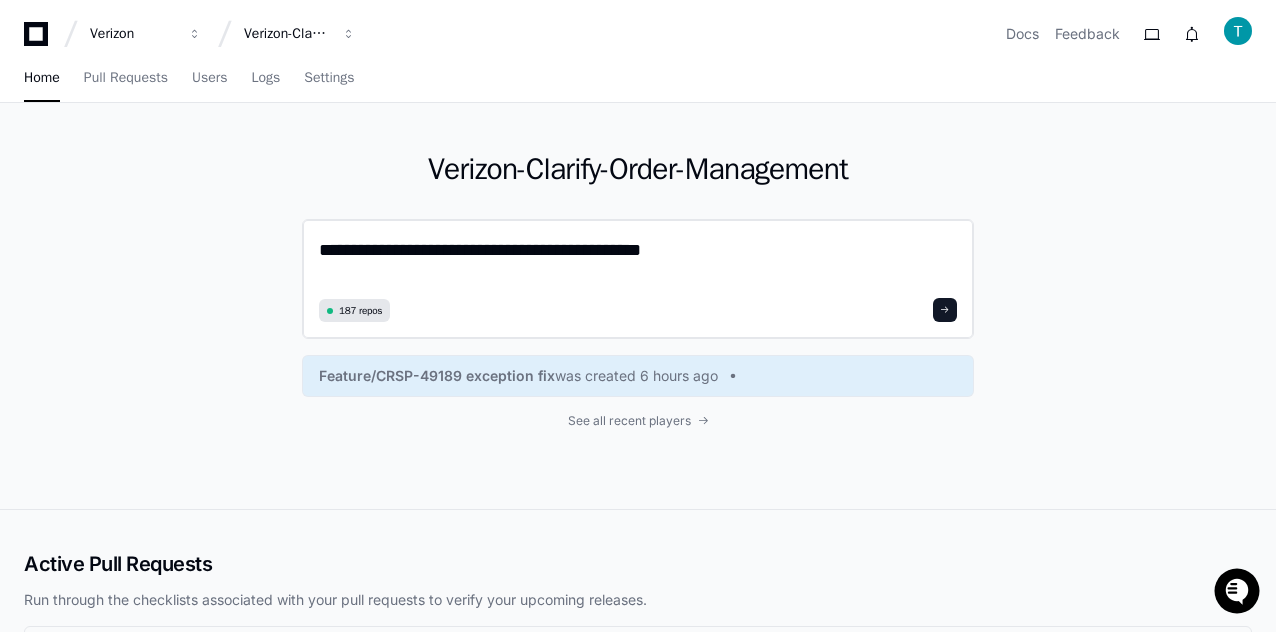 scroll, scrollTop: 0, scrollLeft: 0, axis: both 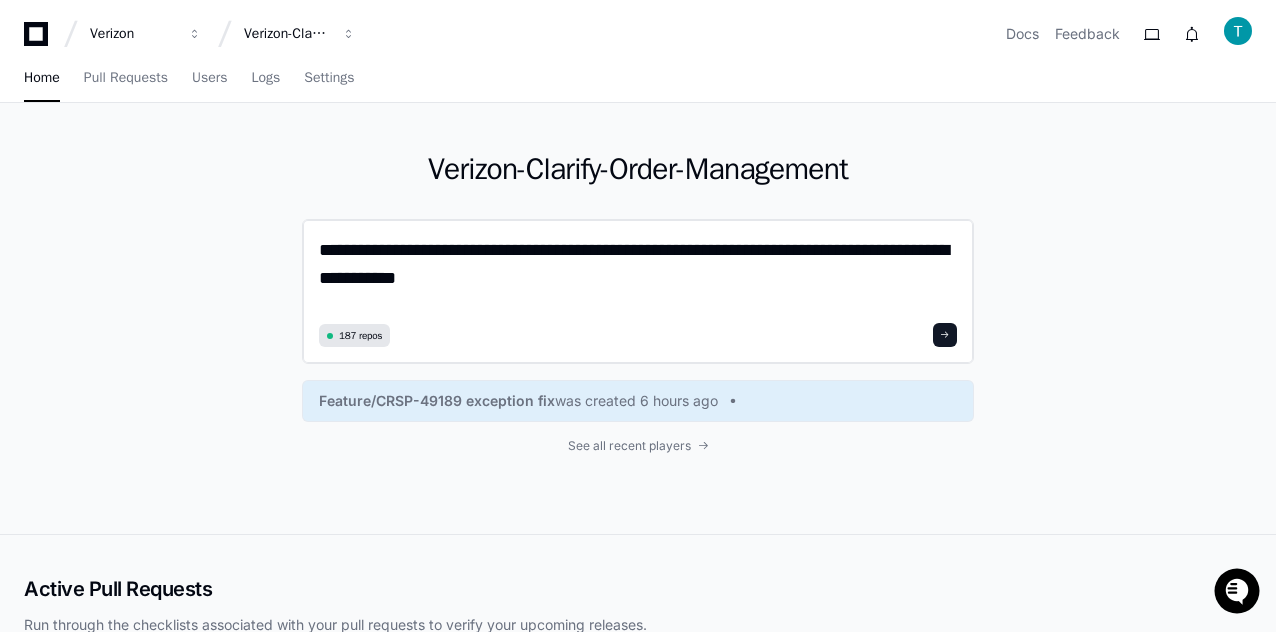 click on "**********" 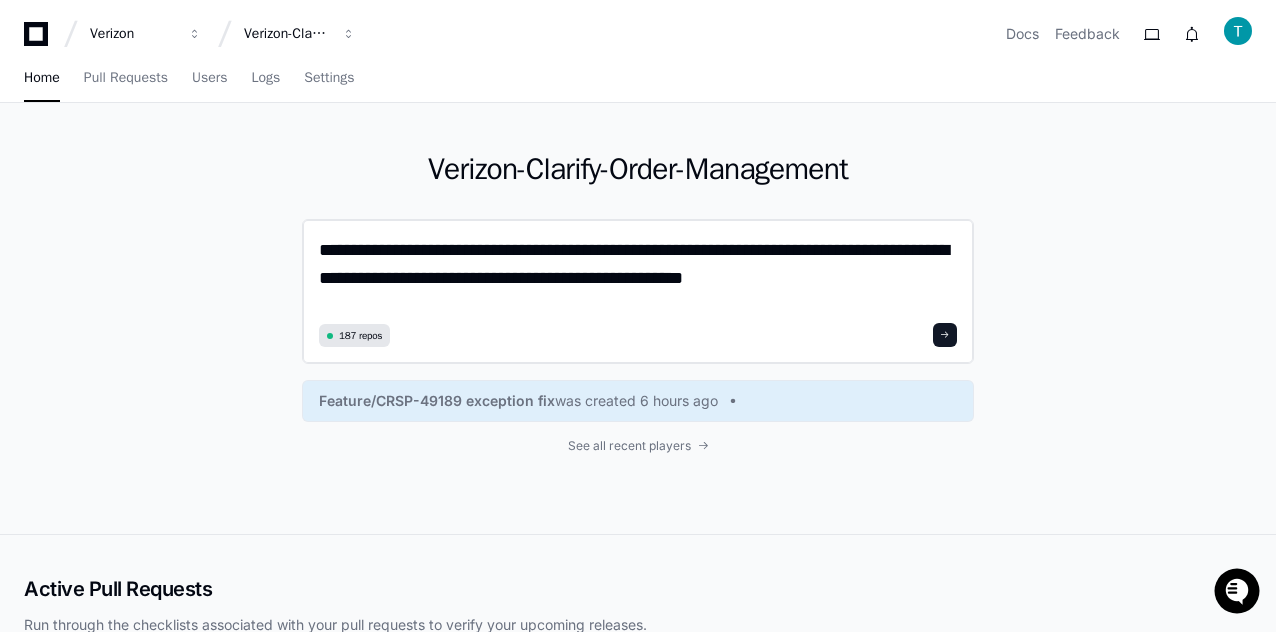 click on "**********" 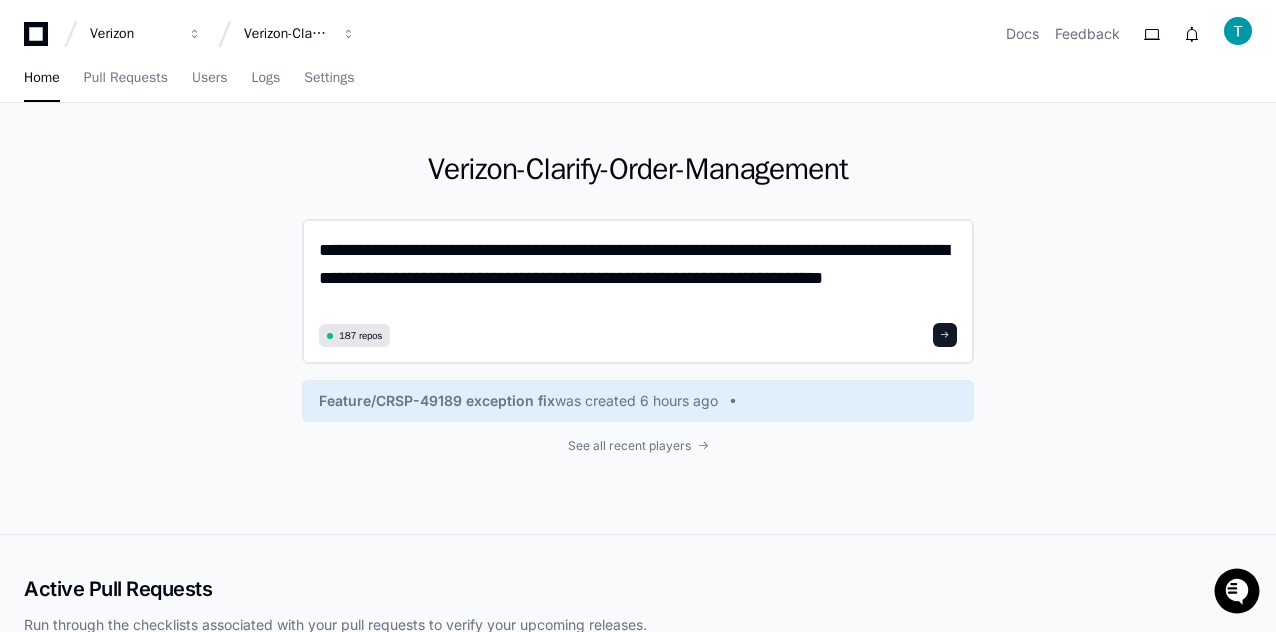 scroll, scrollTop: 0, scrollLeft: 0, axis: both 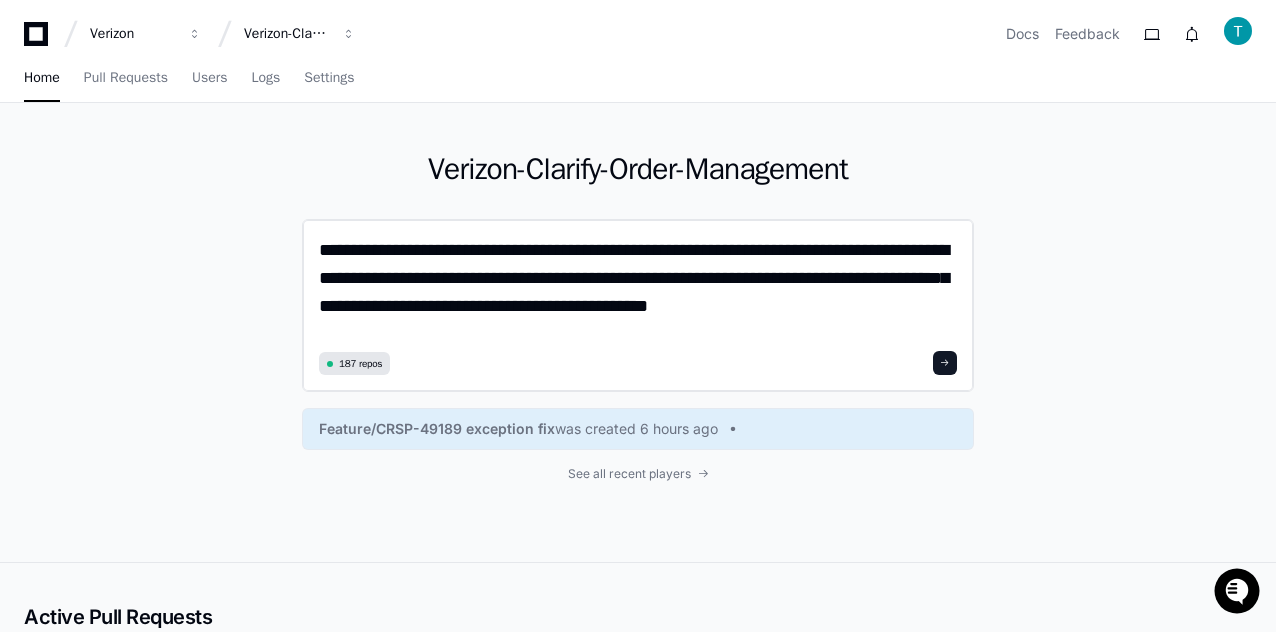 paste on "**********" 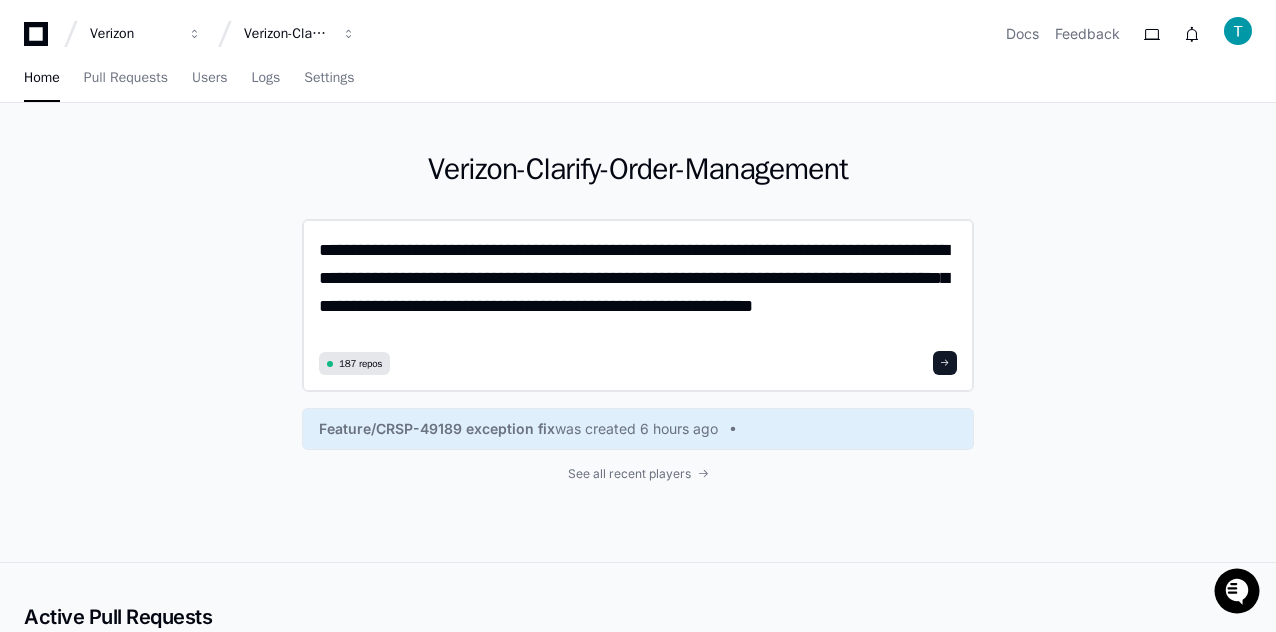 scroll, scrollTop: 0, scrollLeft: 0, axis: both 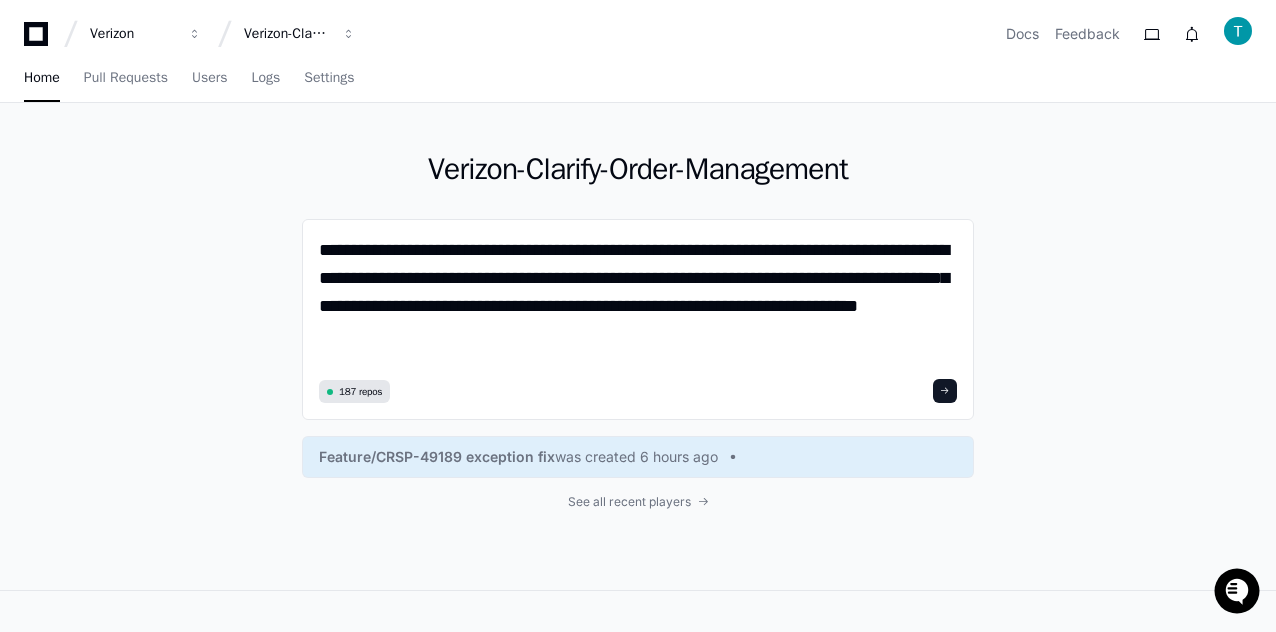 type on "**********" 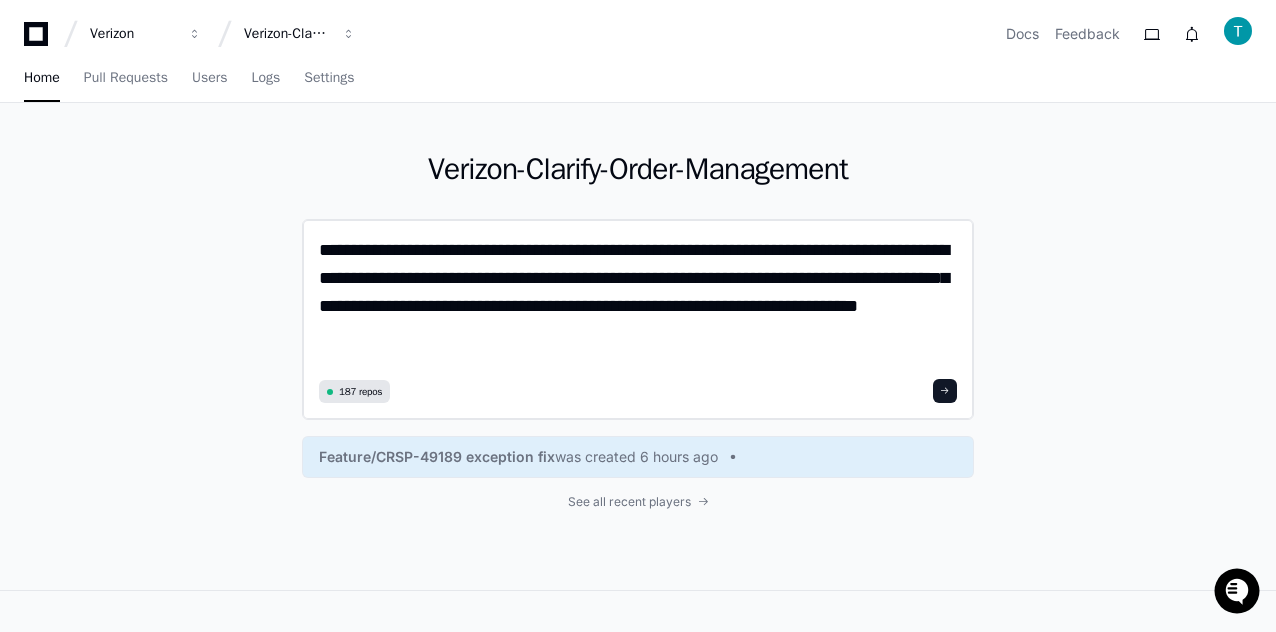click 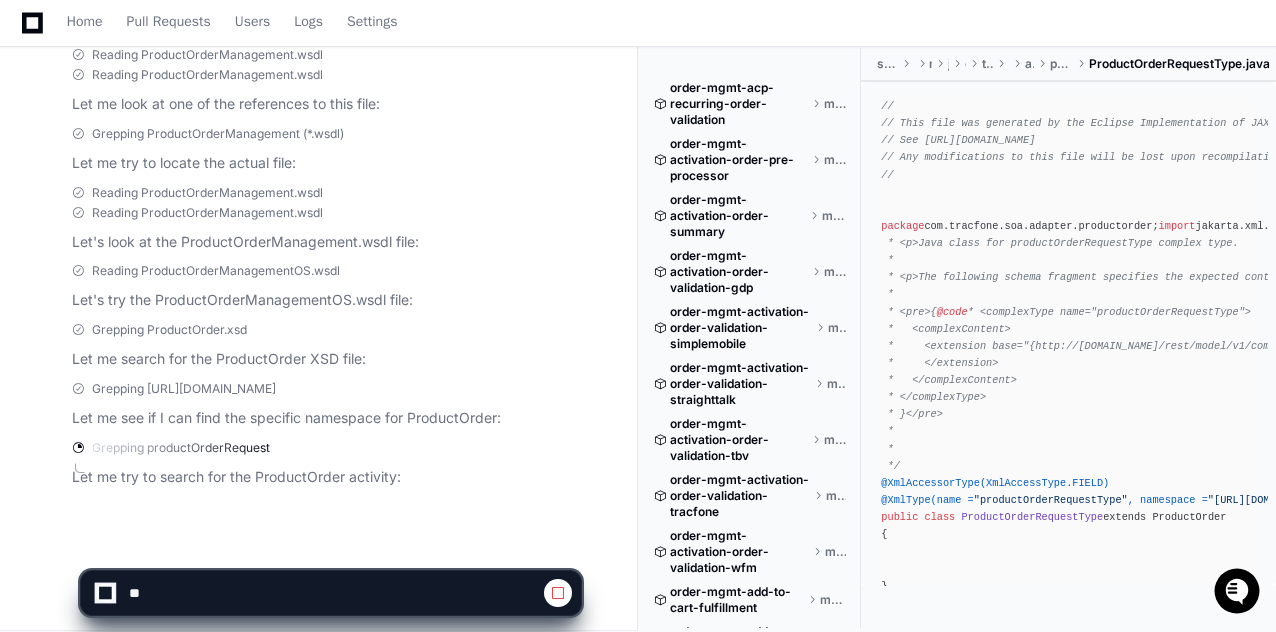 scroll, scrollTop: 1659, scrollLeft: 0, axis: vertical 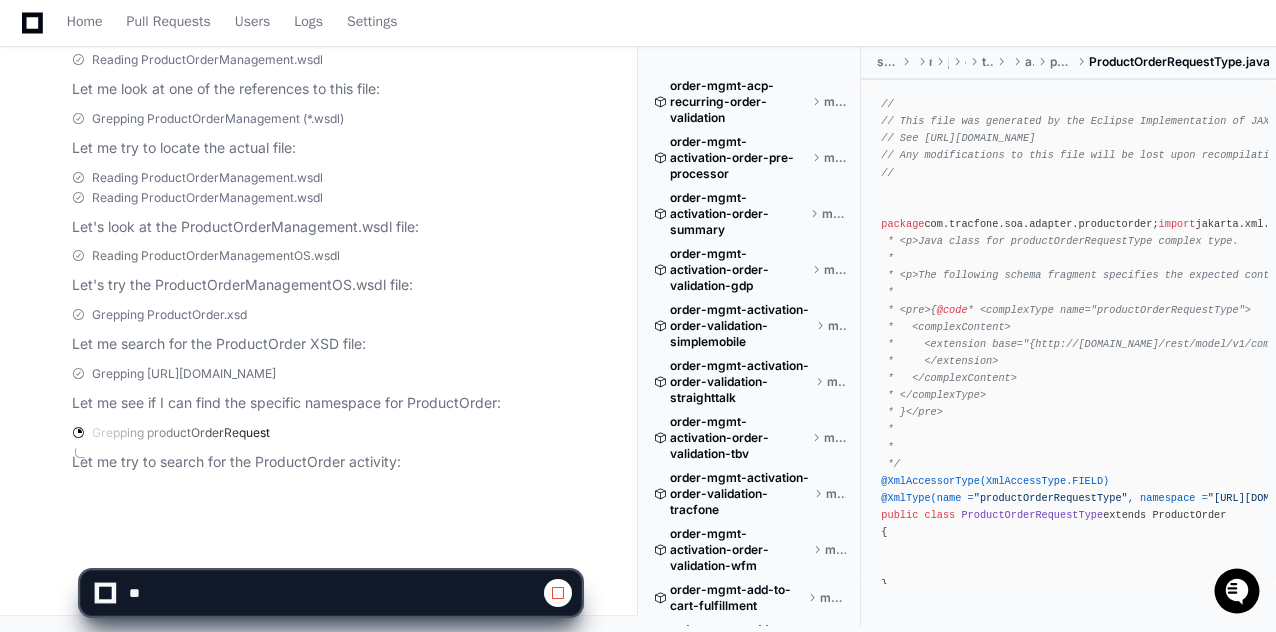 click 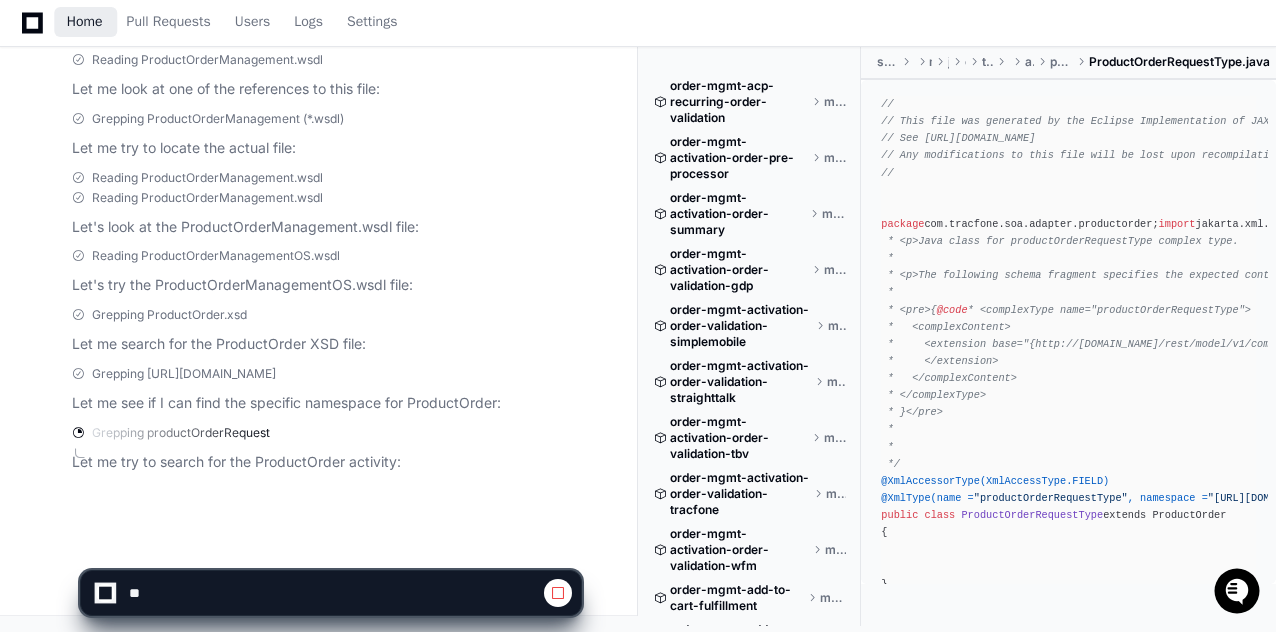 click on "Home" at bounding box center (85, 22) 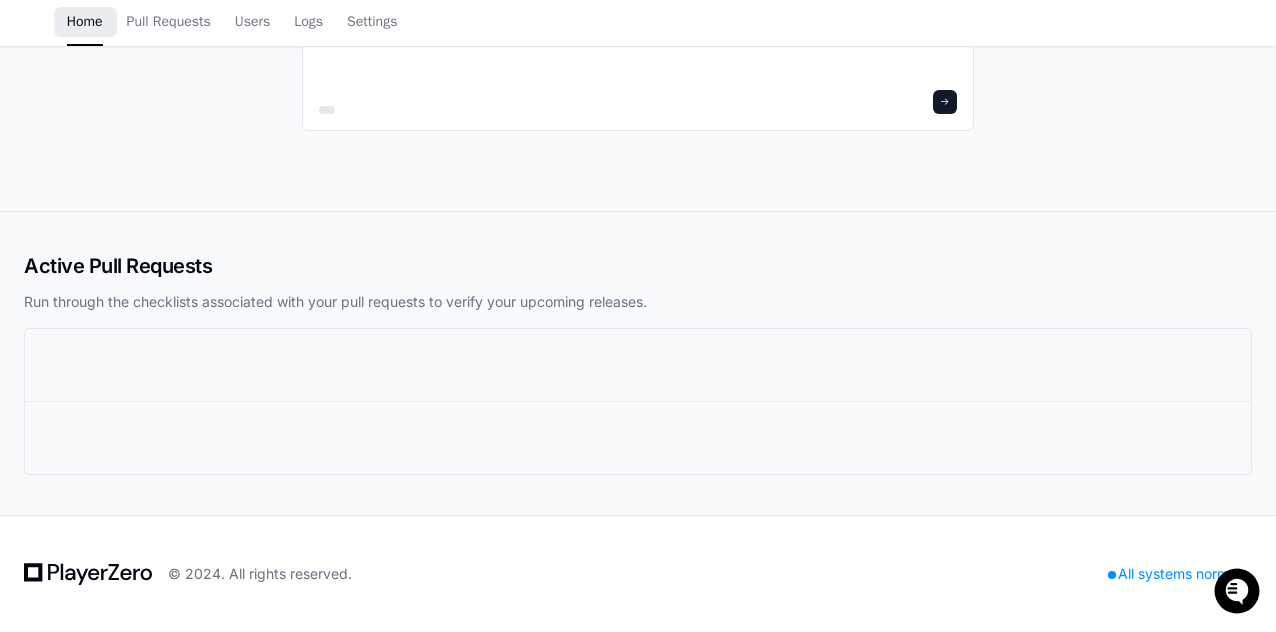 scroll, scrollTop: 0, scrollLeft: 0, axis: both 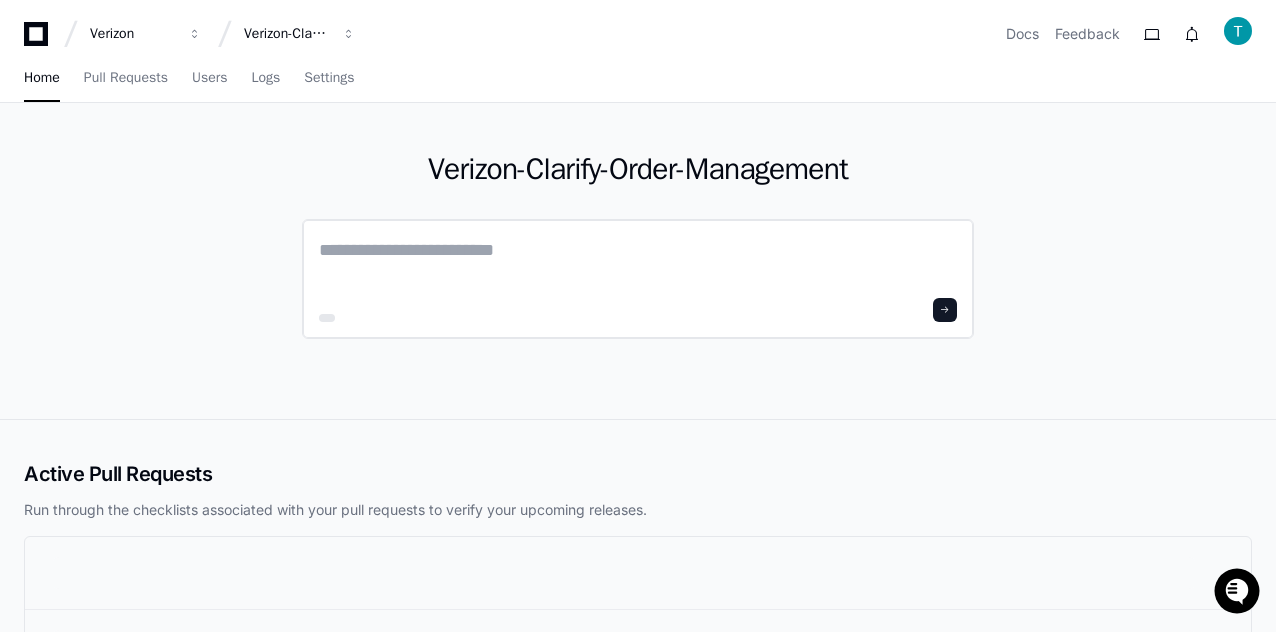 click 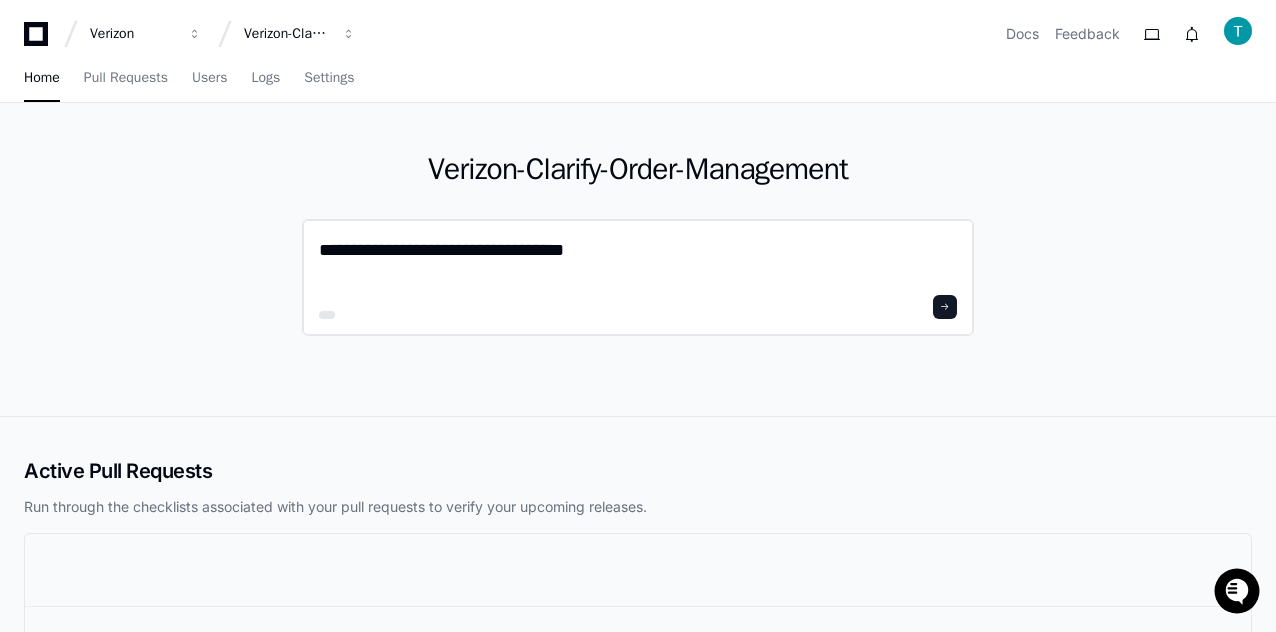 paste on "**********" 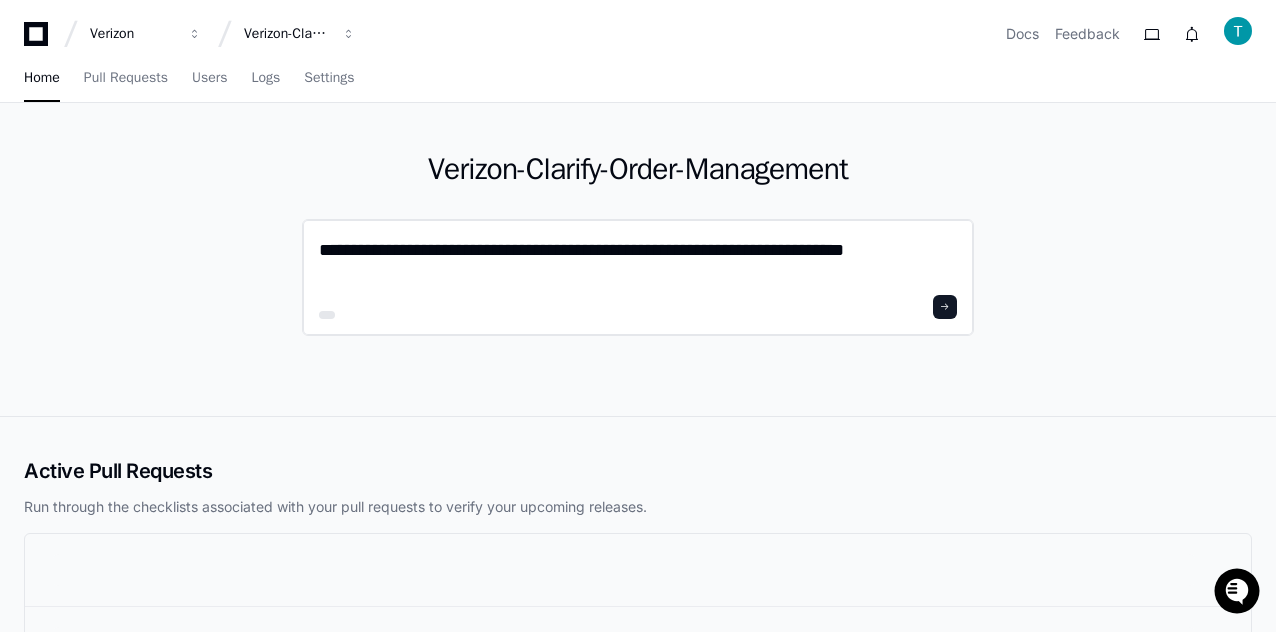 scroll, scrollTop: 0, scrollLeft: 0, axis: both 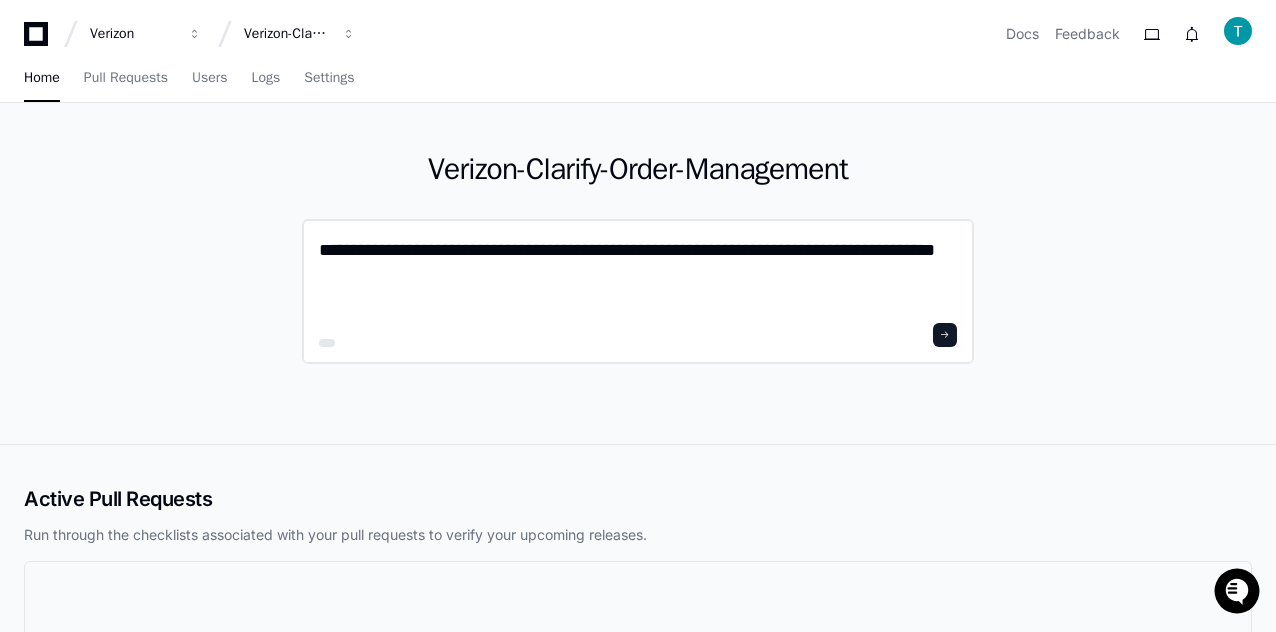 paste on "**********" 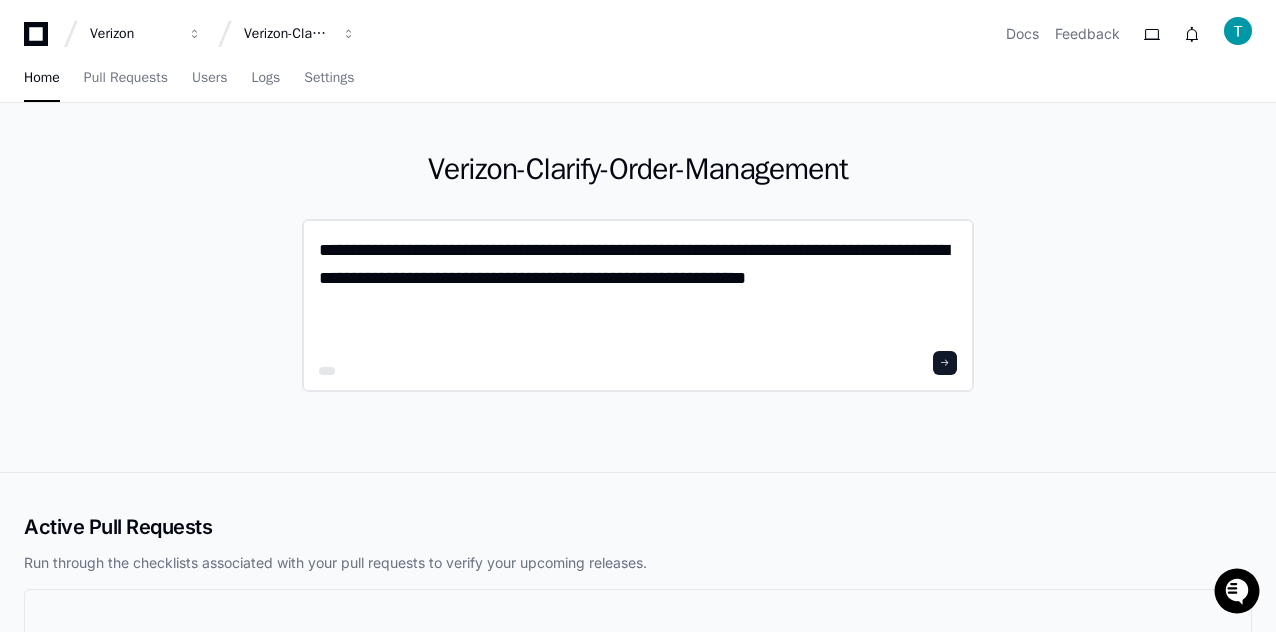 scroll, scrollTop: 0, scrollLeft: 0, axis: both 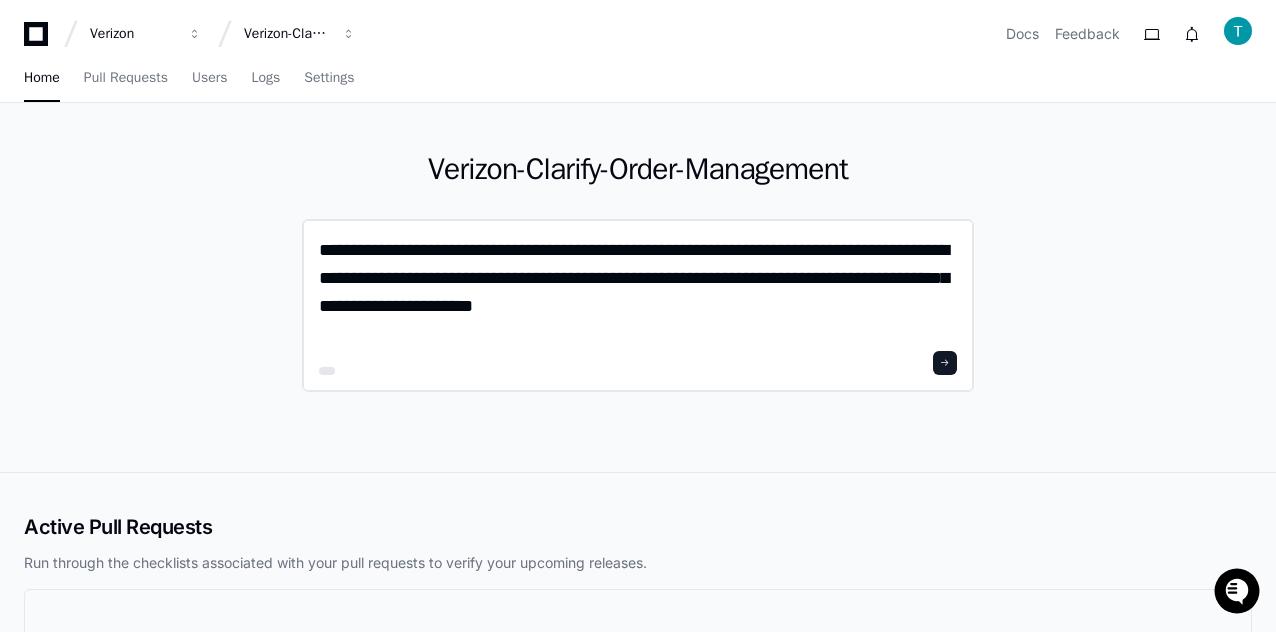 type on "**********" 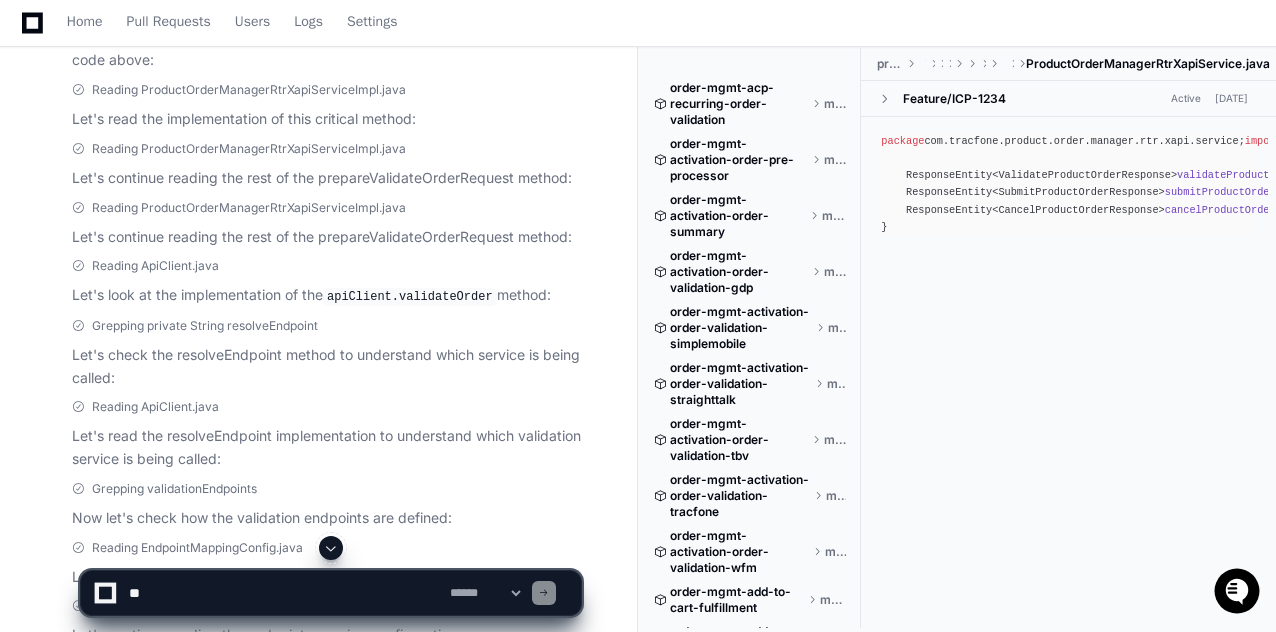 scroll, scrollTop: 1512, scrollLeft: 0, axis: vertical 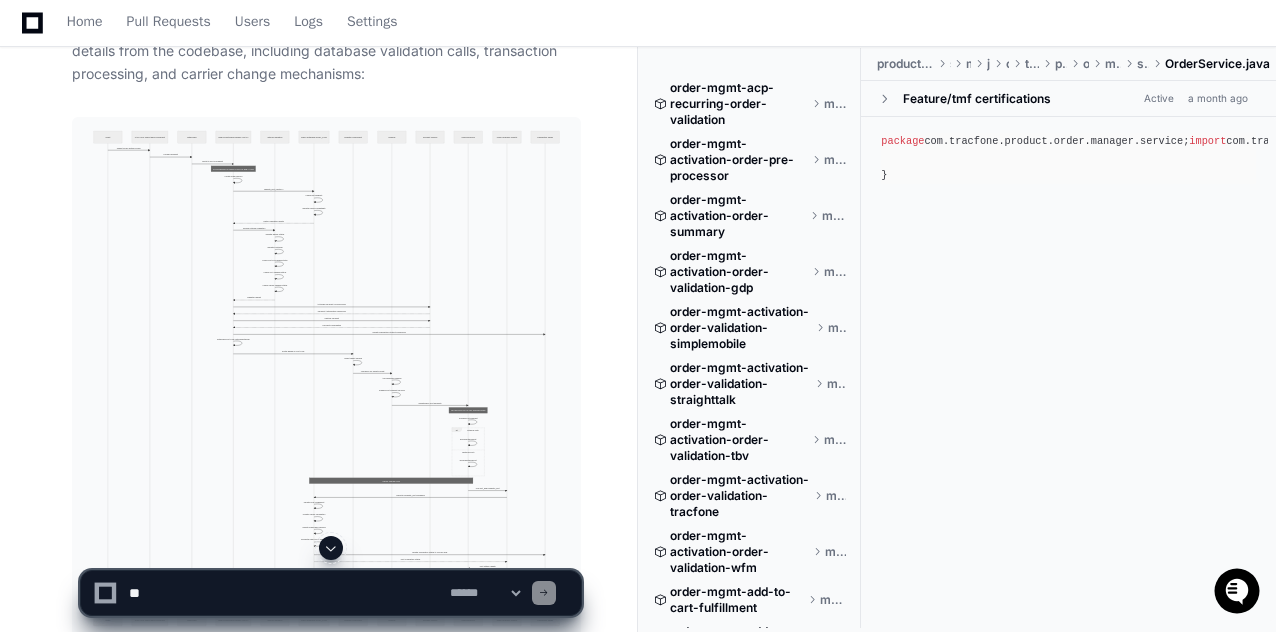 click 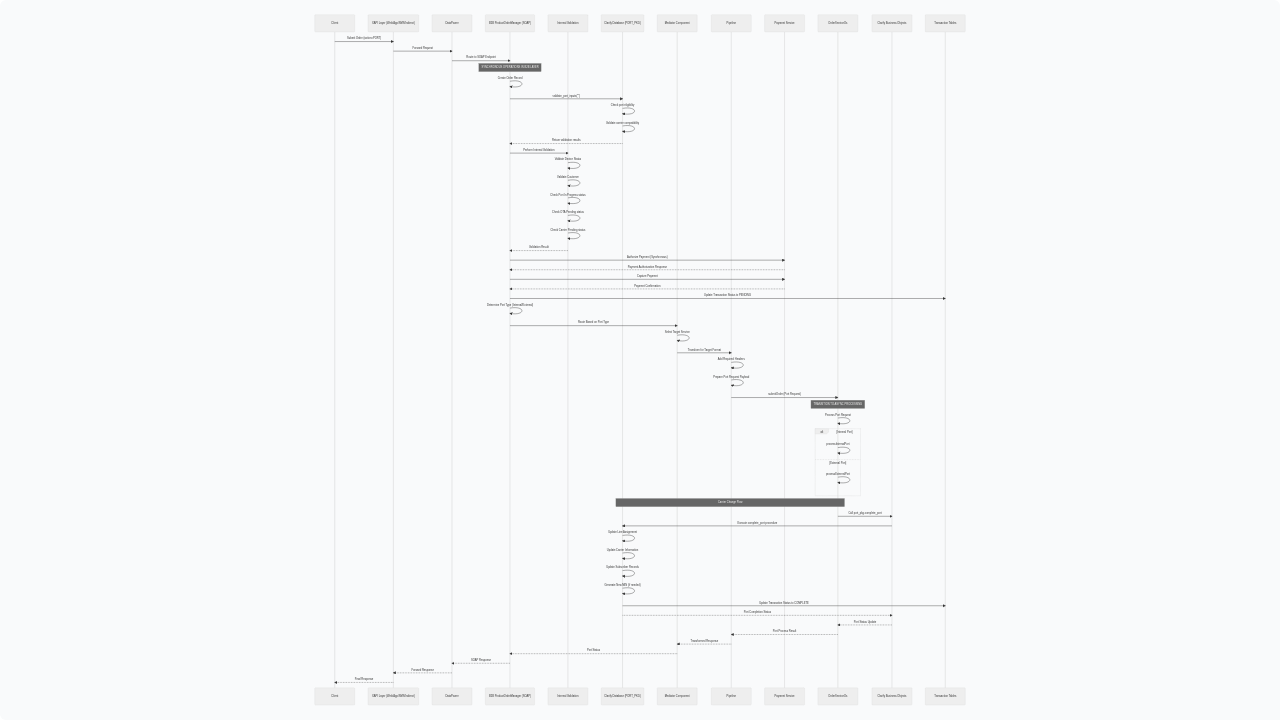 click 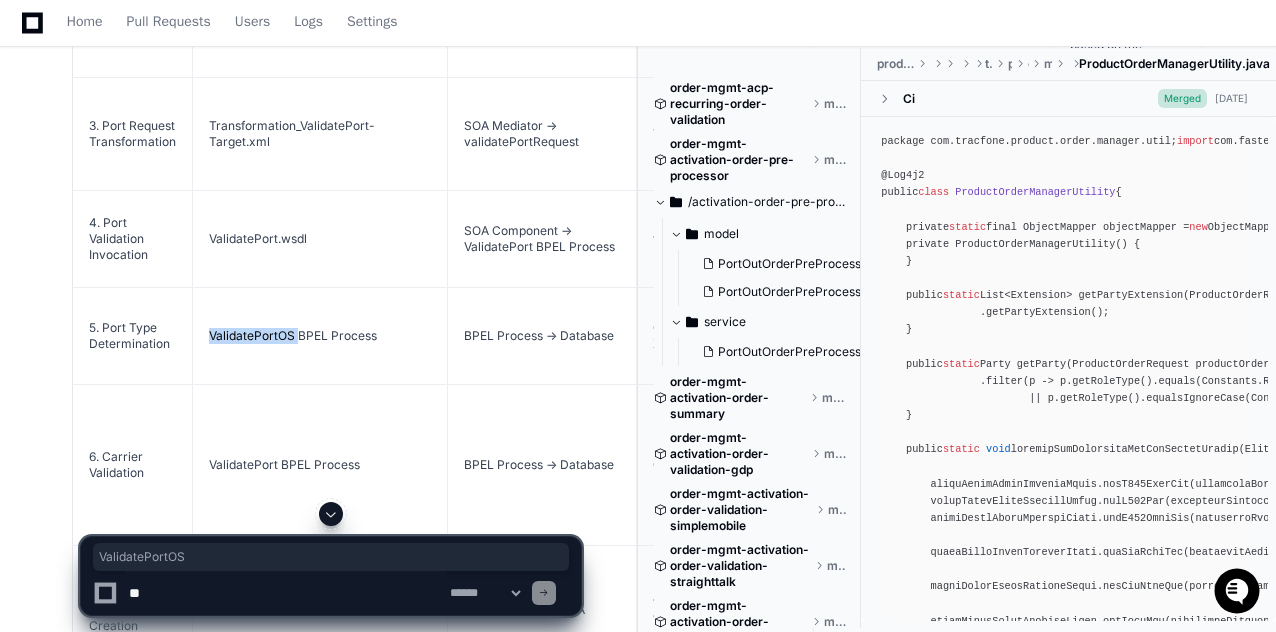 scroll, scrollTop: 4200, scrollLeft: 0, axis: vertical 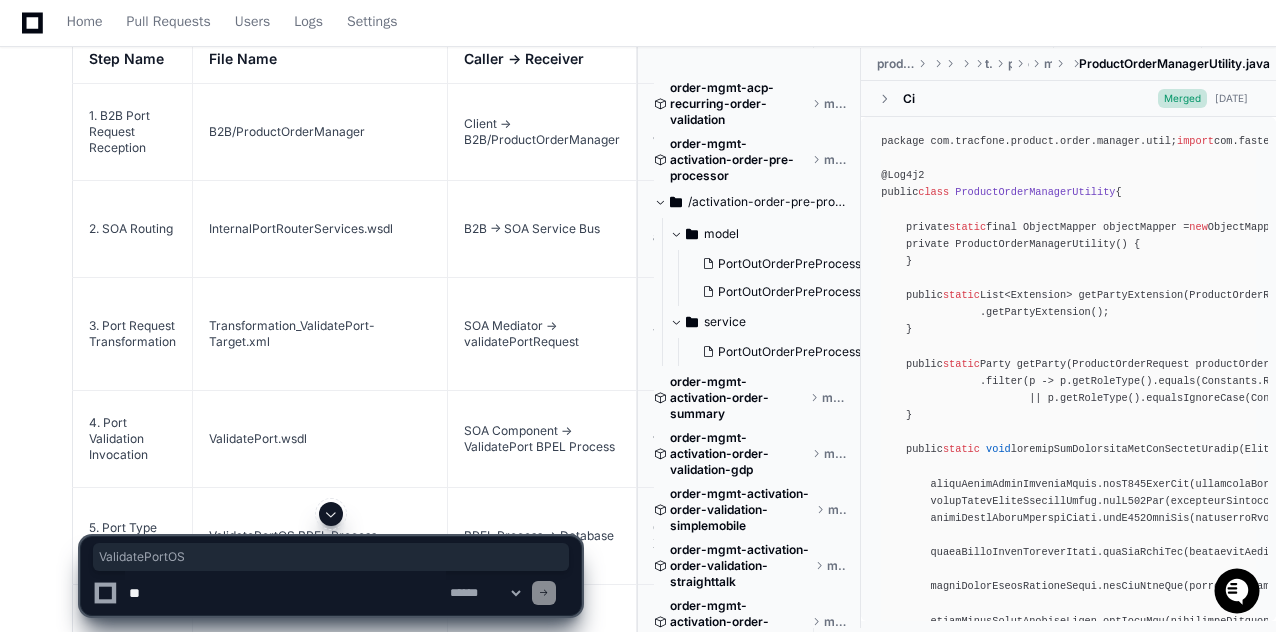 click on "InternalPortRouterServices.wsdl" 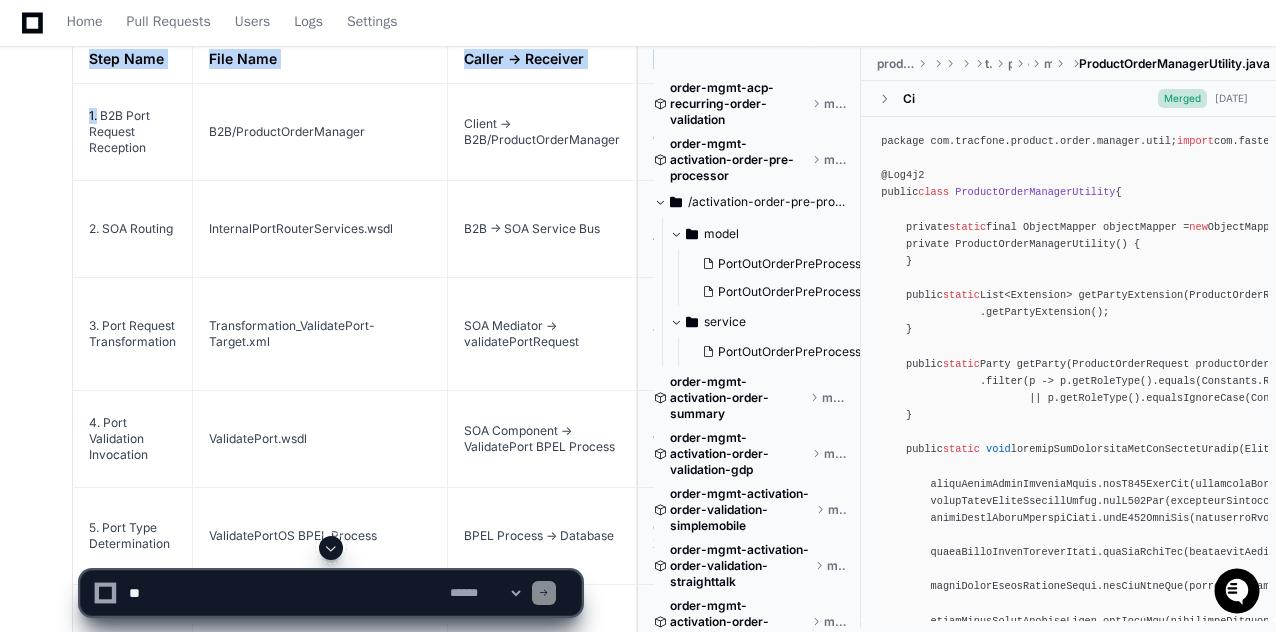 drag, startPoint x: 88, startPoint y: 70, endPoint x: 98, endPoint y: 110, distance: 41.231056 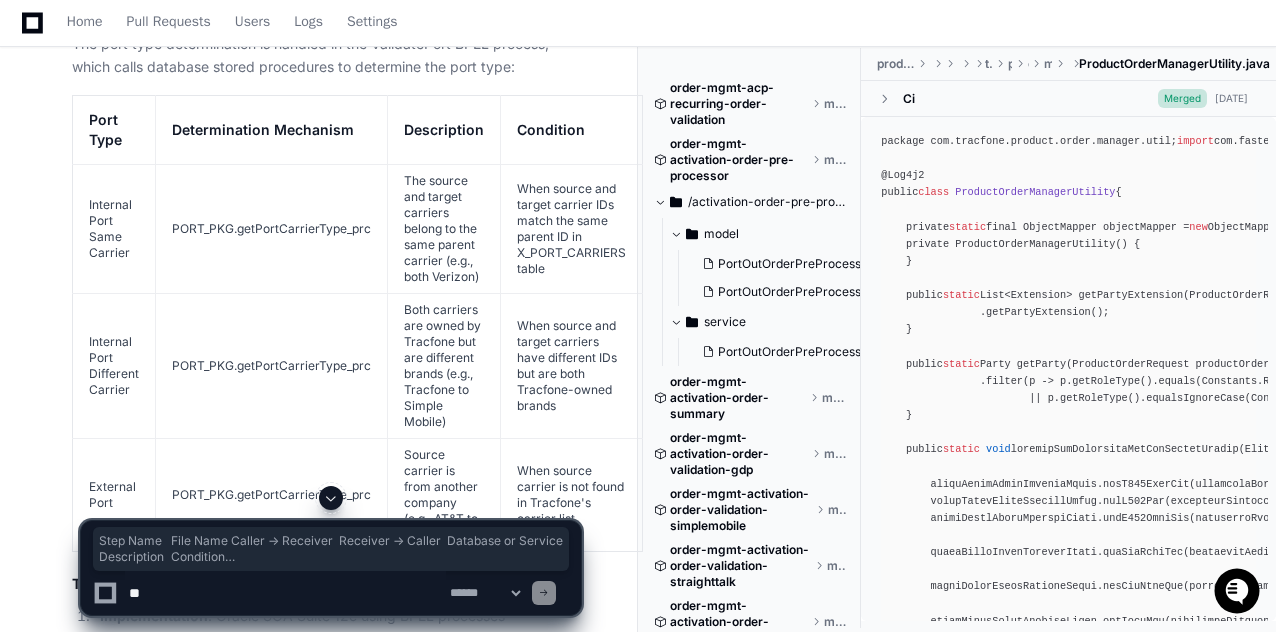 scroll, scrollTop: 5300, scrollLeft: 0, axis: vertical 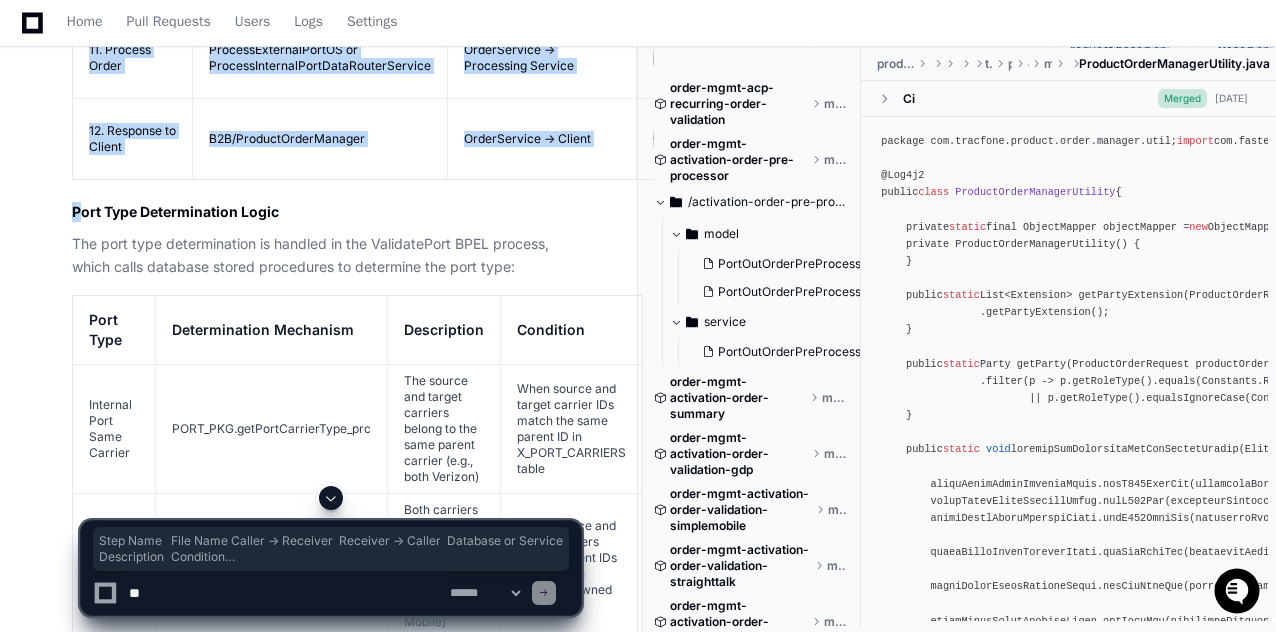 click on "Port Type Determination Logic" 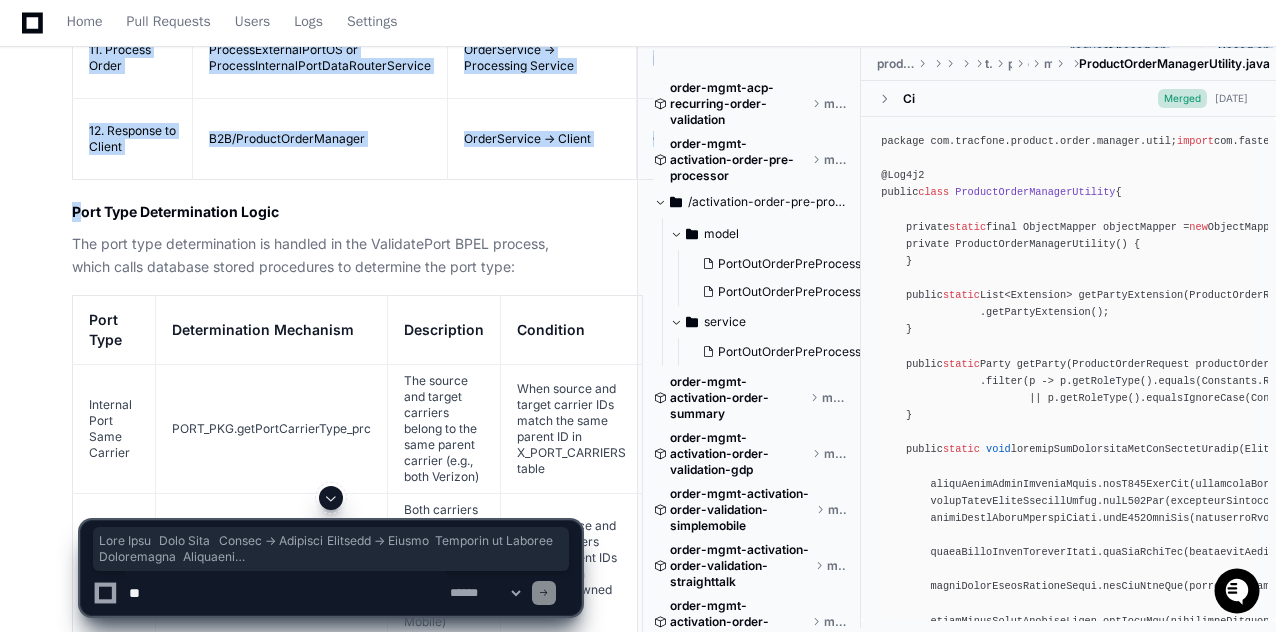 copy on "Step Name
File Name
Caller -> Receiver
Receiver -> Caller
Database or Service
Description
Condition
1. B2B Port Request Reception
B2B/ProductOrderManager
Client -> B2B/ProductOrderManager
ProductOrderRequest with action "PORT"
N/A
Client submits a port request with InteractionItems action "PORT" to the B2B interface
Initial request submission
2. SOA Routing
InternalPortRouterServices.wsdl
B2B -> SOA Service Bus
Routed request to appropriate service
OSB (Oracle Service Bus)
Routes the request to the appropriate processing service based on the request parameters
For all port requests
3. Port Request Transformation
Transformation_ValidatePort-Target.xml
SOA Mediator -> validatePortRequest
Transformed request
XSLT Transformation
Transforms the B2B request format into the validatePortRequest format required by SOA services
For all port requests
4. Port Validation Invocation
ValidatePort.wsdl
SOA Component -> ValidatePort BPEL Process
validatePortRequ..." 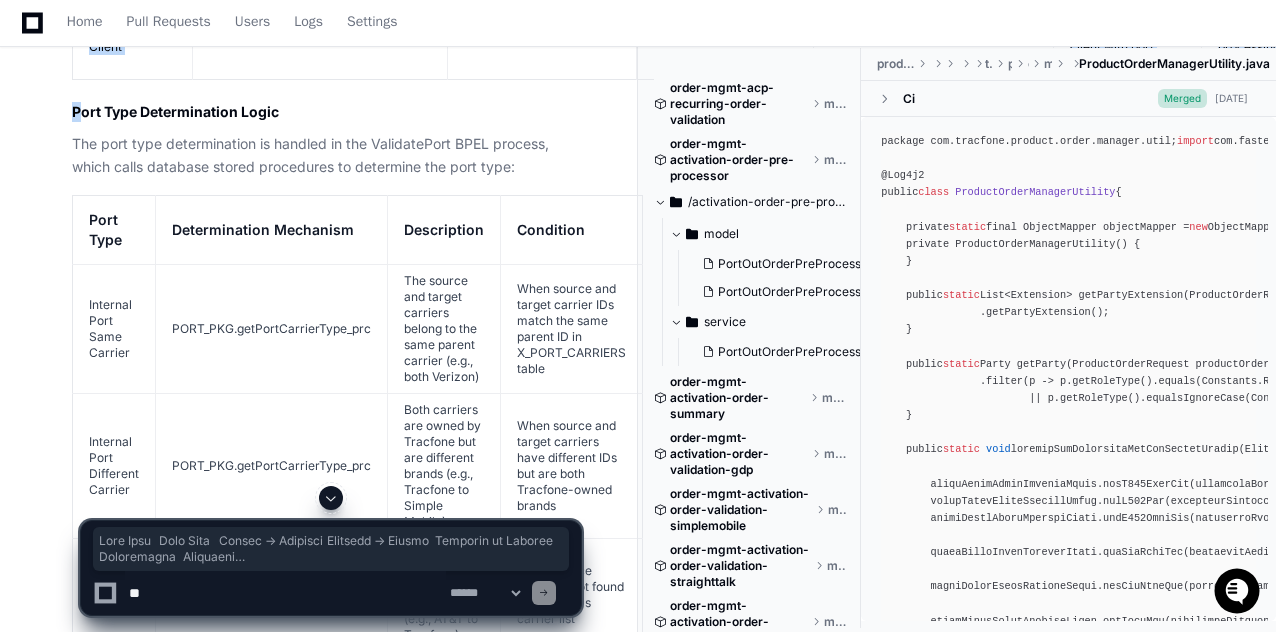 scroll, scrollTop: 5500, scrollLeft: 0, axis: vertical 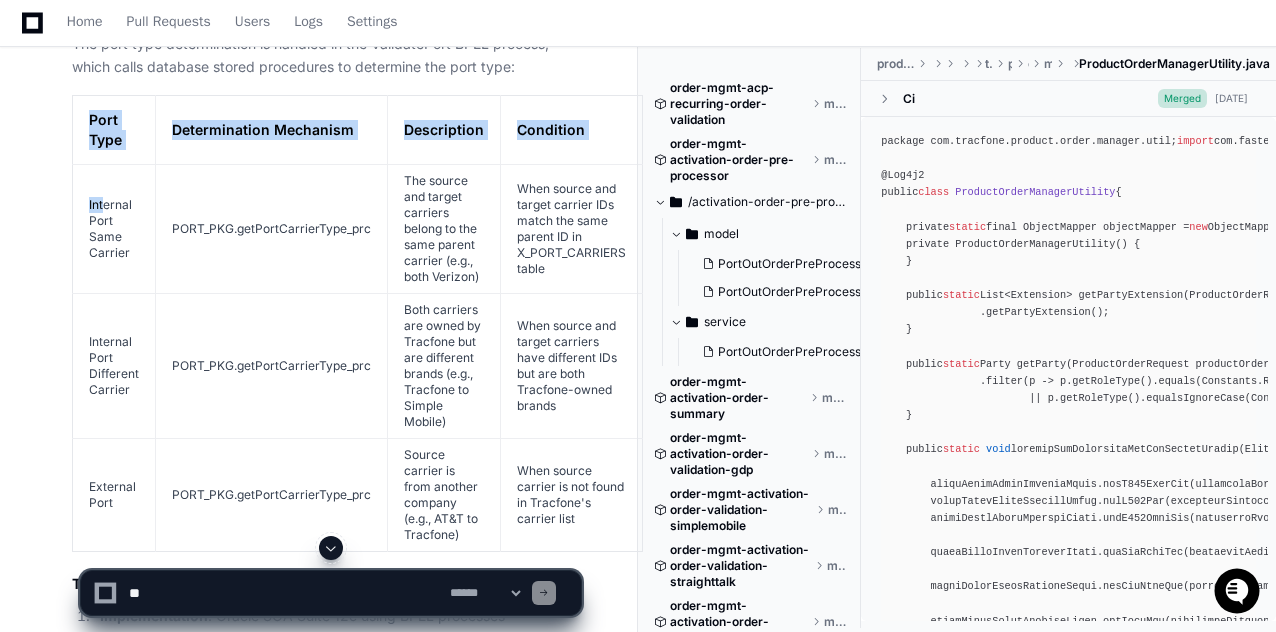 drag, startPoint x: 88, startPoint y: 143, endPoint x: 108, endPoint y: 219, distance: 78.58753 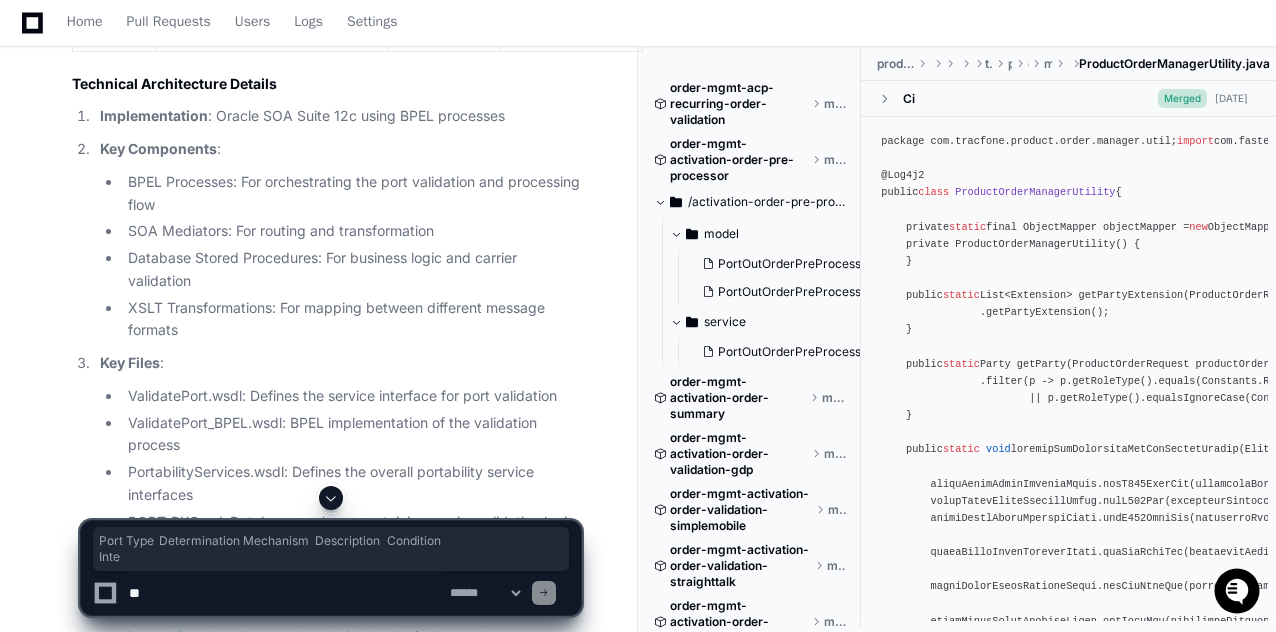 scroll, scrollTop: 5900, scrollLeft: 0, axis: vertical 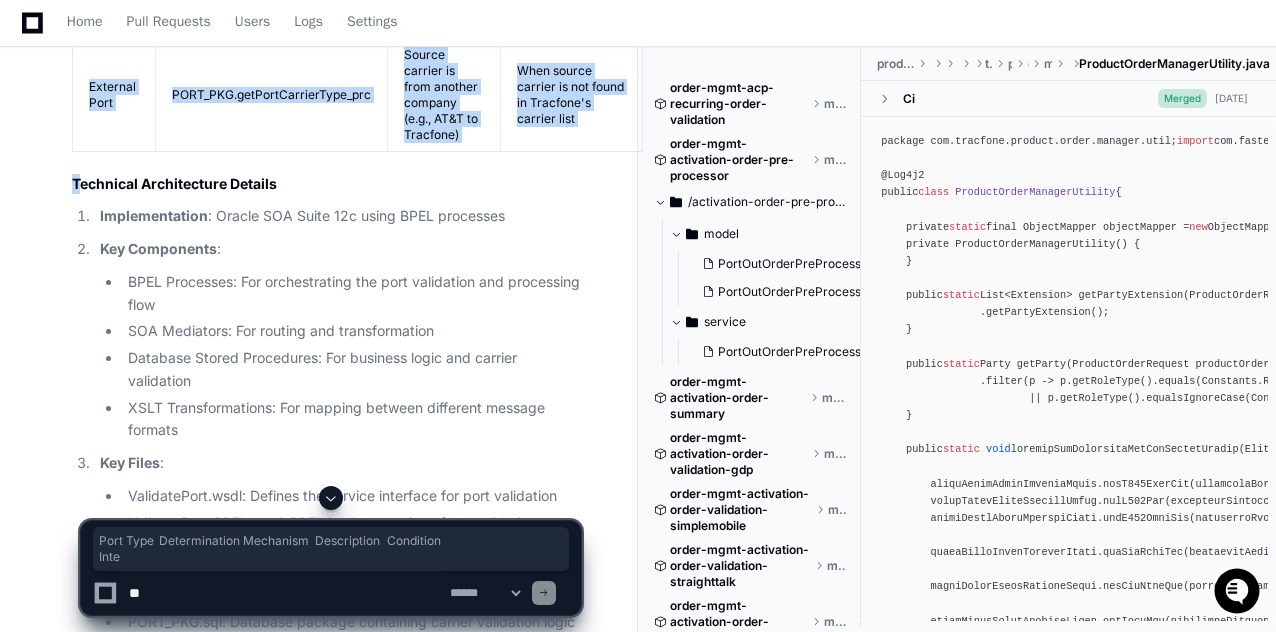 click on "Technical Architecture Details" 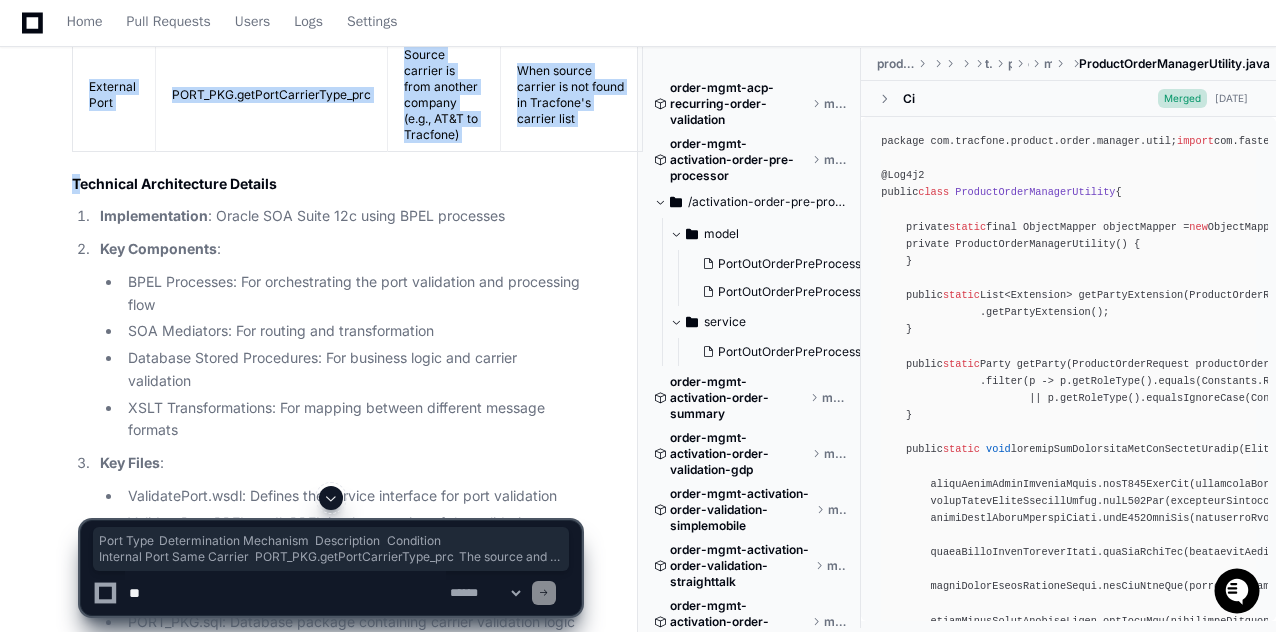 copy on "Port Type
Determination Mechanism
Description
Condition
Internal Port Same Carrier
PORT_PKG.getPortCarrierType_prc
The source and target carriers belong to the same parent carrier (e.g., both Verizon)
When source and target carrier IDs match the same parent ID in X_PORT_CARRIERS table
Internal Port Different Carrier
PORT_PKG.getPortCarrierType_prc
Both carriers are owned by Tracfone but are different brands (e.g., Tracfone to Simple Mobile)
When source and target carriers have different IDs but are both Tracfone-owned brands
External Port
PORT_PKG.getPortCarrierType_prc
Source carrier is from another company (e.g., AT&T to Tracfone)
When source carrier is not found in Tracfone's carrier list
T" 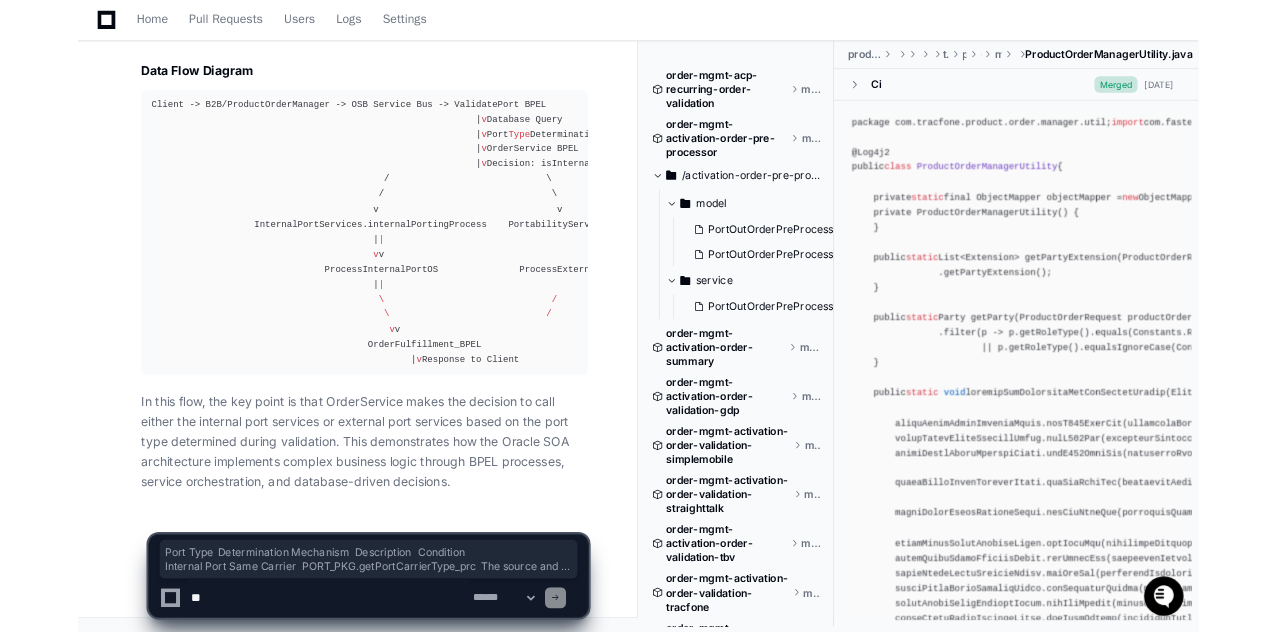 scroll, scrollTop: 16877, scrollLeft: 0, axis: vertical 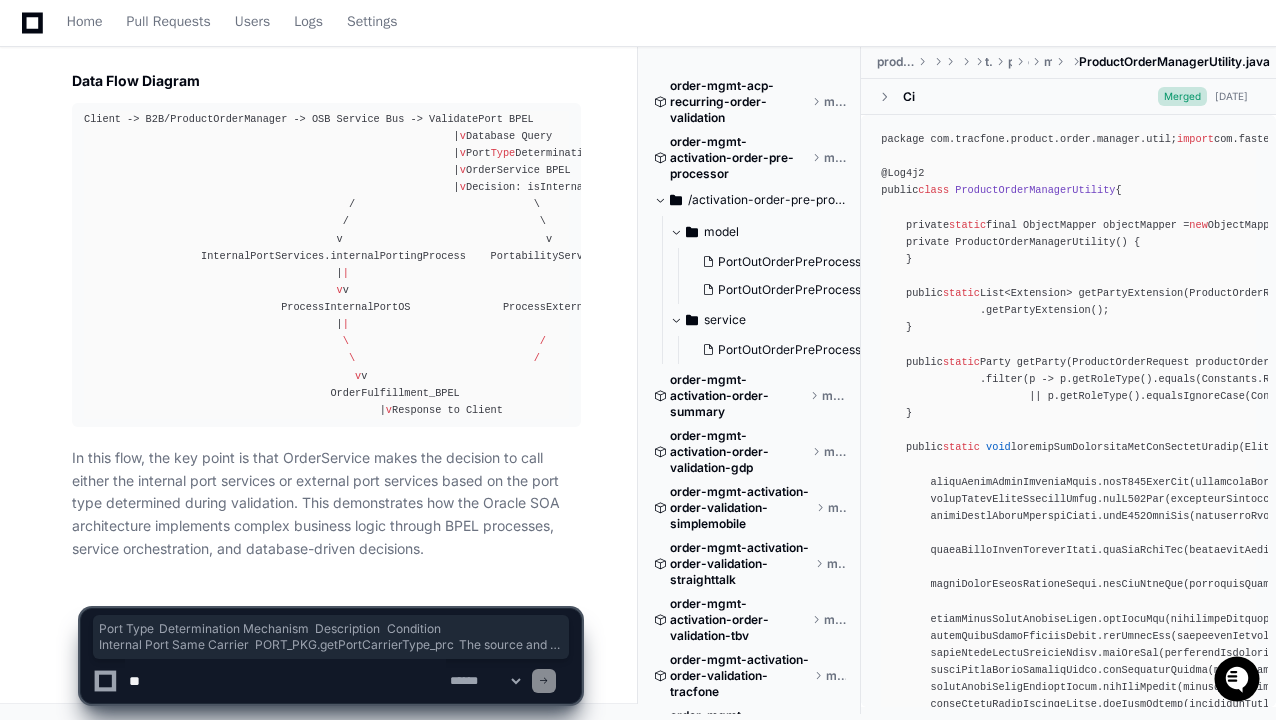 click 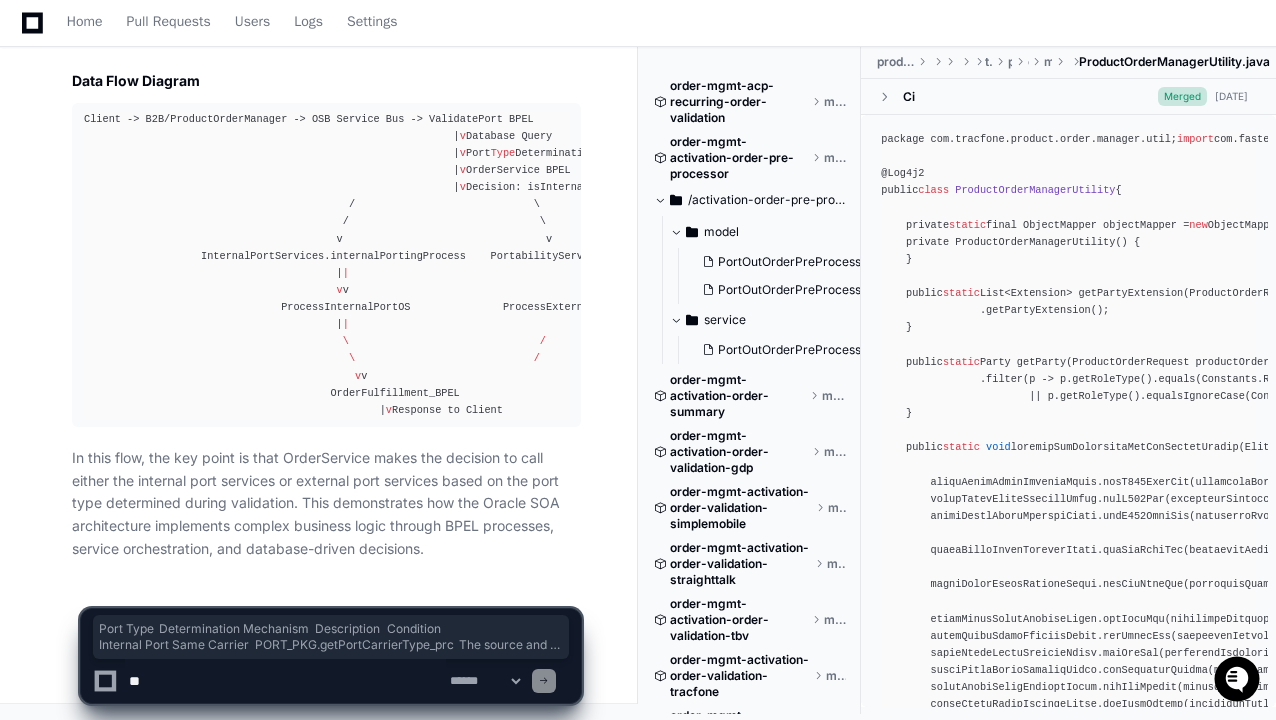 click on "Client -> B2B/ProductOrderManager -> OSB Service Bus -> ValidatePort BPEL
|
v
Database Query
|
v
Port  Type  Determination
|
v
OrderService BPEL
|
v |
v v
Response to Client" 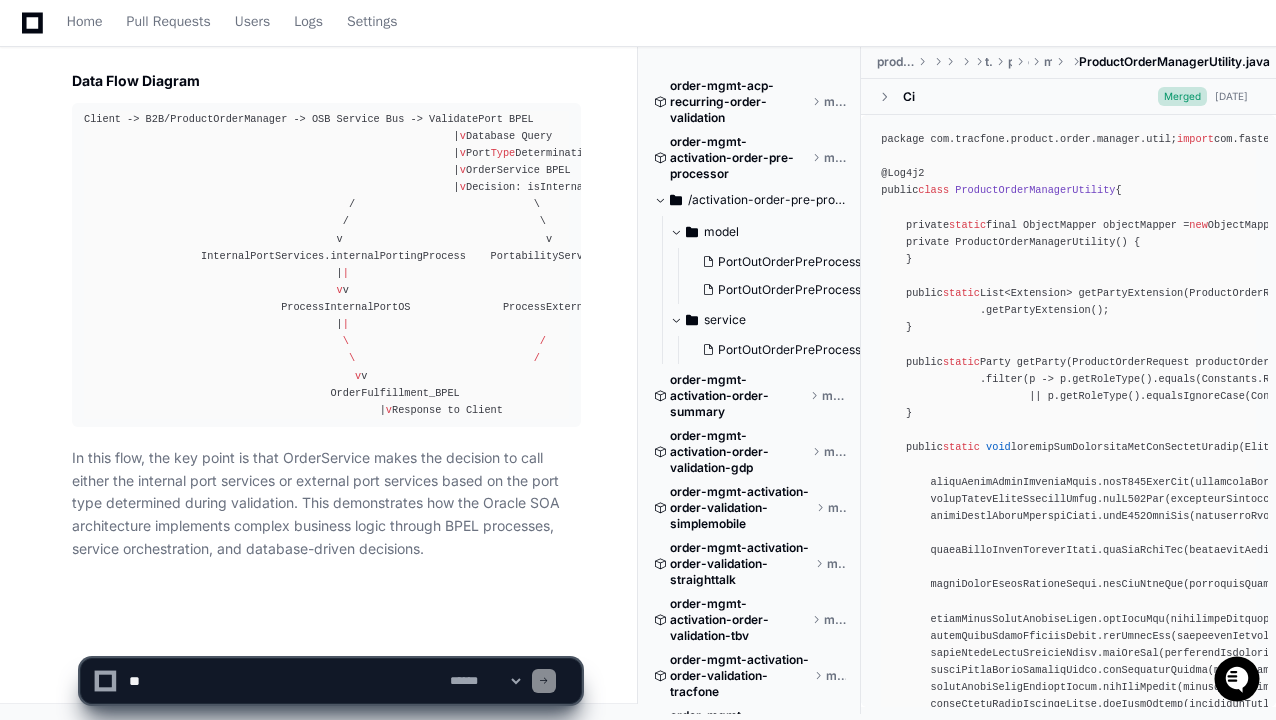 click on "In this flow, the key point is that OrderService makes the decision to call either the internal port services or external port services based on the port type determined during validation. This demonstrates how the Oracle SOA architecture implements complex business logic through BPEL processes, service orchestration, and database-driven decisions." 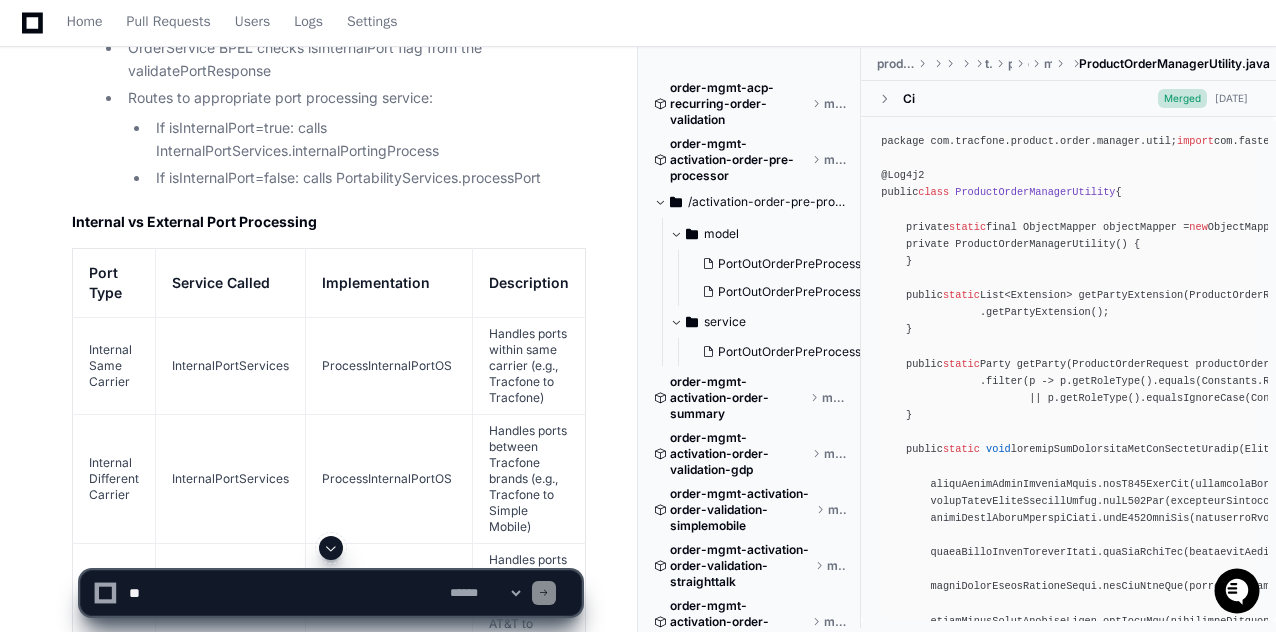 scroll, scrollTop: 15365, scrollLeft: 0, axis: vertical 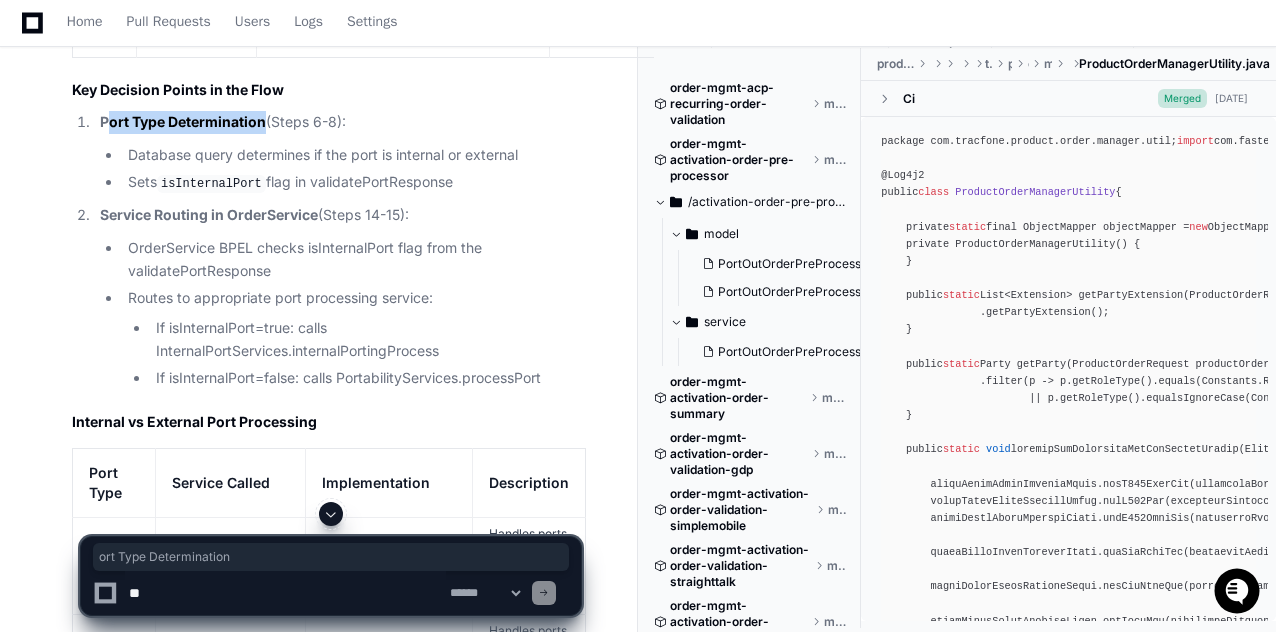 drag, startPoint x: 104, startPoint y: 223, endPoint x: 264, endPoint y: 221, distance: 160.0125 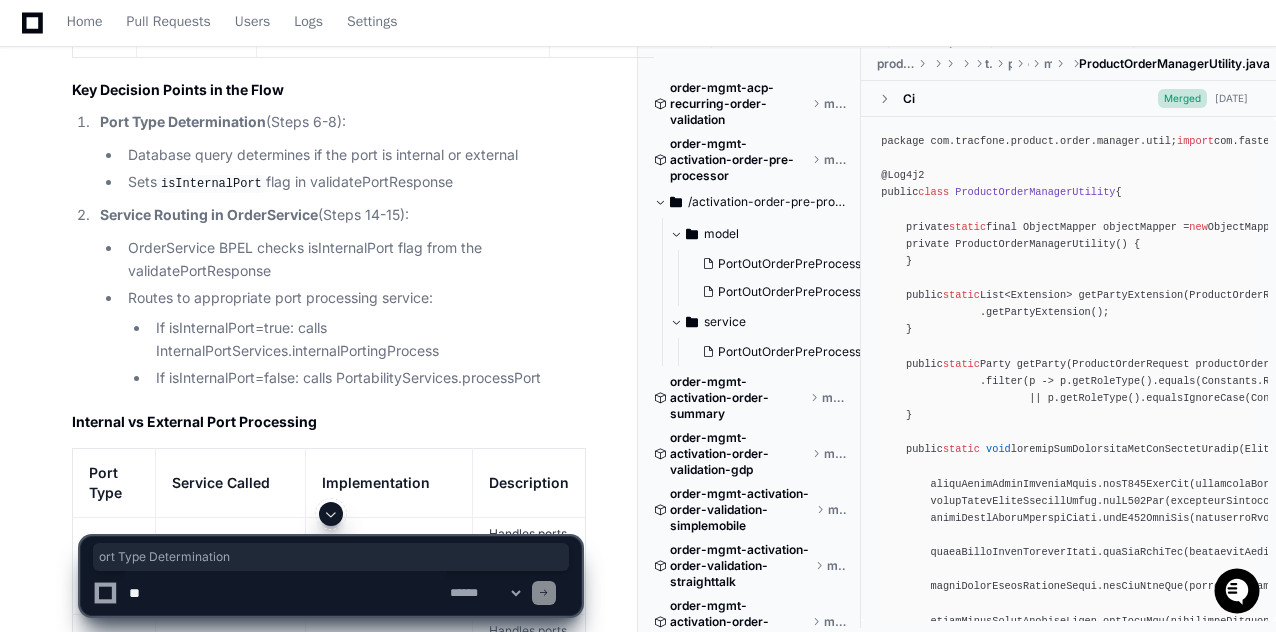 click 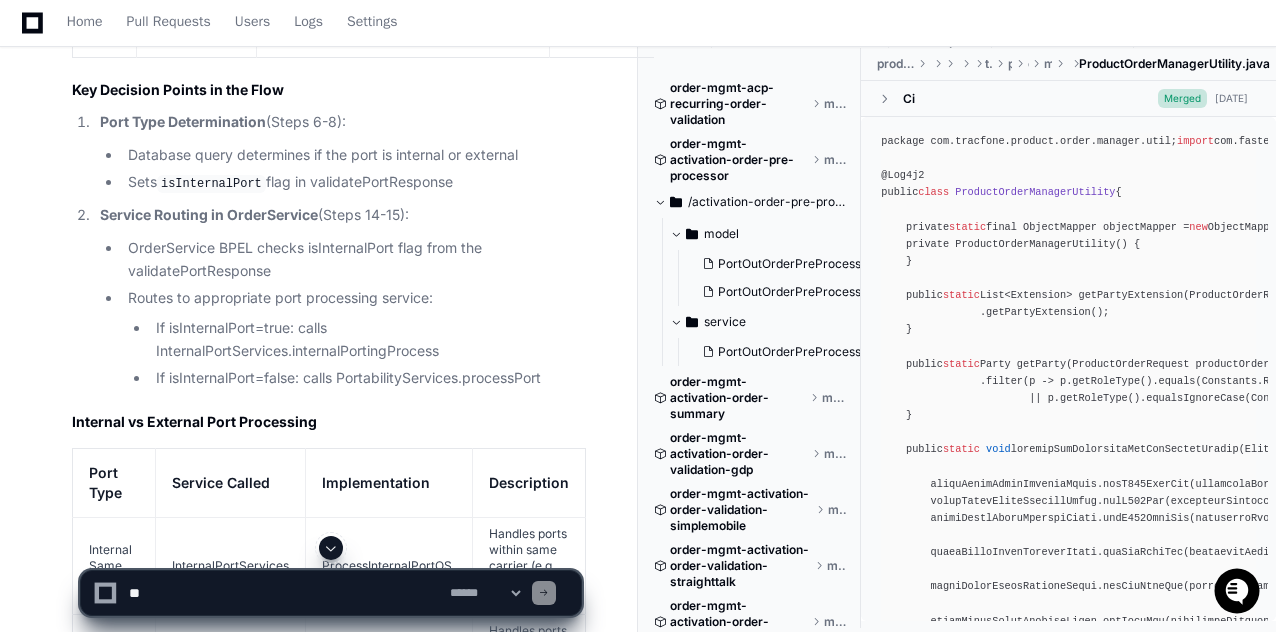 click 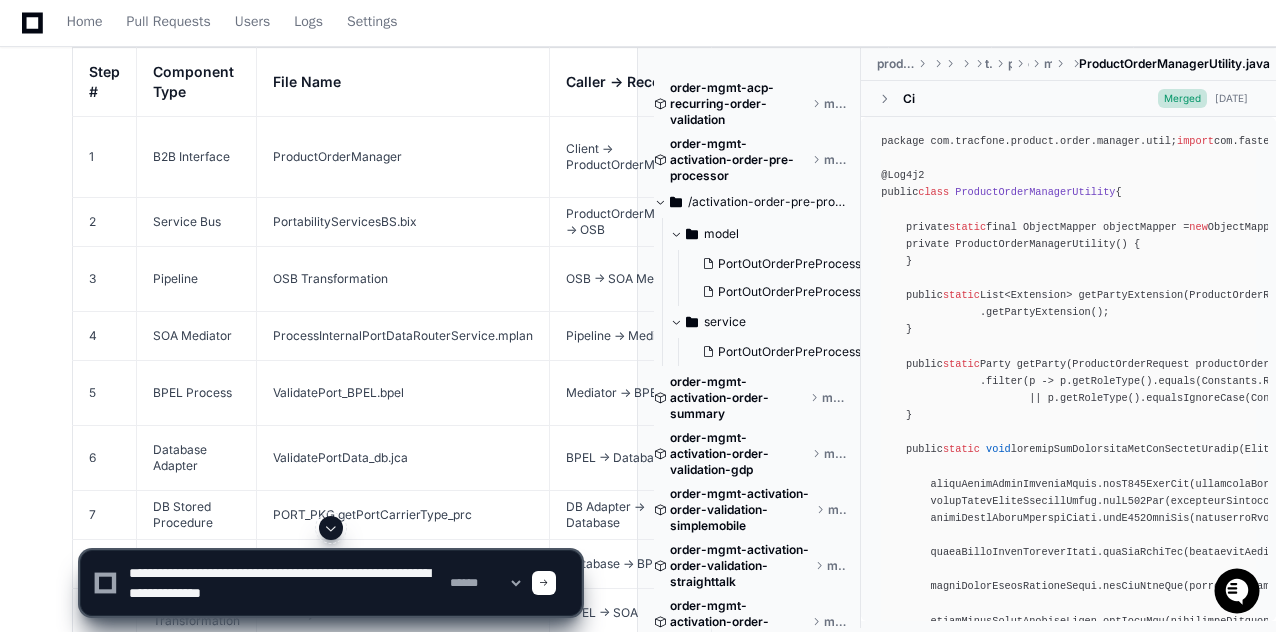 scroll, scrollTop: 14265, scrollLeft: 0, axis: vertical 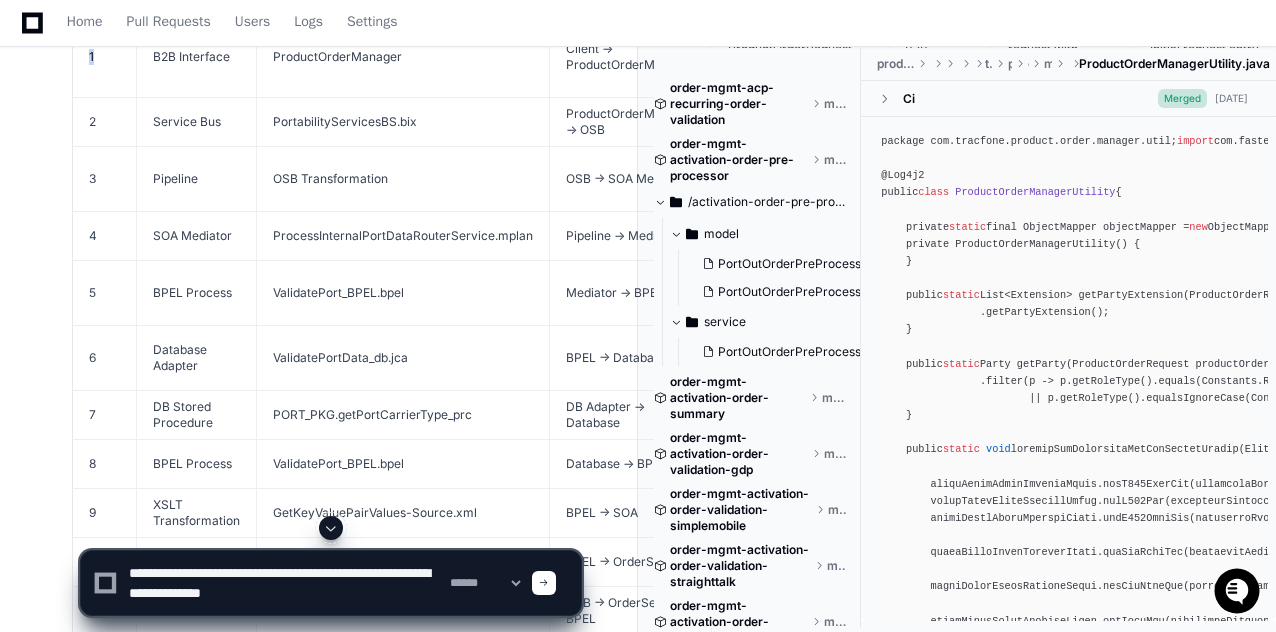 drag, startPoint x: 84, startPoint y: 75, endPoint x: 107, endPoint y: 159, distance: 87.0919 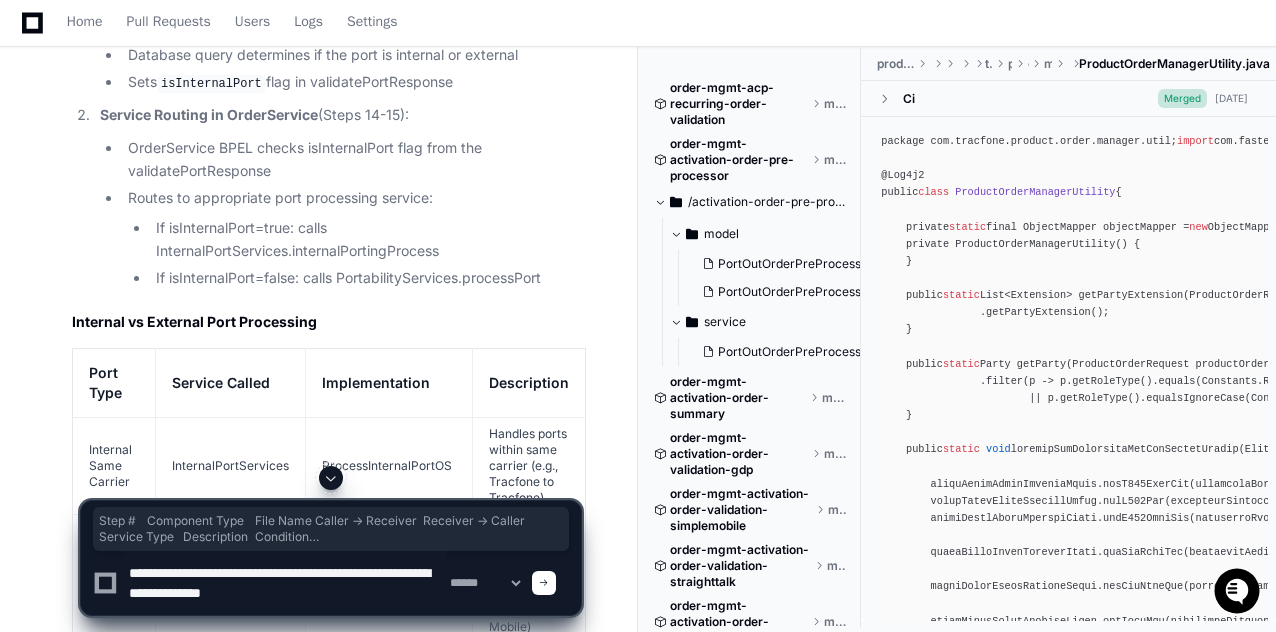 scroll, scrollTop: 15365, scrollLeft: 0, axis: vertical 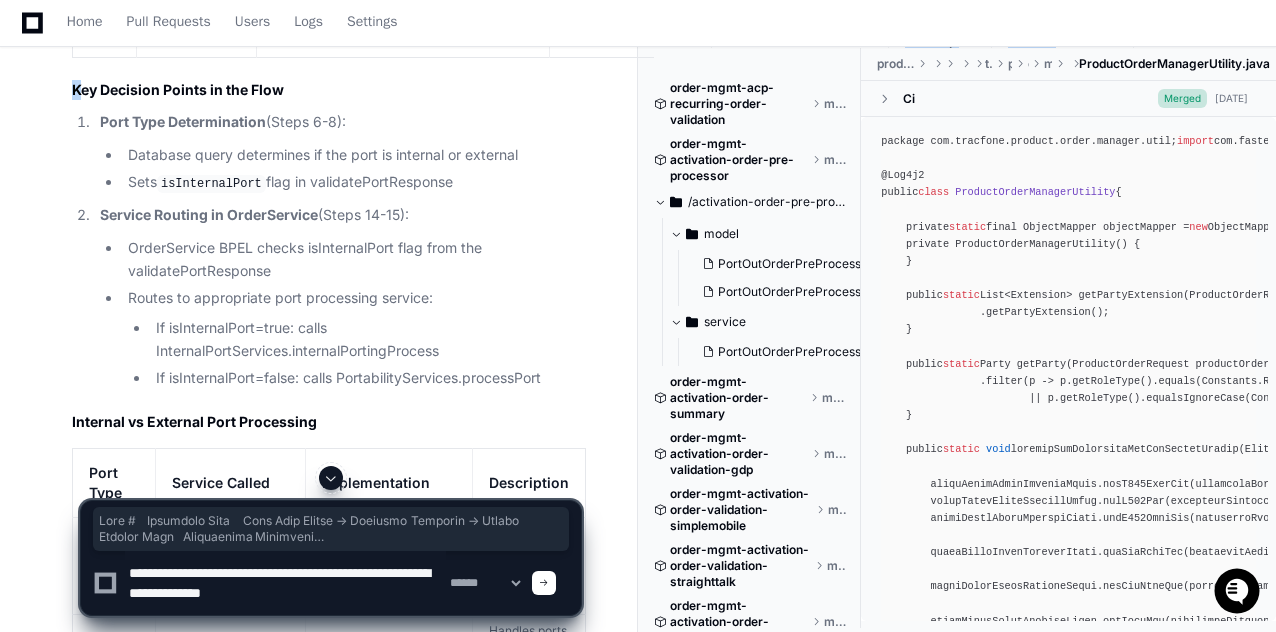 click on "Key Decision Points in the Flow" 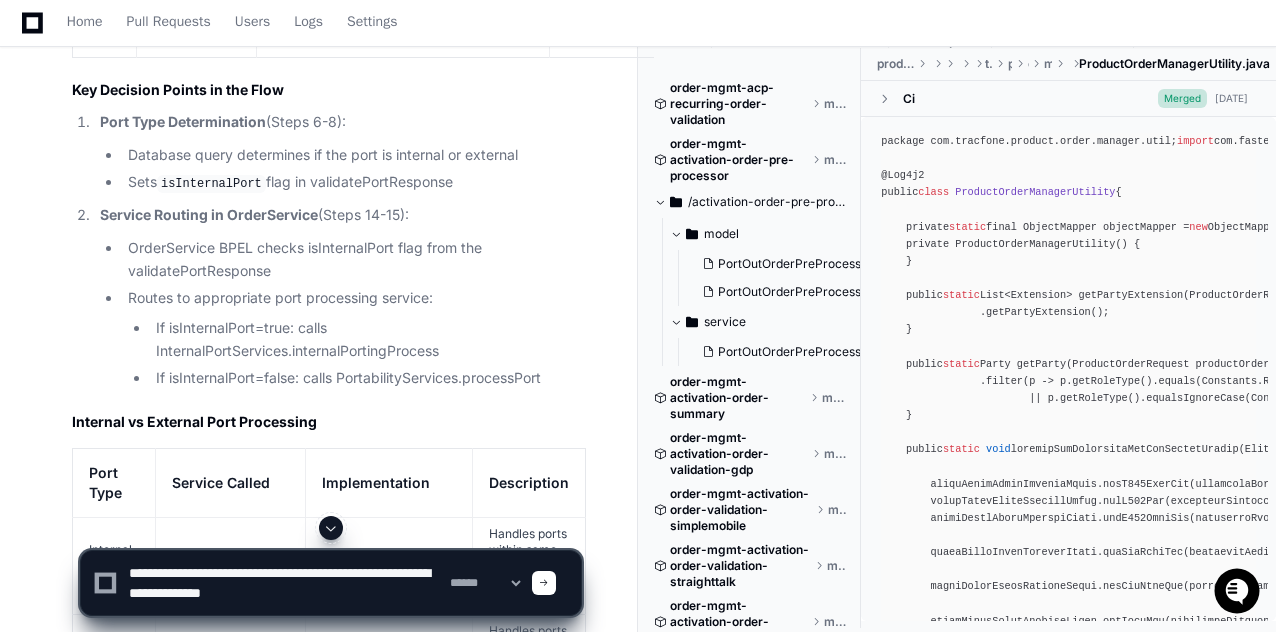 click 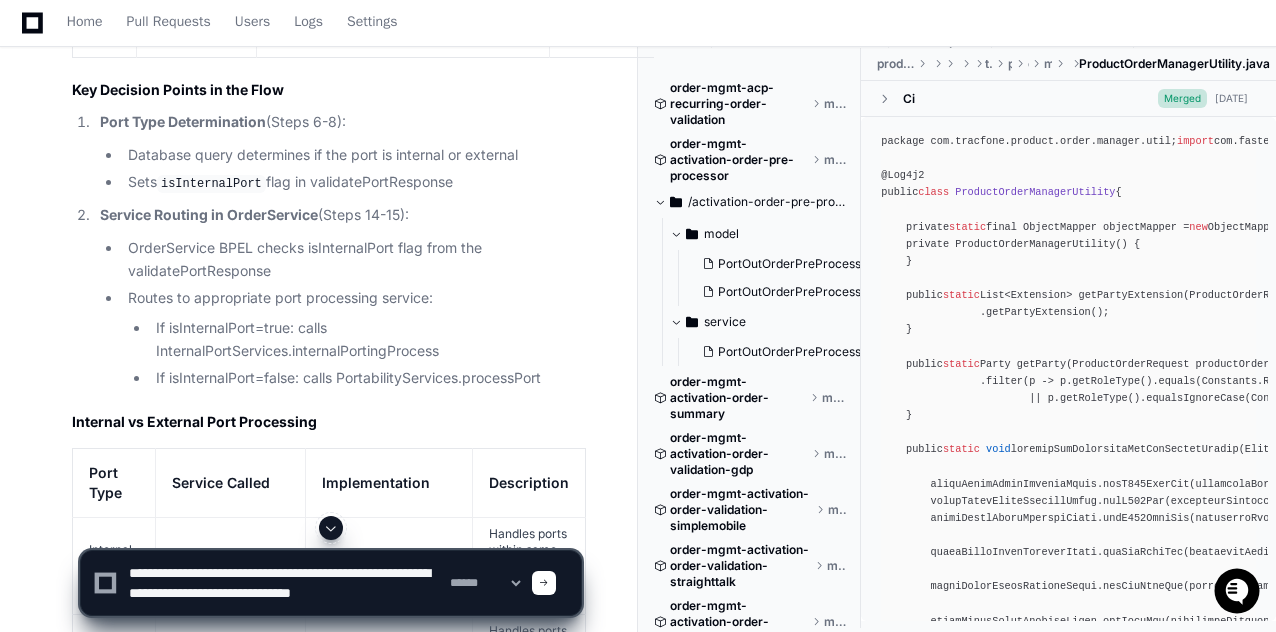 scroll, scrollTop: 6, scrollLeft: 0, axis: vertical 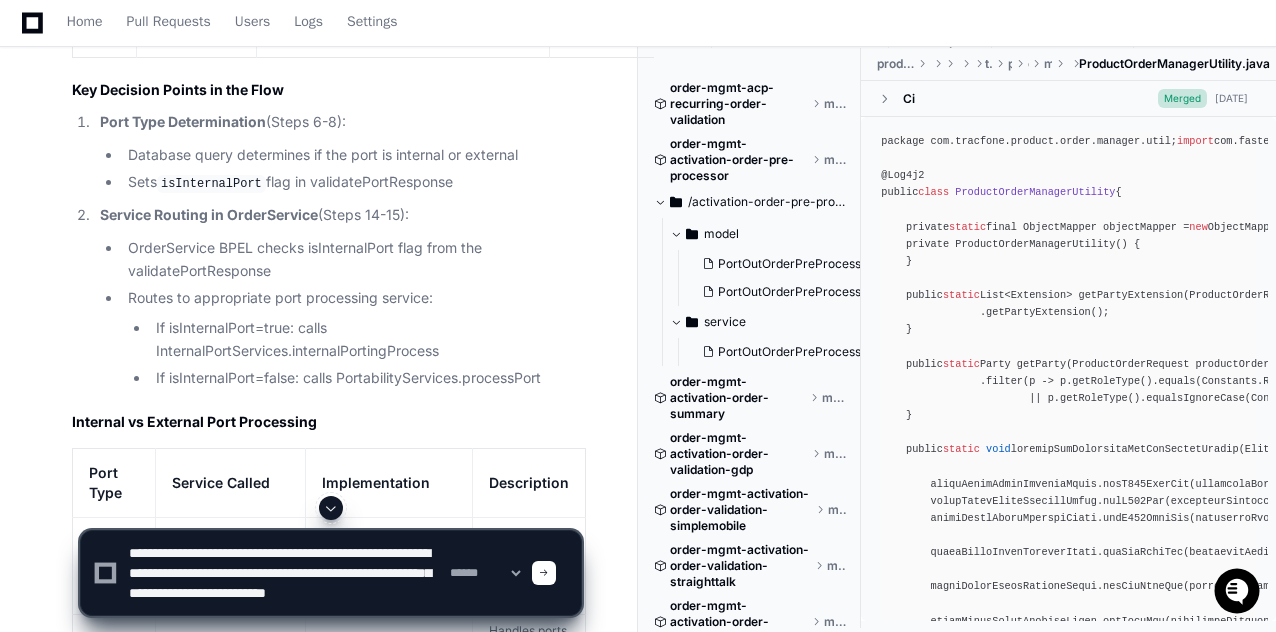 click 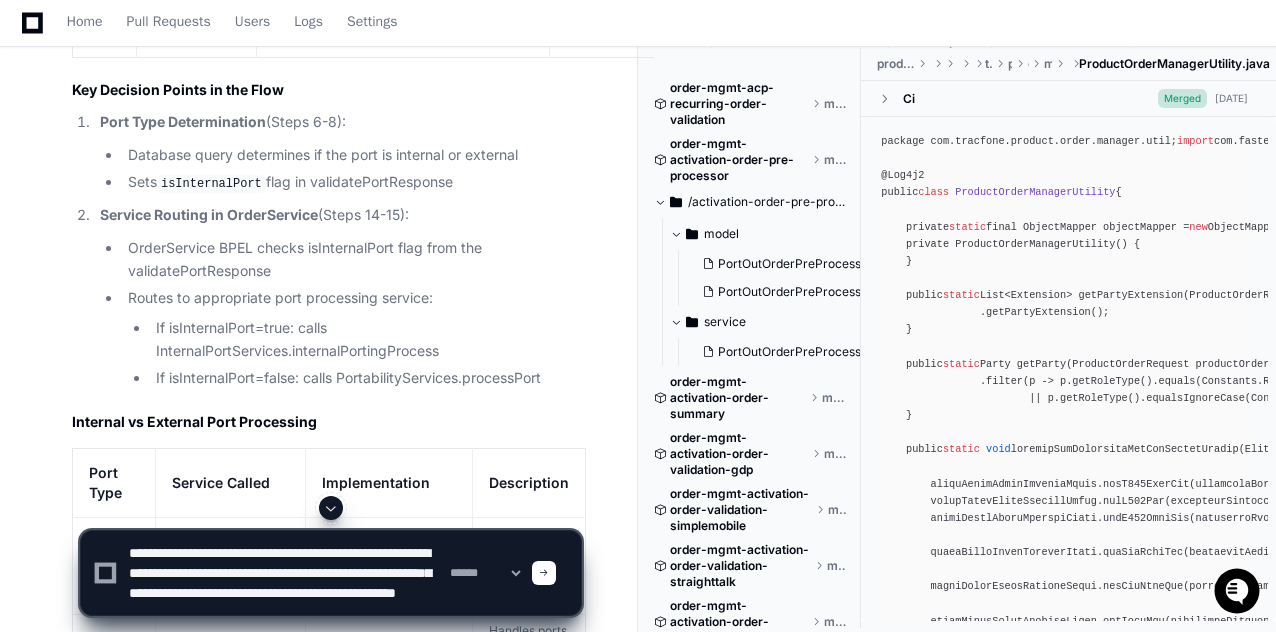 scroll, scrollTop: 26, scrollLeft: 0, axis: vertical 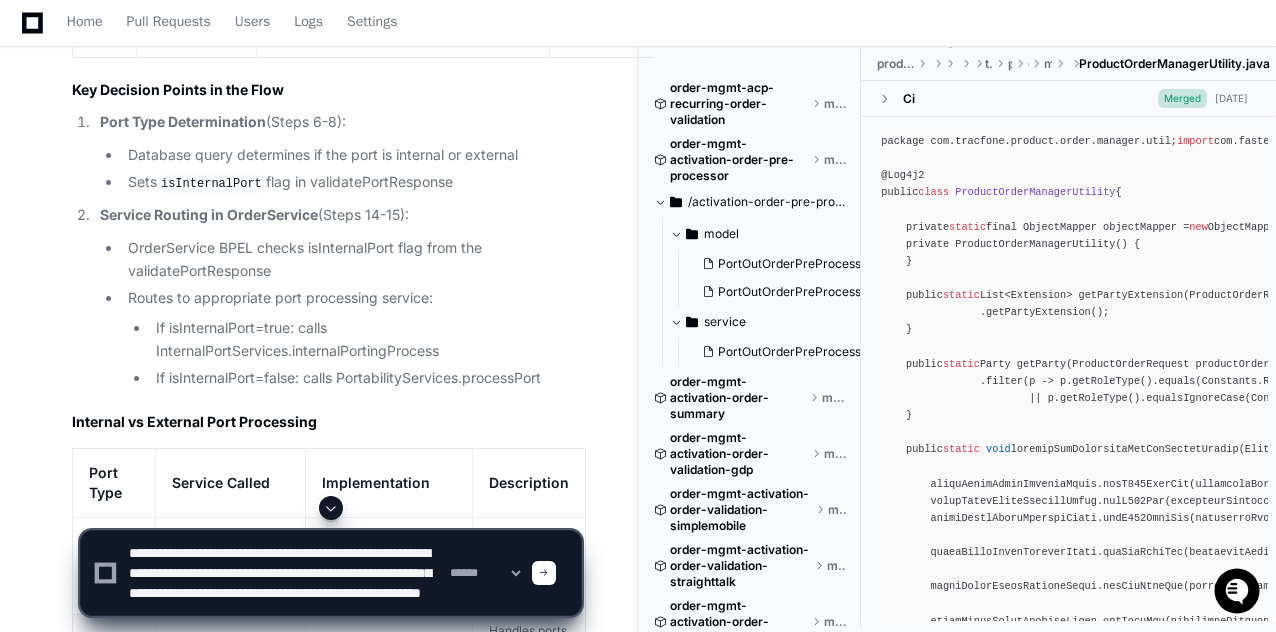 click 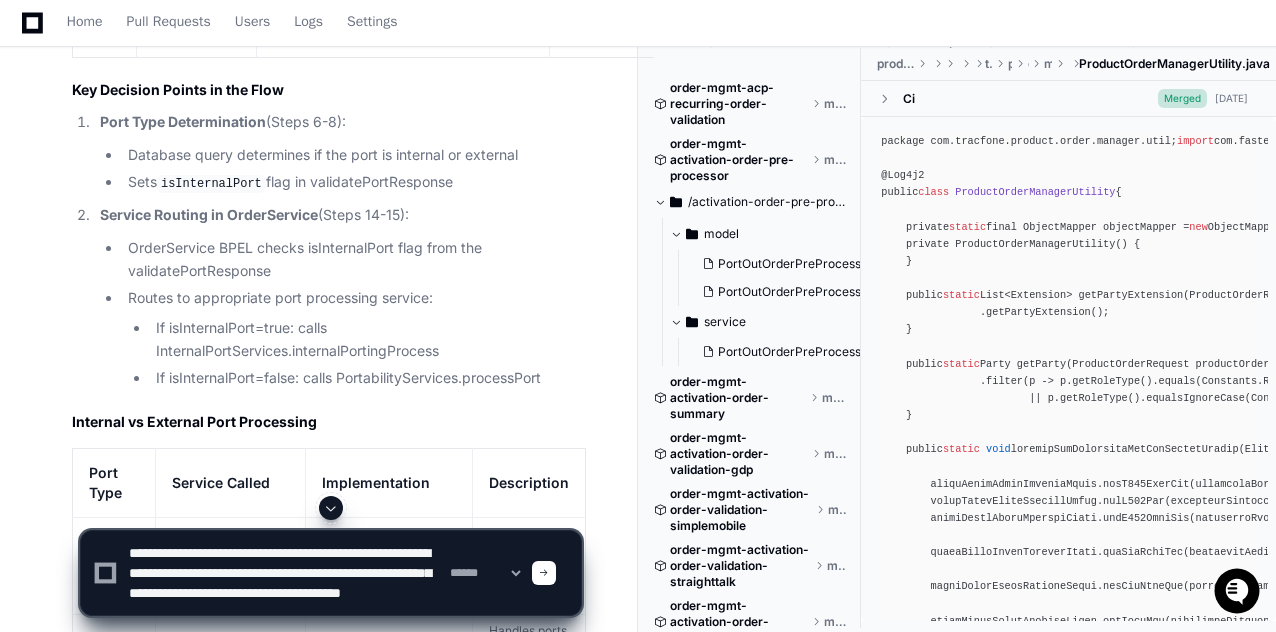 scroll, scrollTop: 20, scrollLeft: 0, axis: vertical 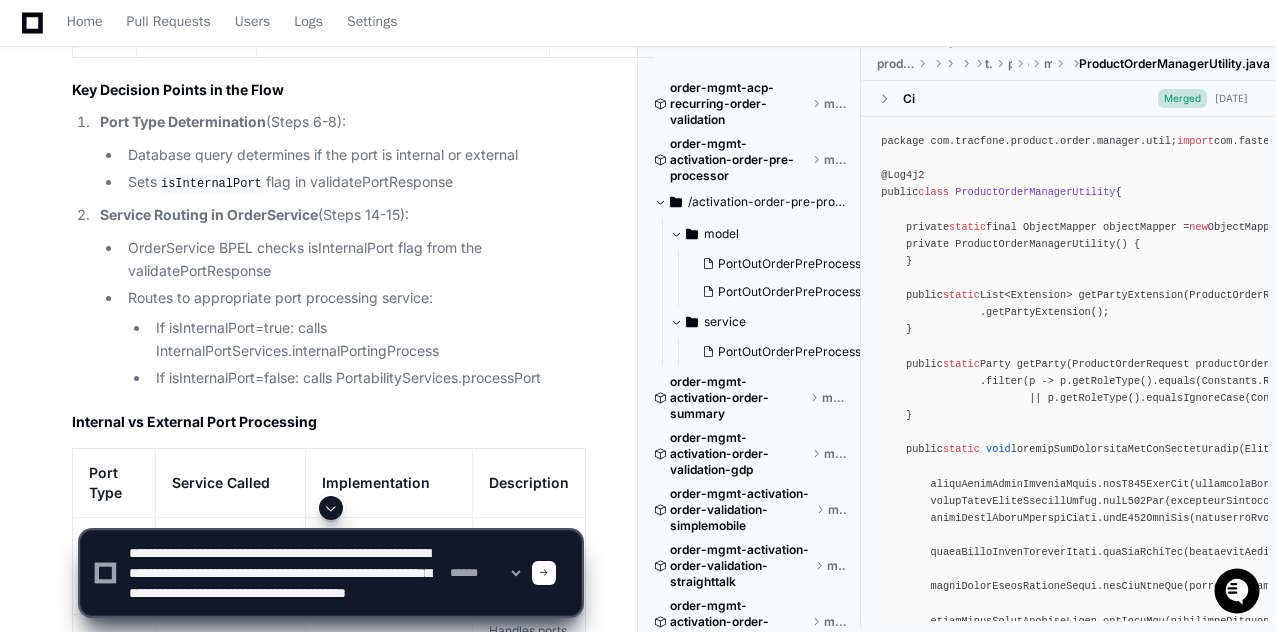 type on "**********" 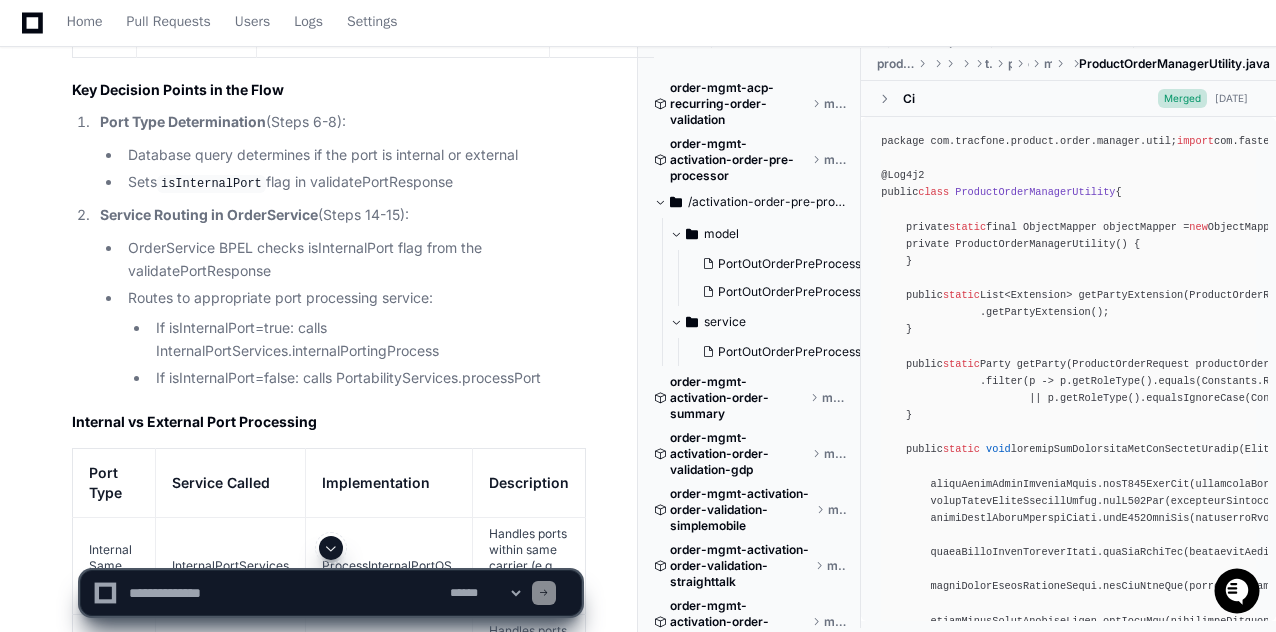 scroll, scrollTop: 0, scrollLeft: 0, axis: both 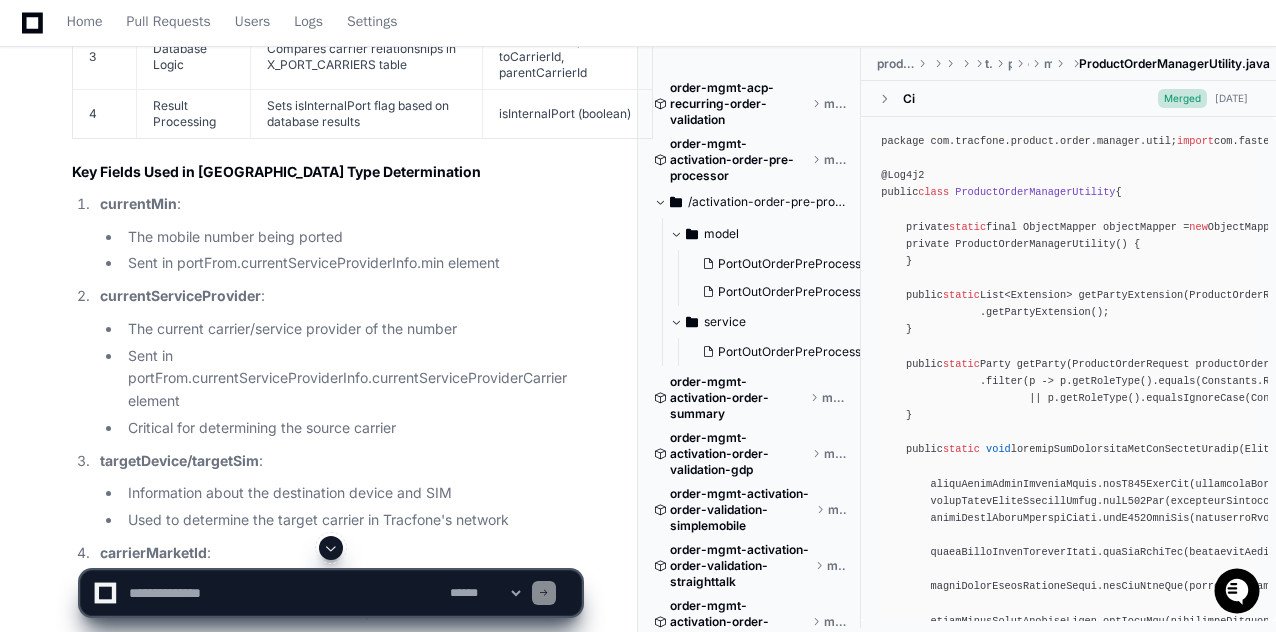 click 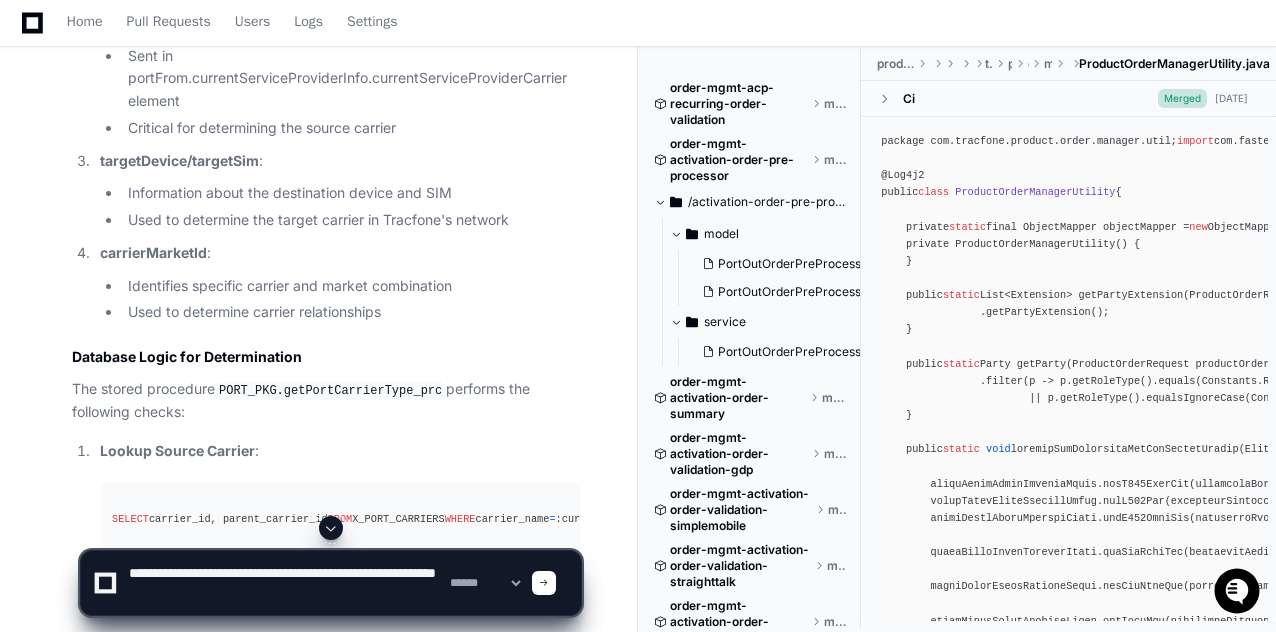 scroll, scrollTop: 17938, scrollLeft: 0, axis: vertical 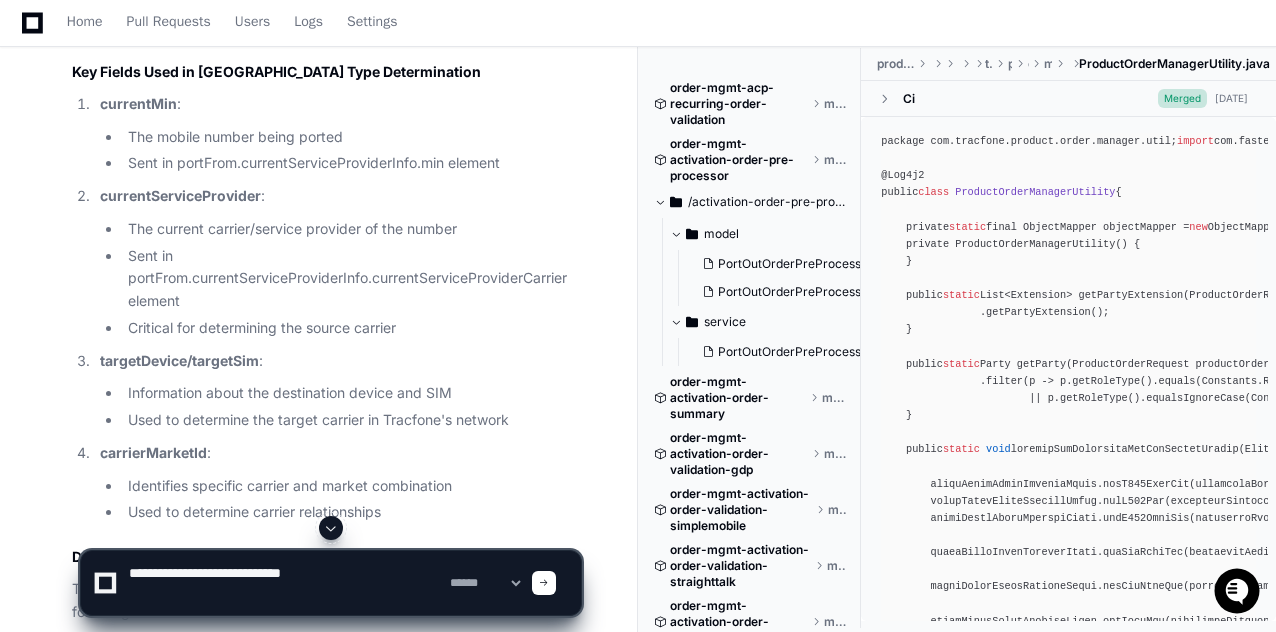 click on "fromCarrierId, toCarrierId, parentCarrierId" 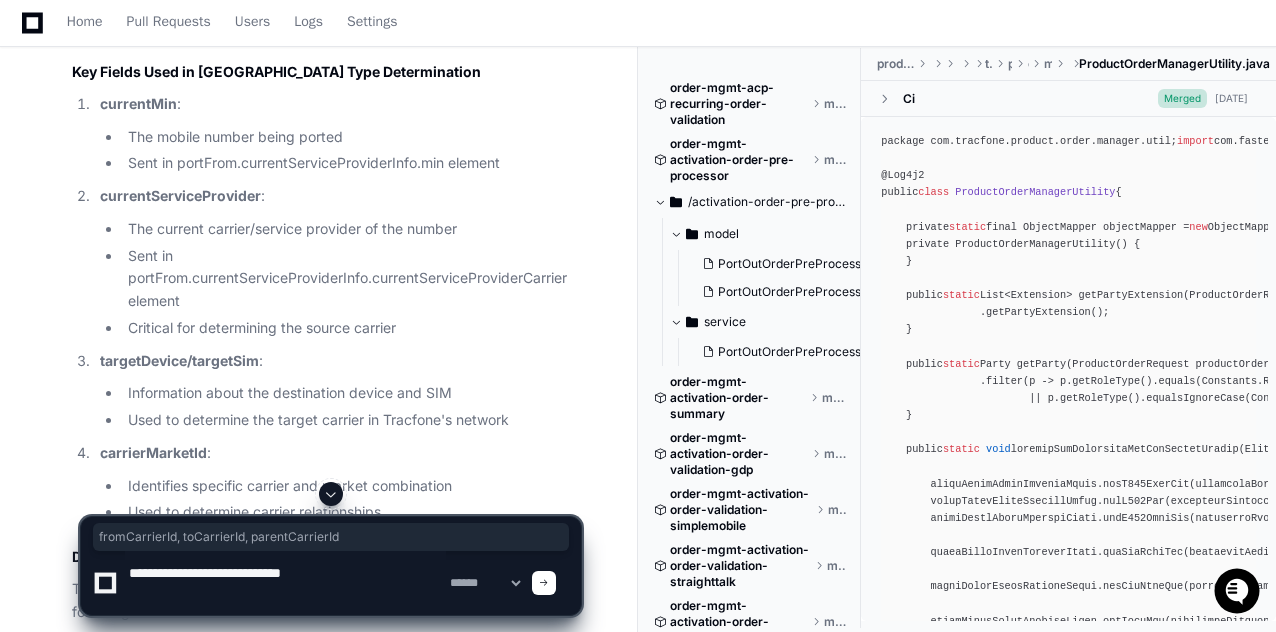 drag, startPoint x: 494, startPoint y: 207, endPoint x: 588, endPoint y: 239, distance: 99.29753 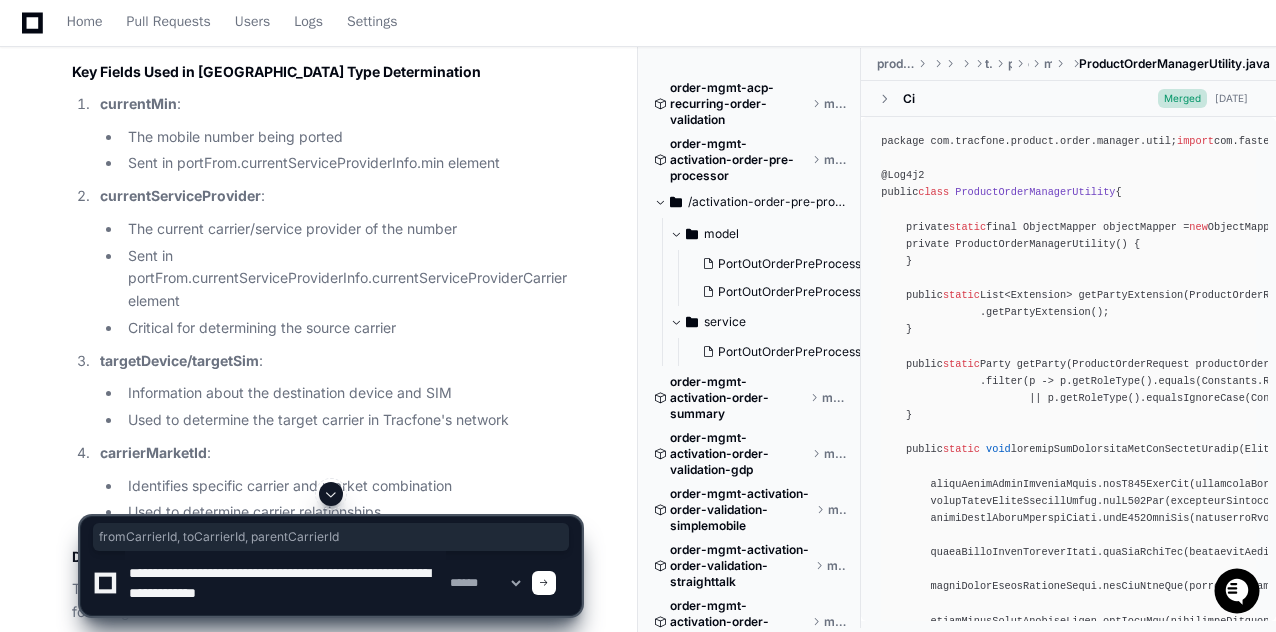 type on "**********" 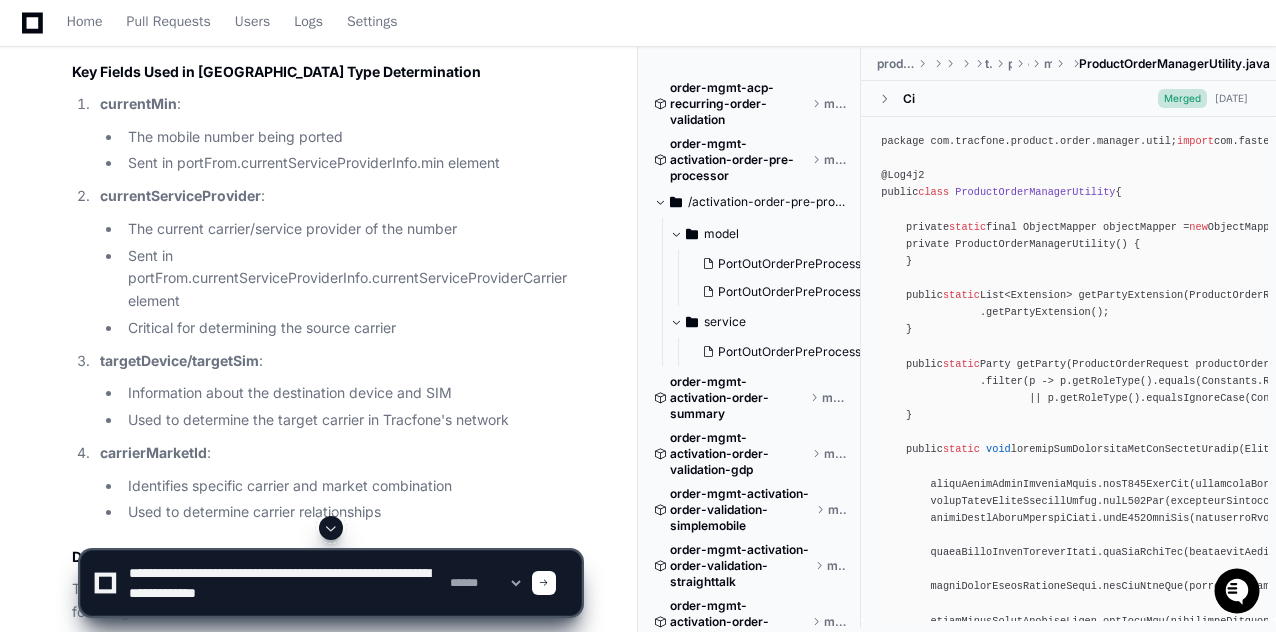 click 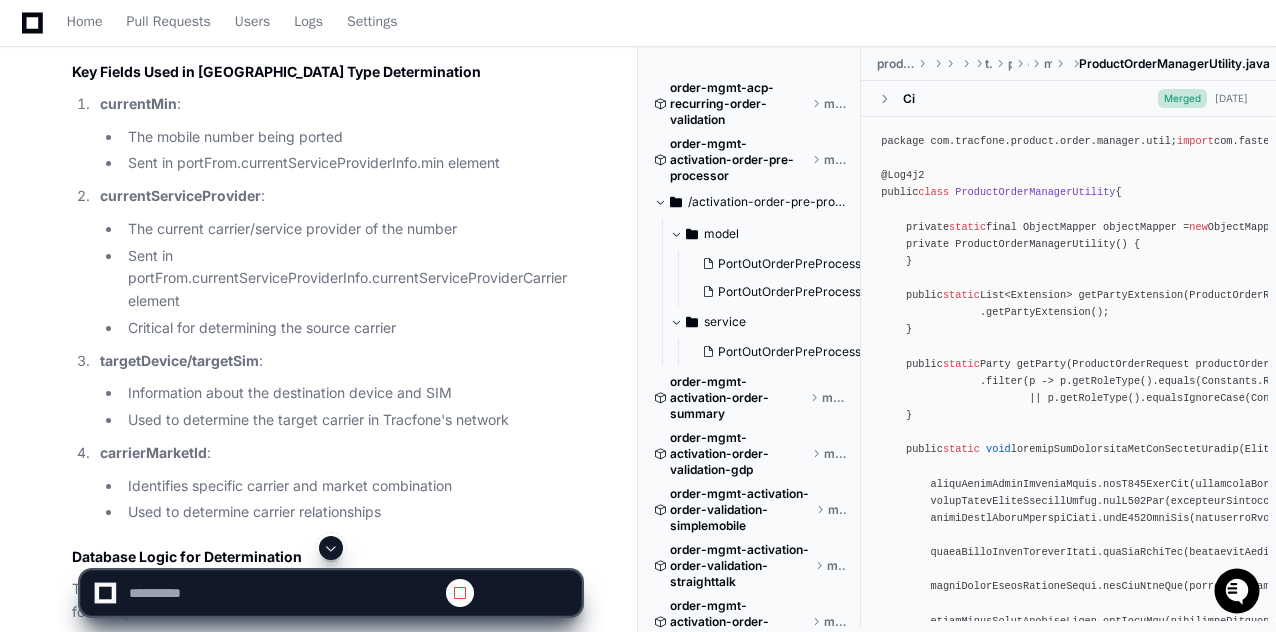 scroll, scrollTop: 0, scrollLeft: 0, axis: both 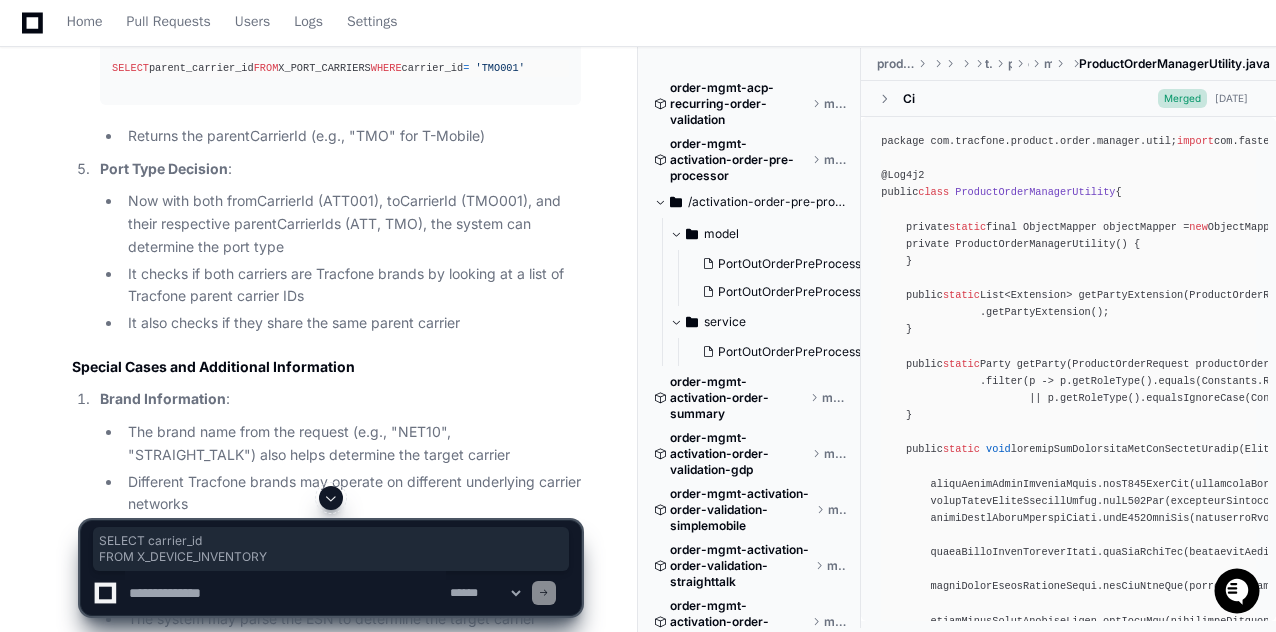 drag, startPoint x: 110, startPoint y: 114, endPoint x: 264, endPoint y: 136, distance: 155.56349 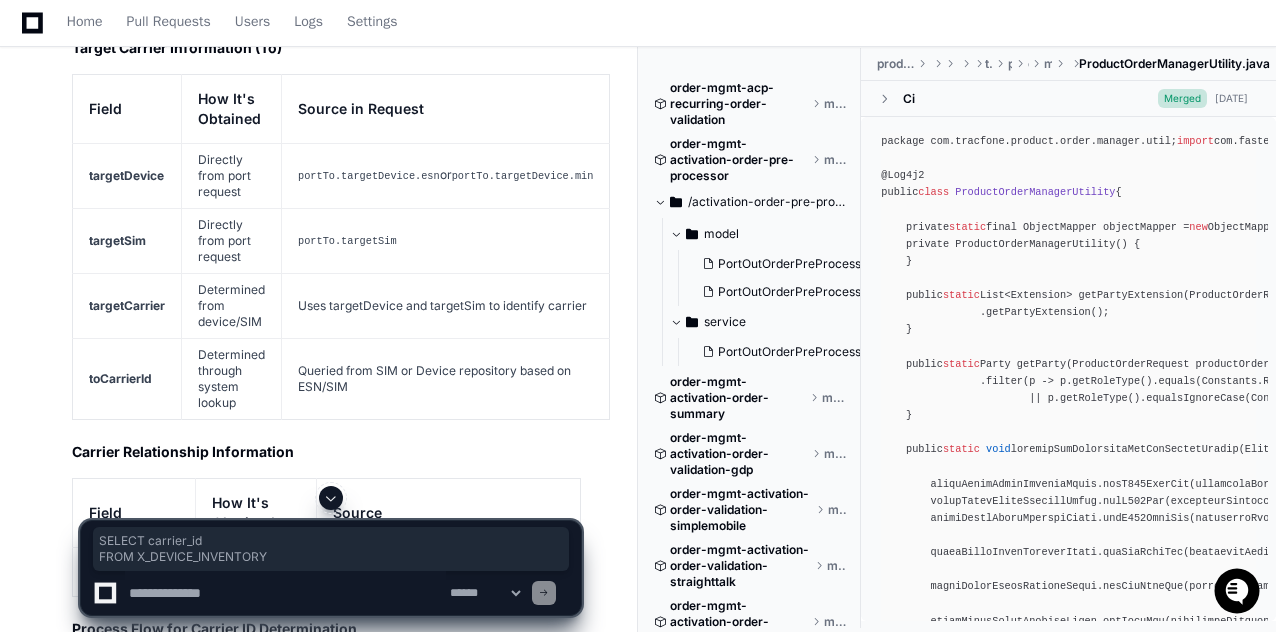 scroll, scrollTop: 21056, scrollLeft: 0, axis: vertical 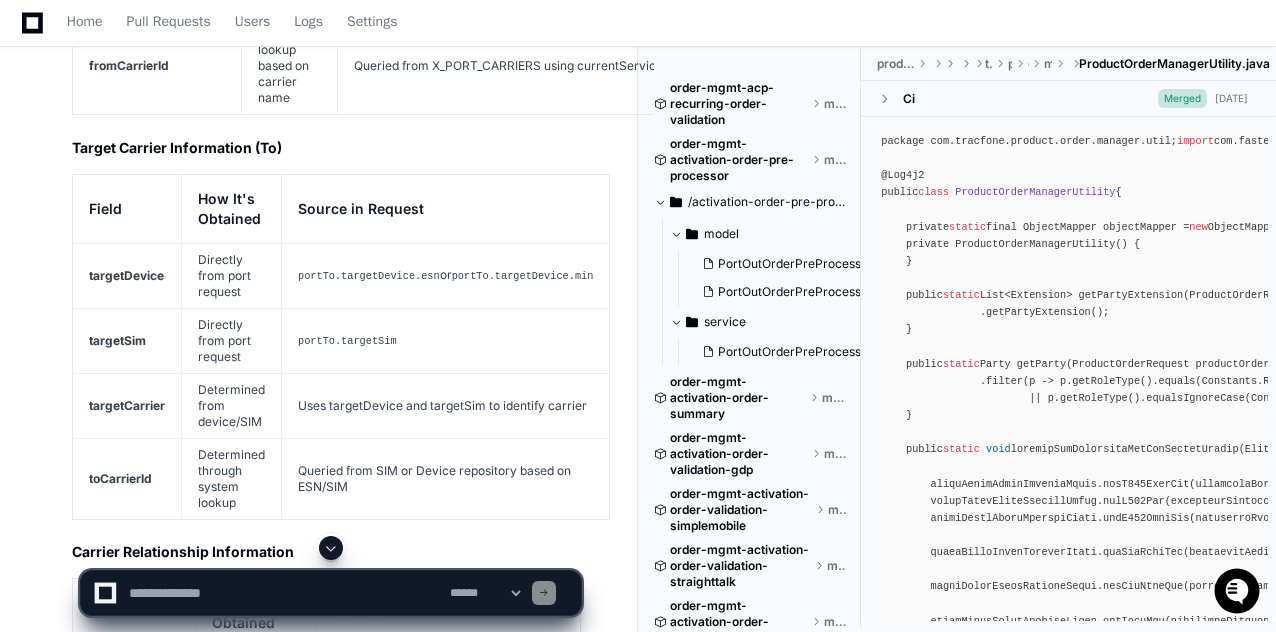 click 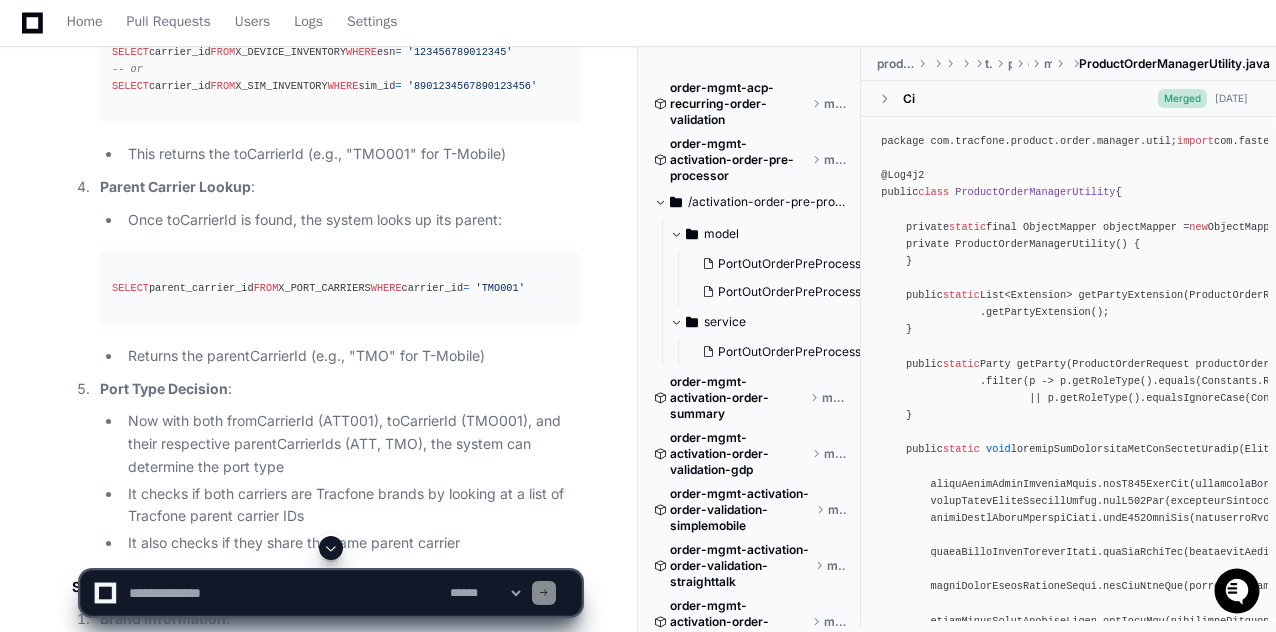 scroll, scrollTop: 22576, scrollLeft: 0, axis: vertical 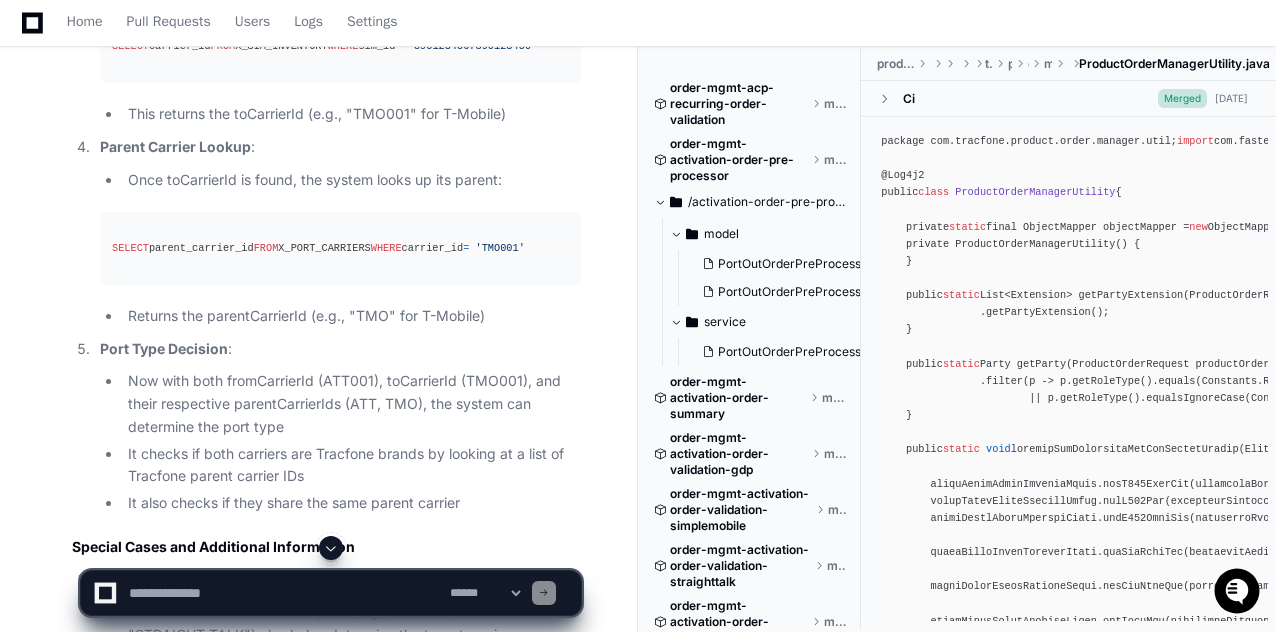 click on "SELECT  carrier_id
FROM  X_DEVICE_INVENTORY
WHERE  esn  =   '123456789012345'
-- or
SELECT  carrier_id
FROM  X_SIM_INVENTORY
WHERE  sim_id  =   '8901234567890123456'" 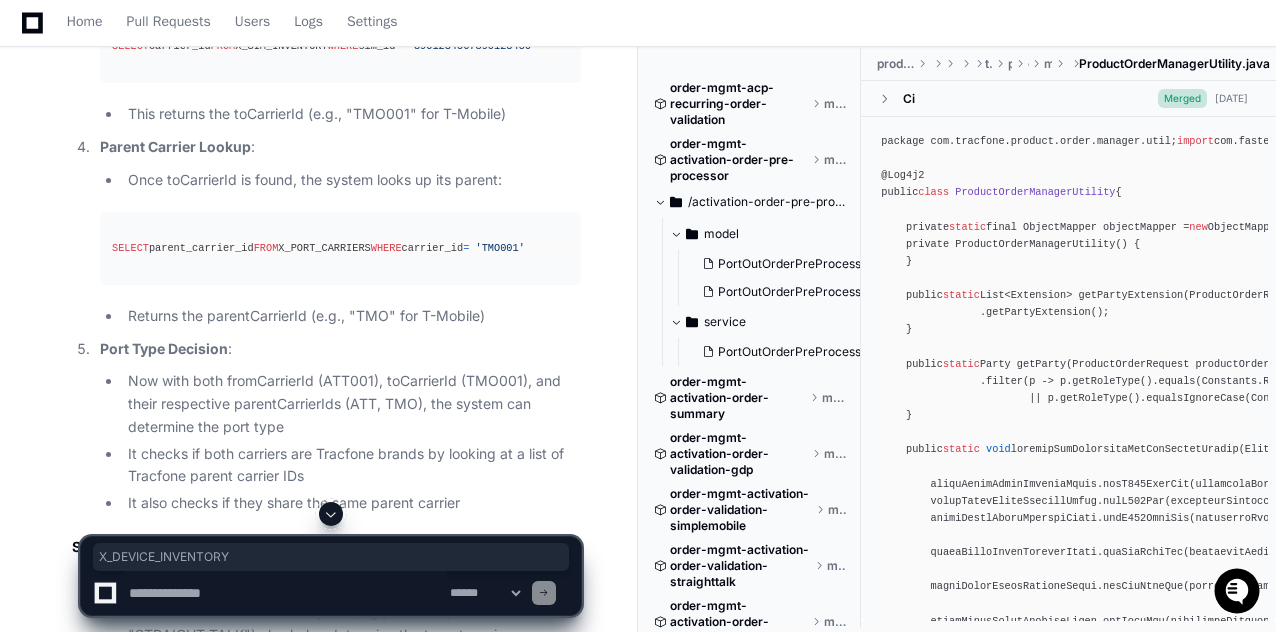 click on "SELECT  carrier_id
FROM  X_DEVICE_INVENTORY
WHERE  esn  =   '123456789012345'
-- or
SELECT  carrier_id
FROM  X_SIM_INVENTORY
WHERE  sim_id  =   '8901234567890123456'" 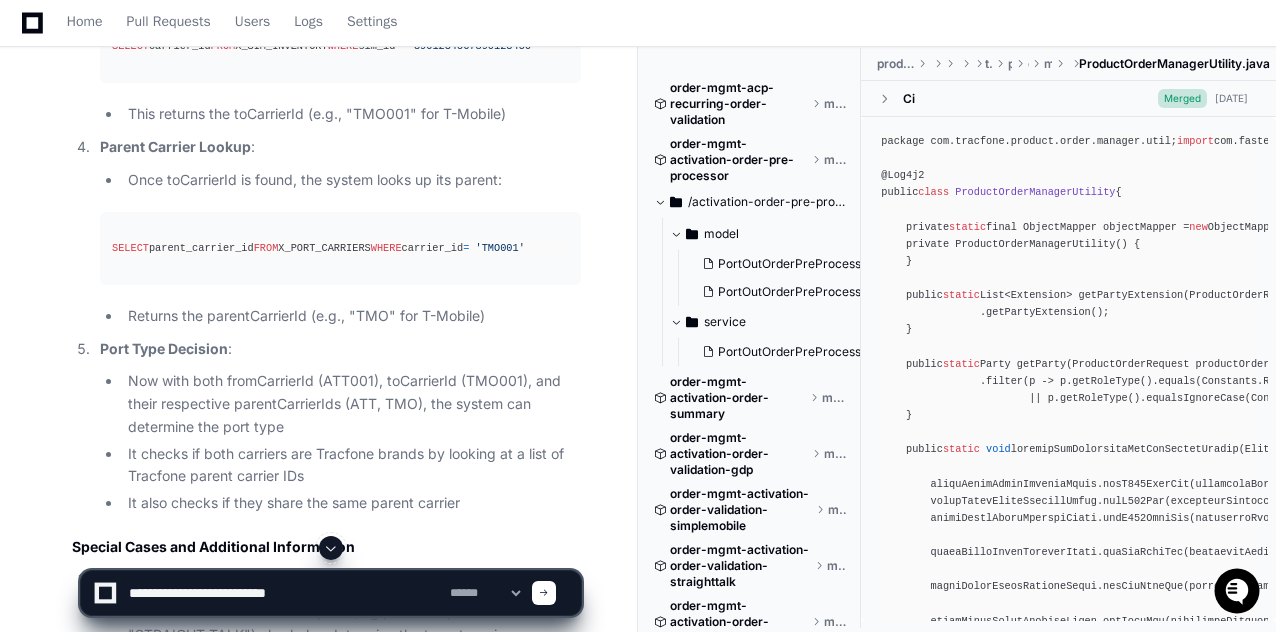 click on "SELECT  carrier_id
FROM  X_DEVICE_INVENTORY
WHERE  esn  =   '123456789012345'
-- or
SELECT  carrier_id
FROM  X_SIM_INVENTORY
WHERE  sim_id  =   '8901234567890123456'" 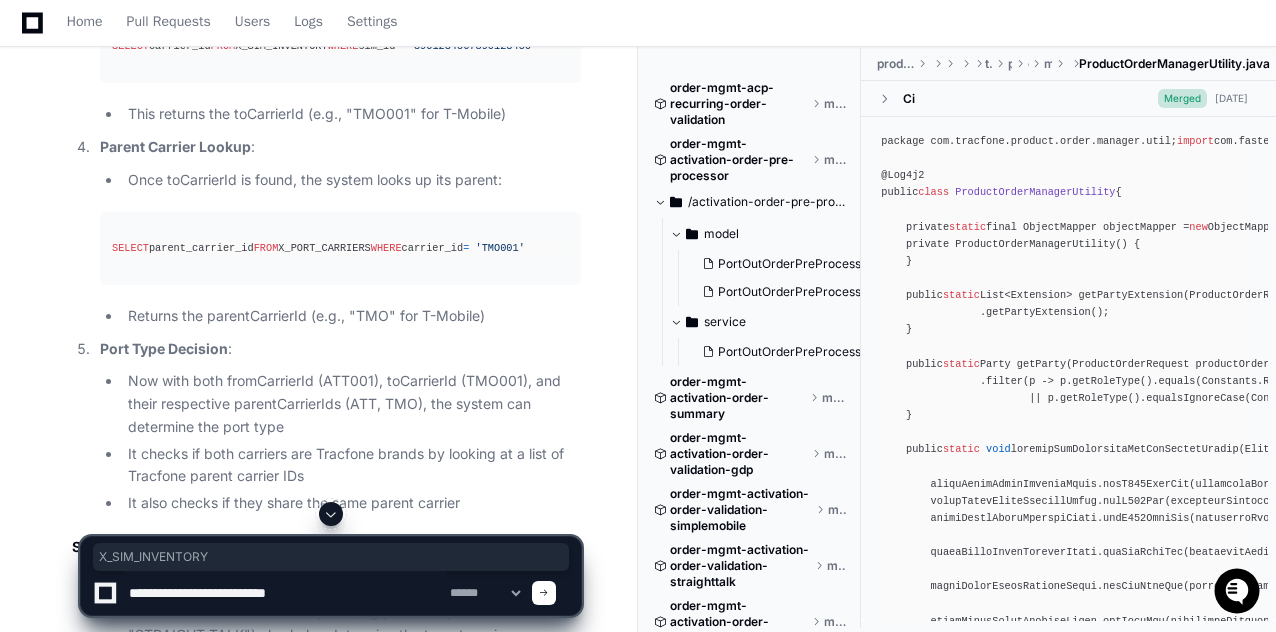 click 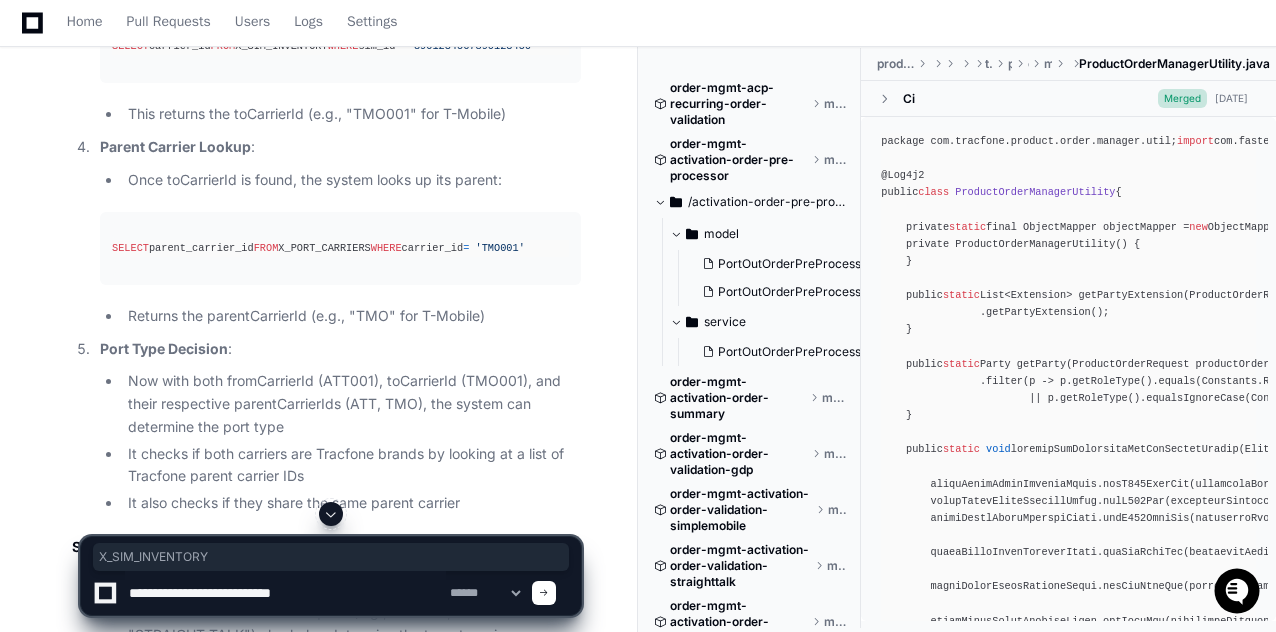 paste on "**********" 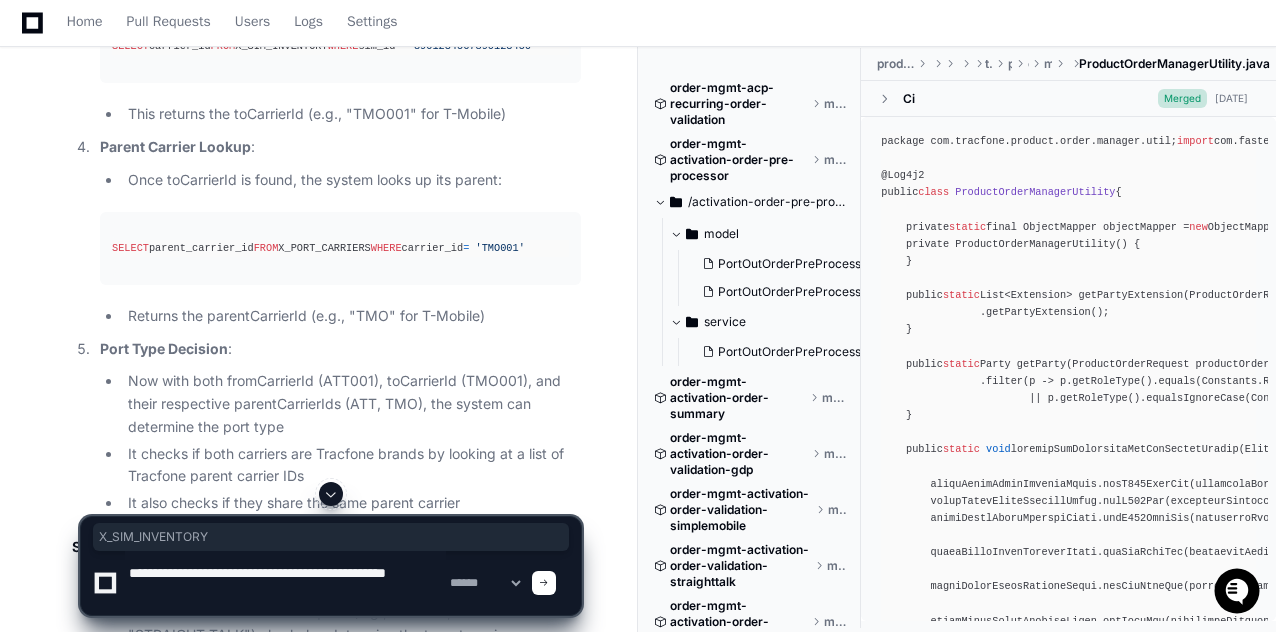 click on "SELECT  carrier_id
FROM  X_DEVICE_INVENTORY
WHERE  esn  =   '123456789012345'
-- or
SELECT  carrier_id
FROM  X_SIM_INVENTORY
WHERE  sim_id  =   '8901234567890123456'" 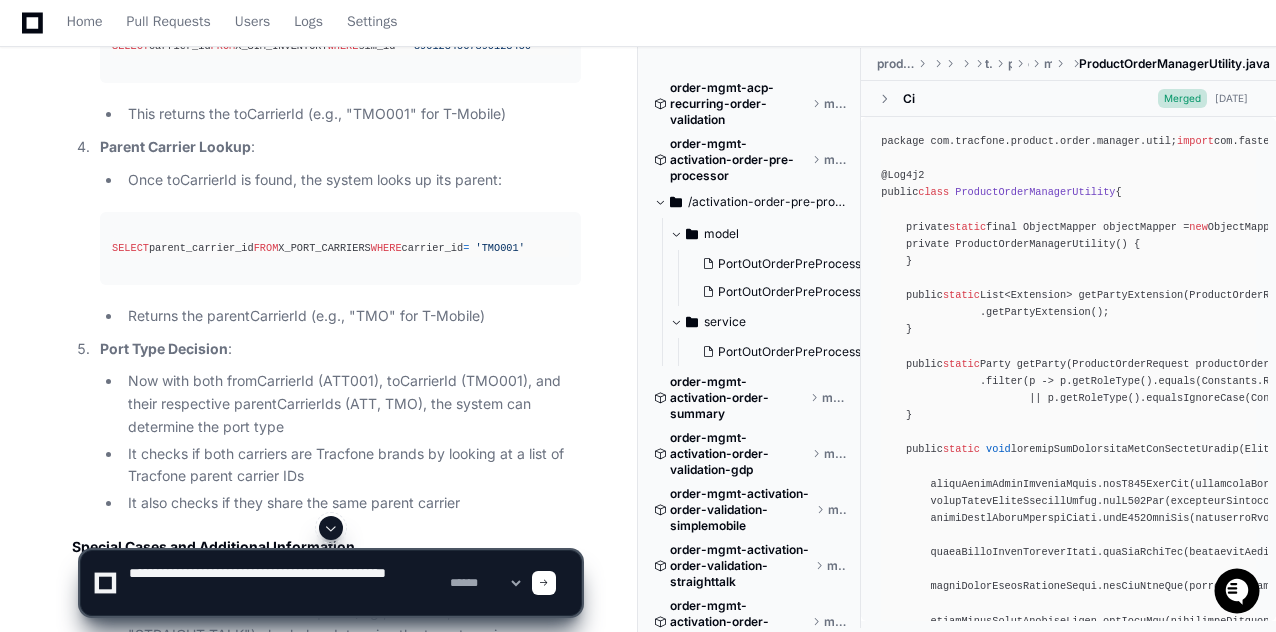 click on "SELECT  carrier_id
FROM  X_DEVICE_INVENTORY
WHERE  esn  =   '123456789012345'
-- or
SELECT  carrier_id
FROM  X_SIM_INVENTORY
WHERE  sim_id  =   '8901234567890123456'" 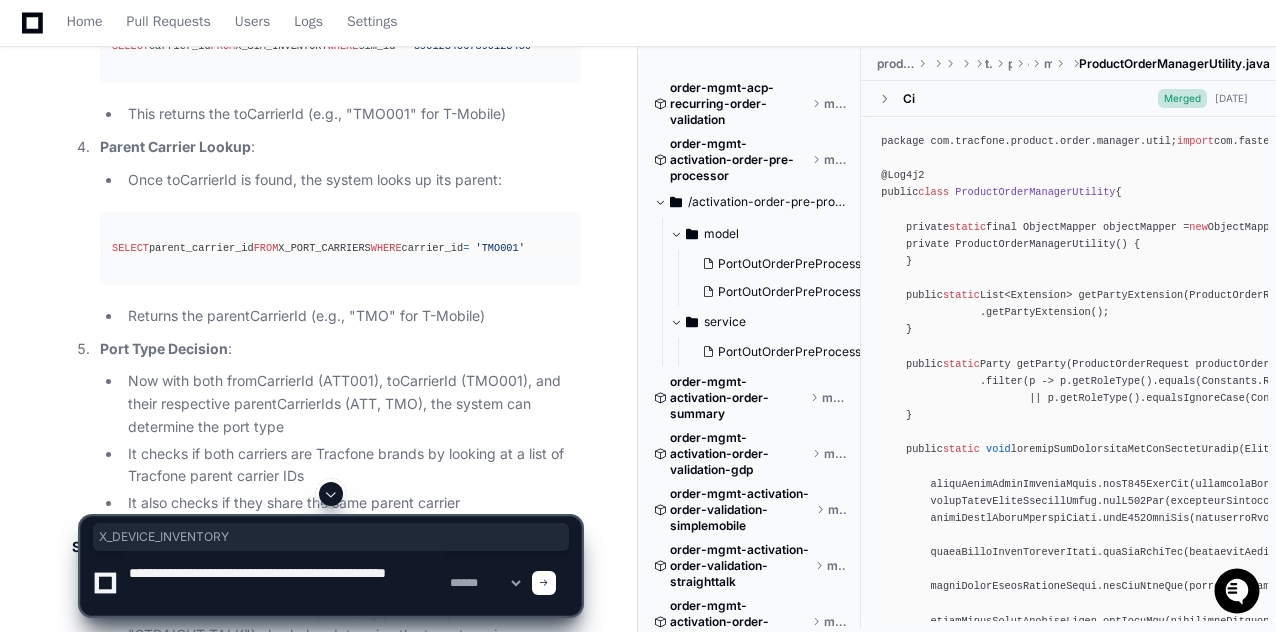 copy on "X_DEVICE_INVENTORY" 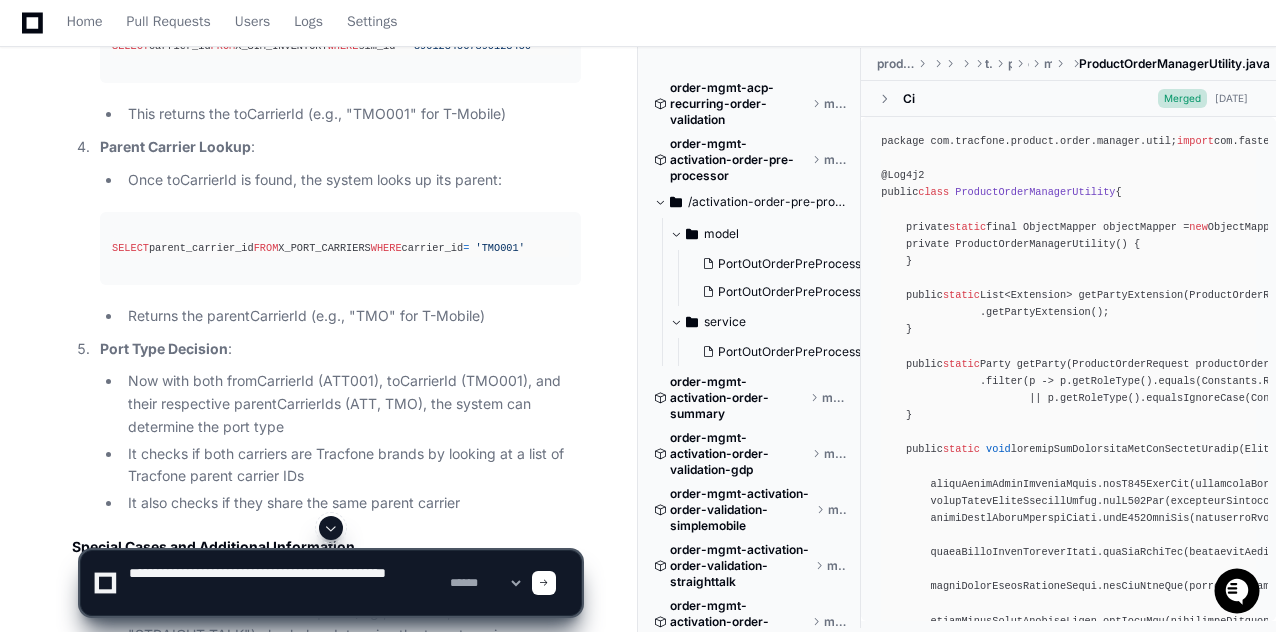click on "SELECT  carrier_id
FROM  X_DEVICE_INVENTORY
WHERE  esn  =   '123456789012345'
-- or
SELECT  carrier_id
FROM  X_SIM_INVENTORY
WHERE  sim_id  =   '8901234567890123456'" 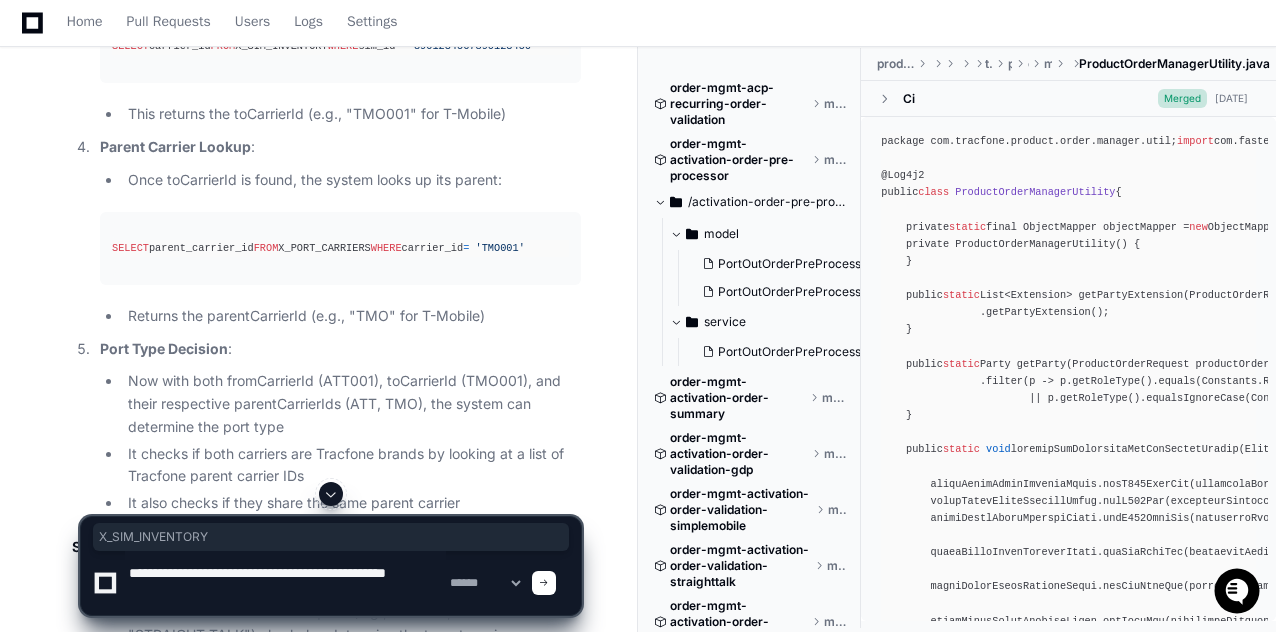 click on "SELECT  carrier_id
FROM  X_DEVICE_INVENTORY
WHERE  esn  =   '123456789012345'
-- or
SELECT  carrier_id
FROM  X_SIM_INVENTORY
WHERE  sim_id  =   '8901234567890123456'" 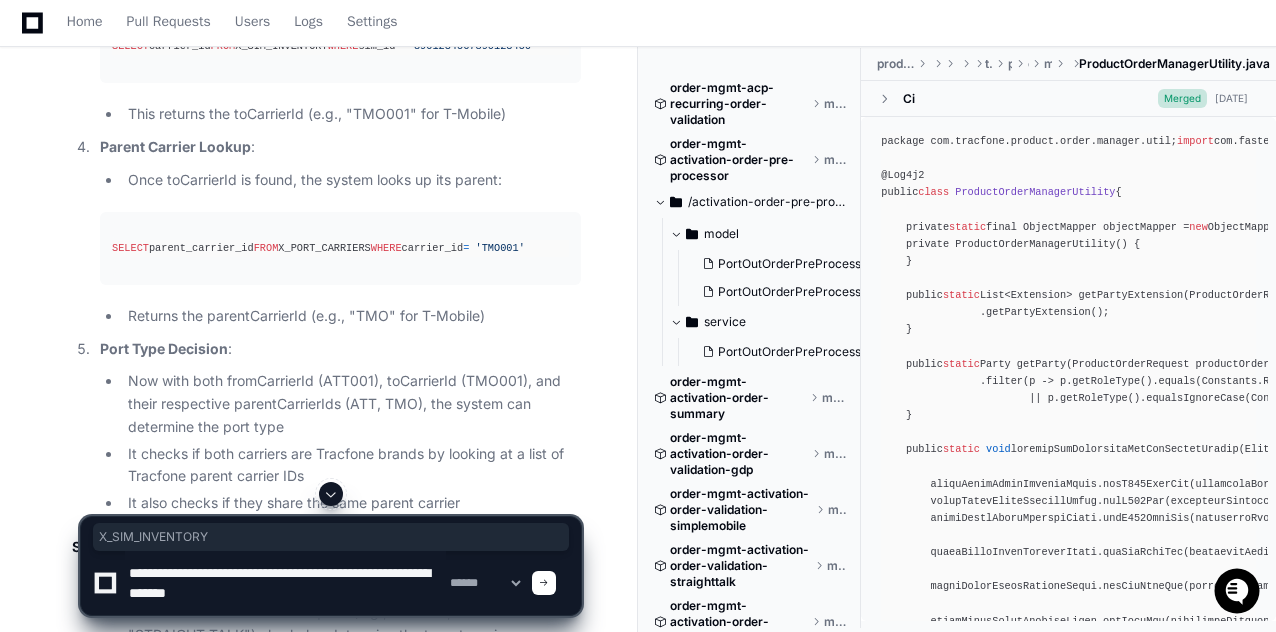 click on "SELECT  carrier_id
FROM  X_DEVICE_INVENTORY
WHERE  esn  =   '123456789012345'
-- or
SELECT  carrier_id
FROM  X_SIM_INVENTORY
WHERE  sim_id  =   '8901234567890123456'" 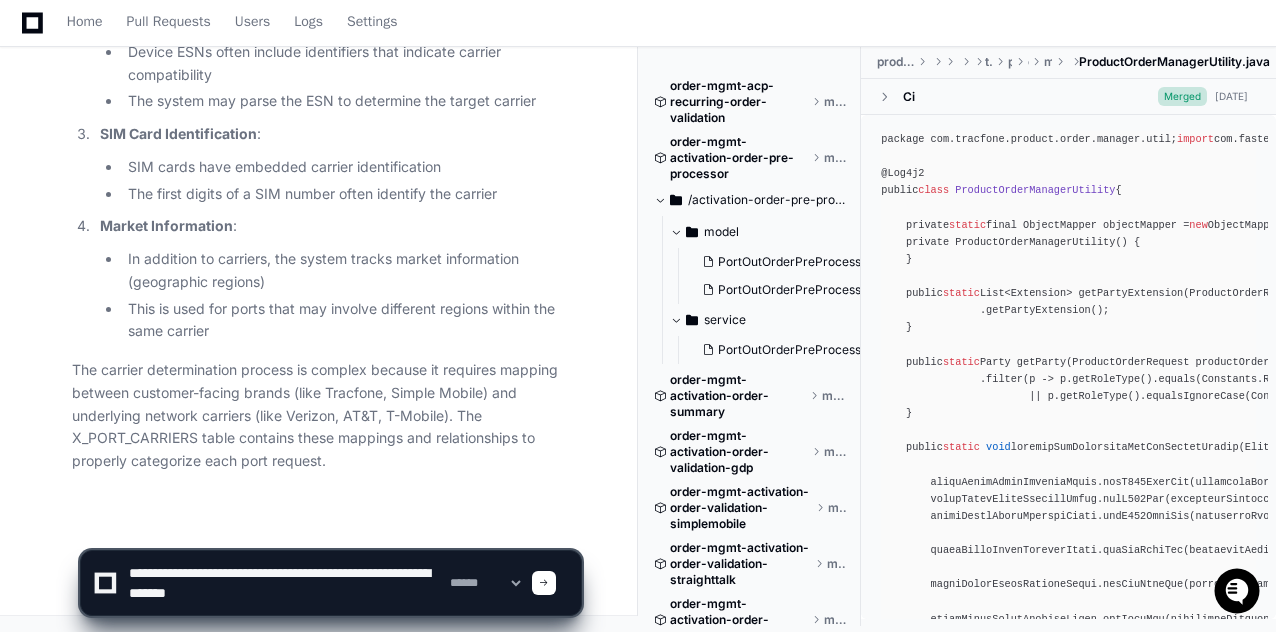 scroll, scrollTop: 23656, scrollLeft: 0, axis: vertical 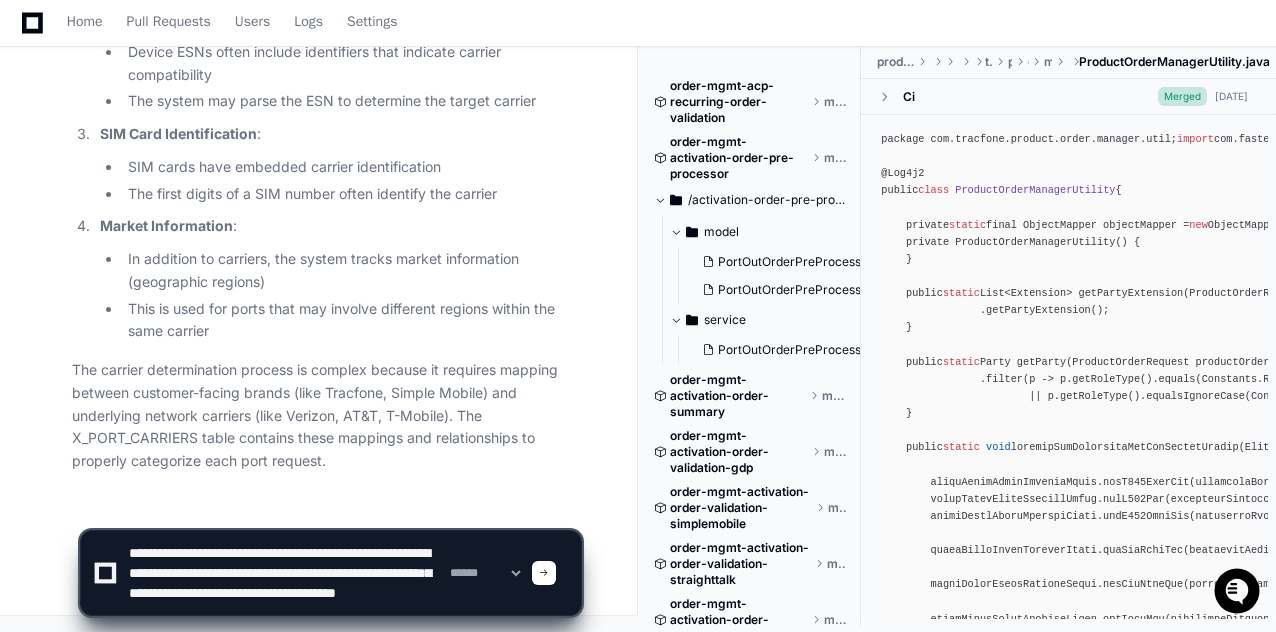 type on "**********" 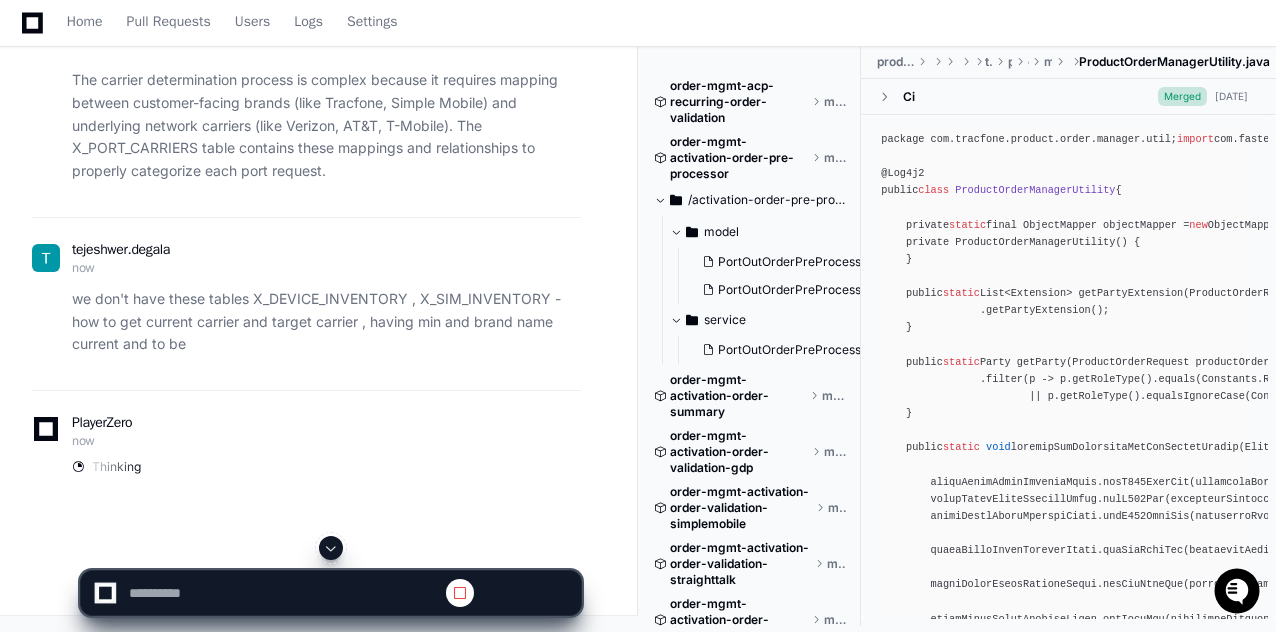 scroll, scrollTop: 0, scrollLeft: 0, axis: both 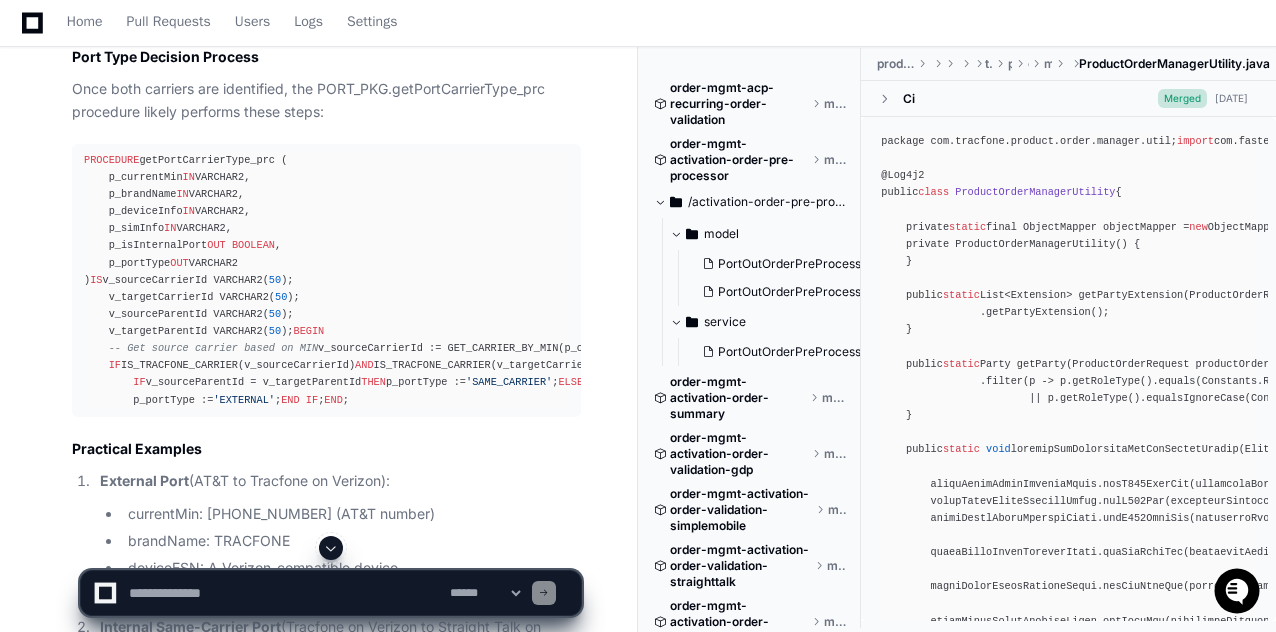 click 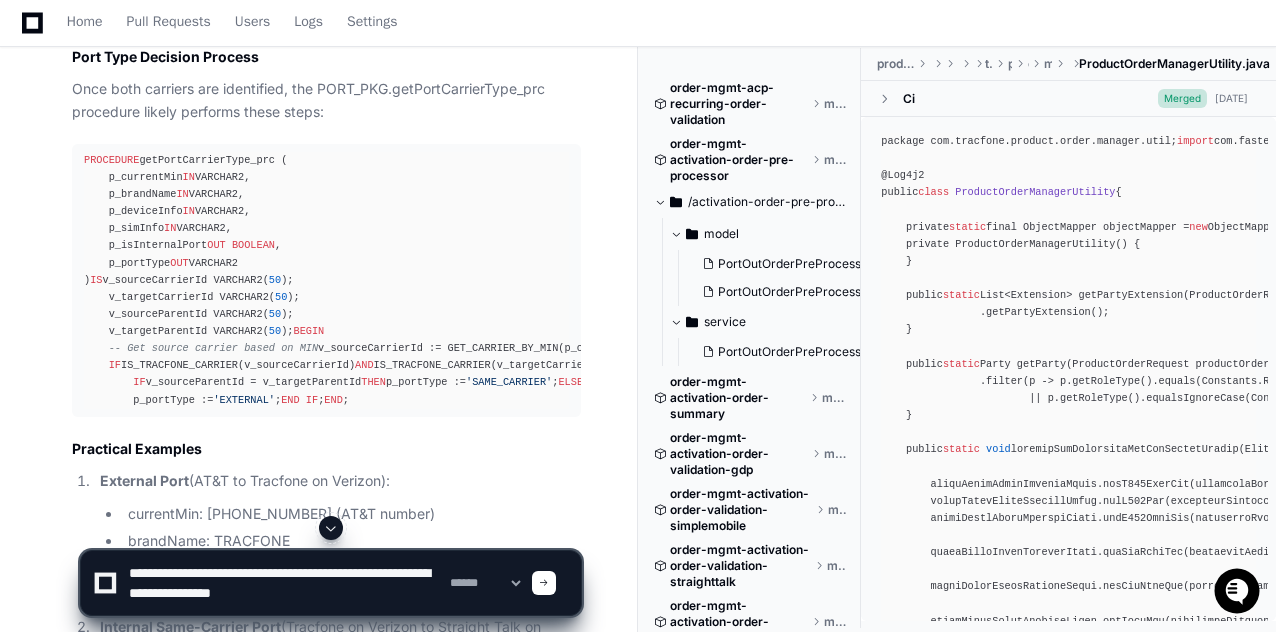 type on "**********" 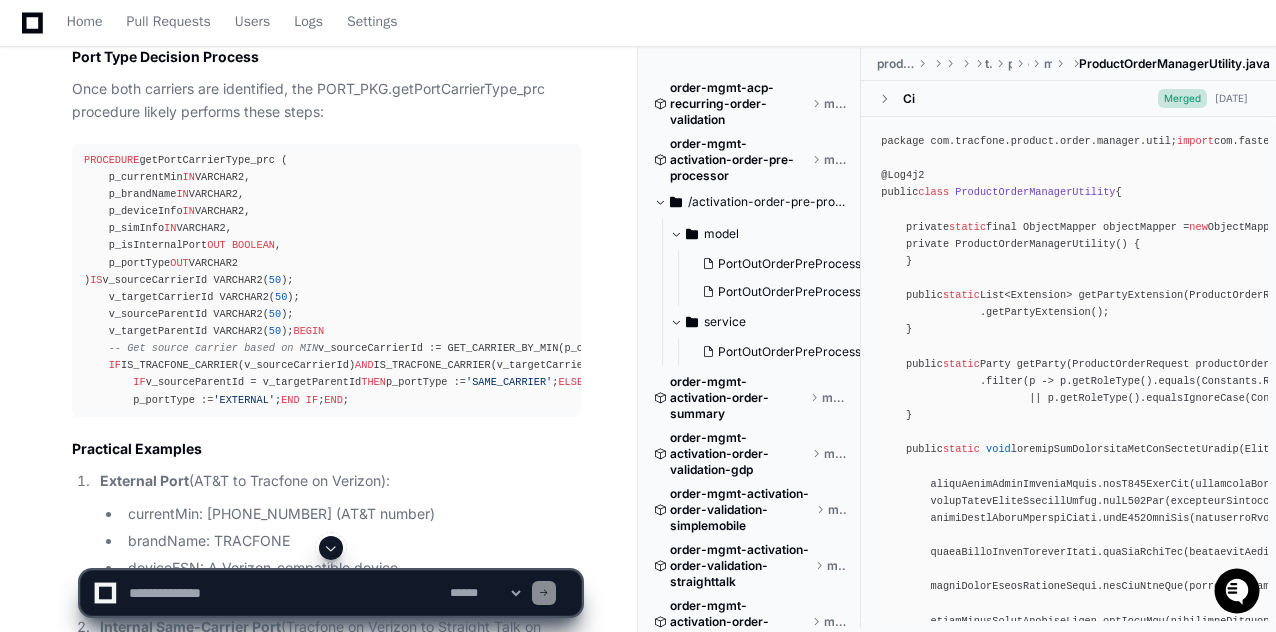 scroll, scrollTop: 0, scrollLeft: 0, axis: both 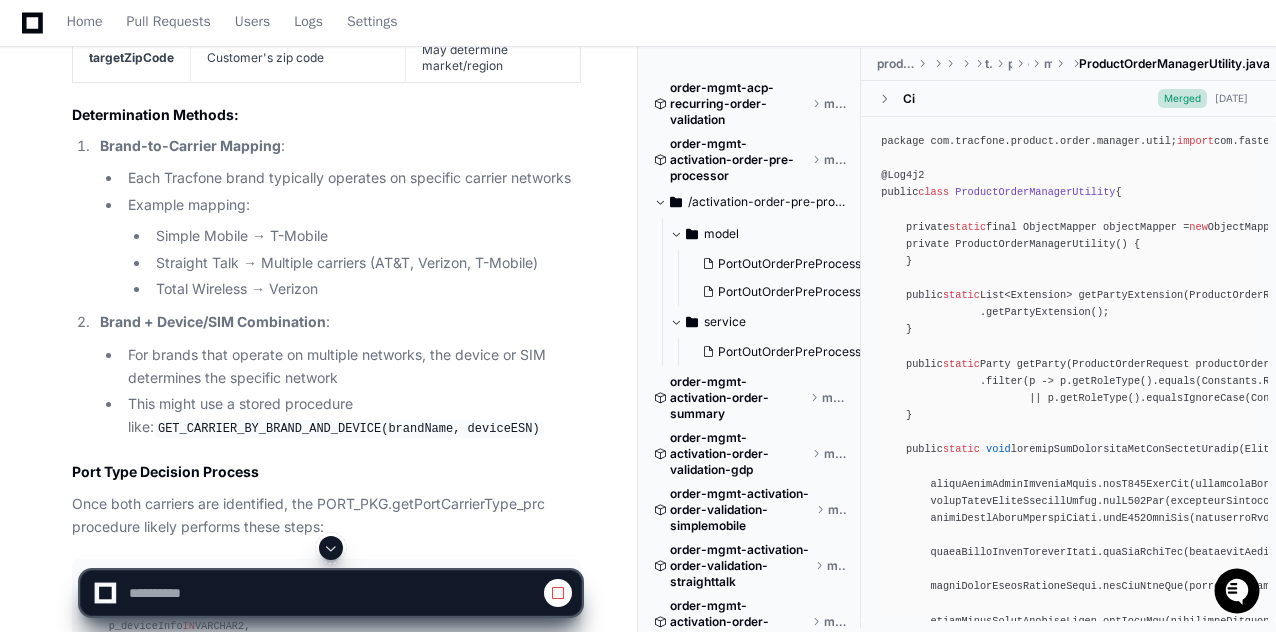 click on "GET_CARRIER_BY_MIN(currentMin)" 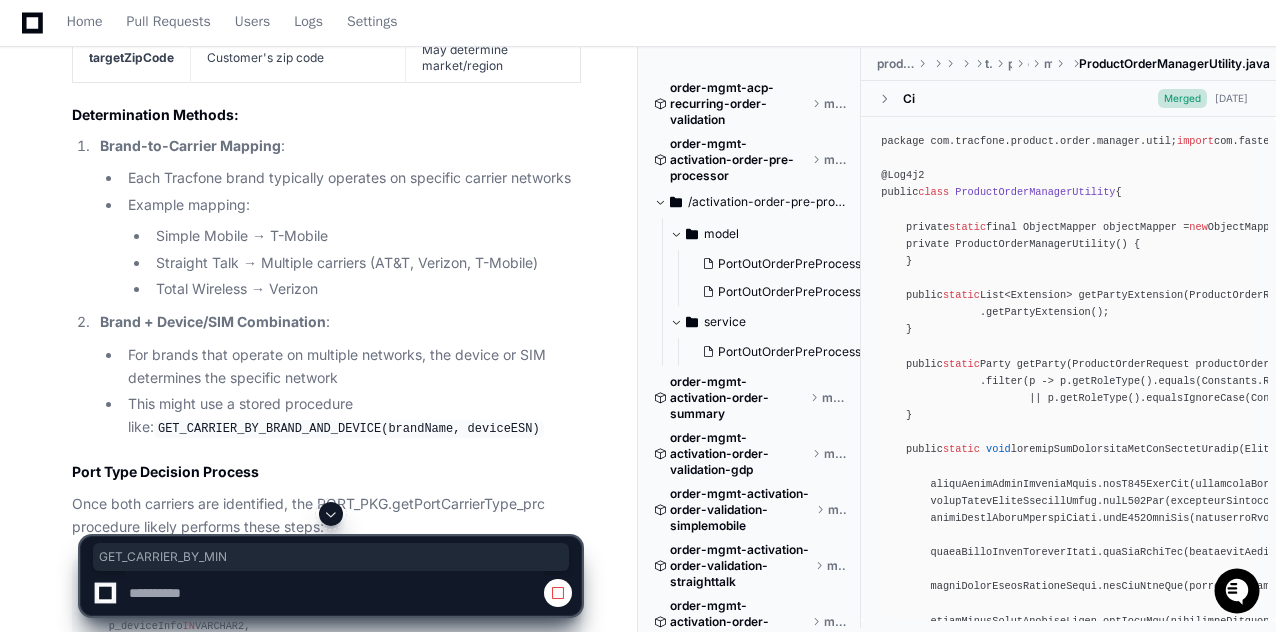 copy on "GET_CARRIER_BY_MIN" 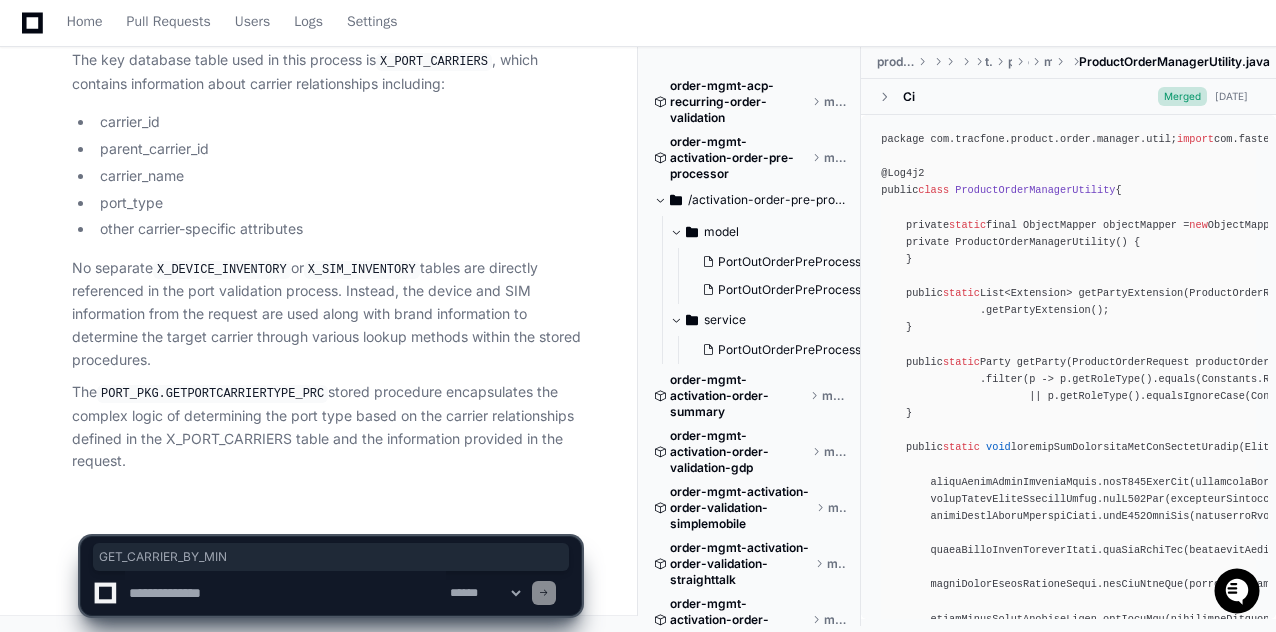 scroll, scrollTop: 29366, scrollLeft: 0, axis: vertical 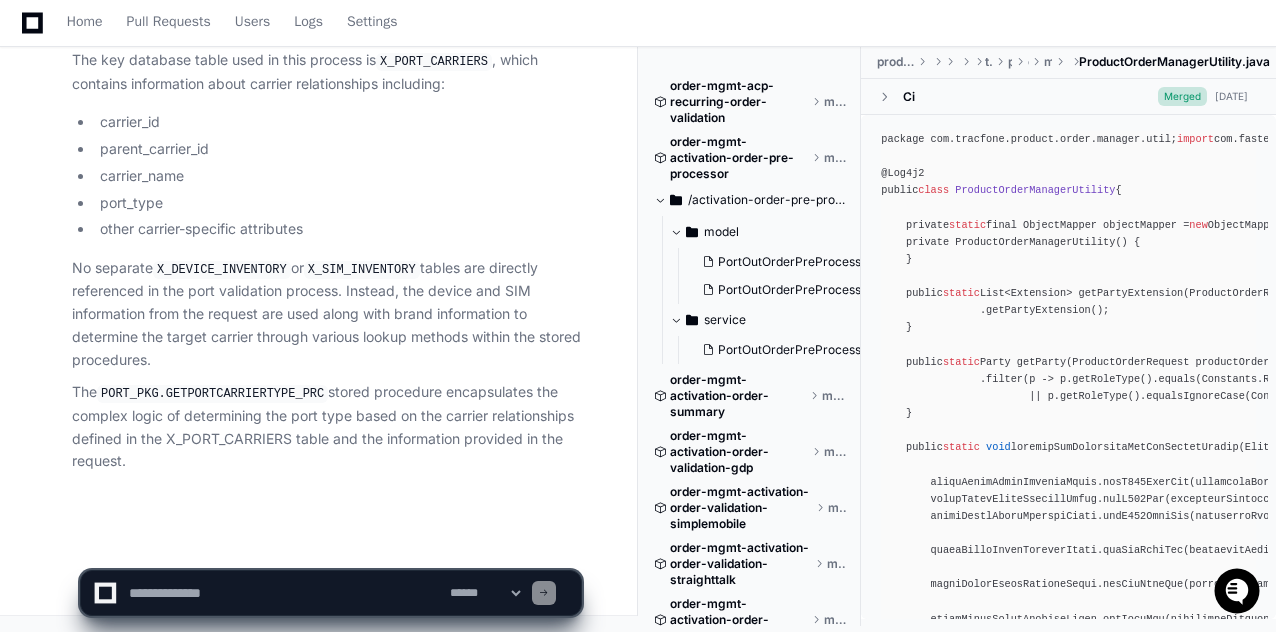 click on "No separate  X_DEVICE_INVENTORY  or  X_SIM_INVENTORY  tables are directly referenced in the port validation process. Instead, the device and SIM information from the request are used along with brand information to determine the target carrier through various lookup methods within the stored procedures." 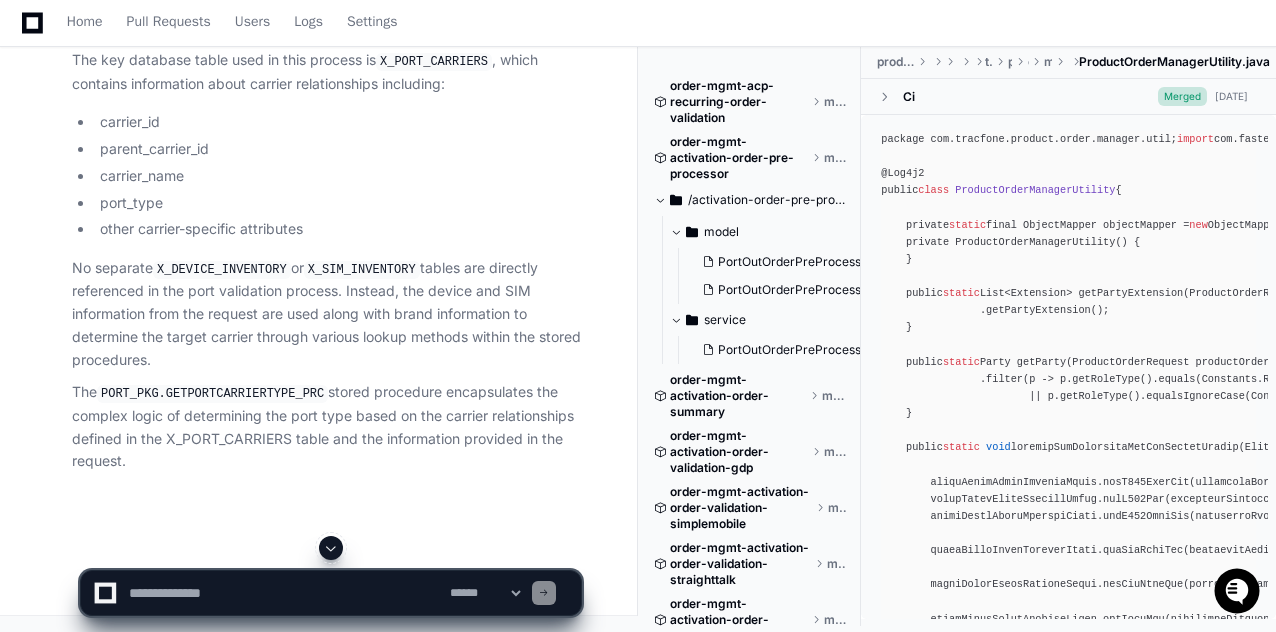 click on "X_PORT_CARRIERS" 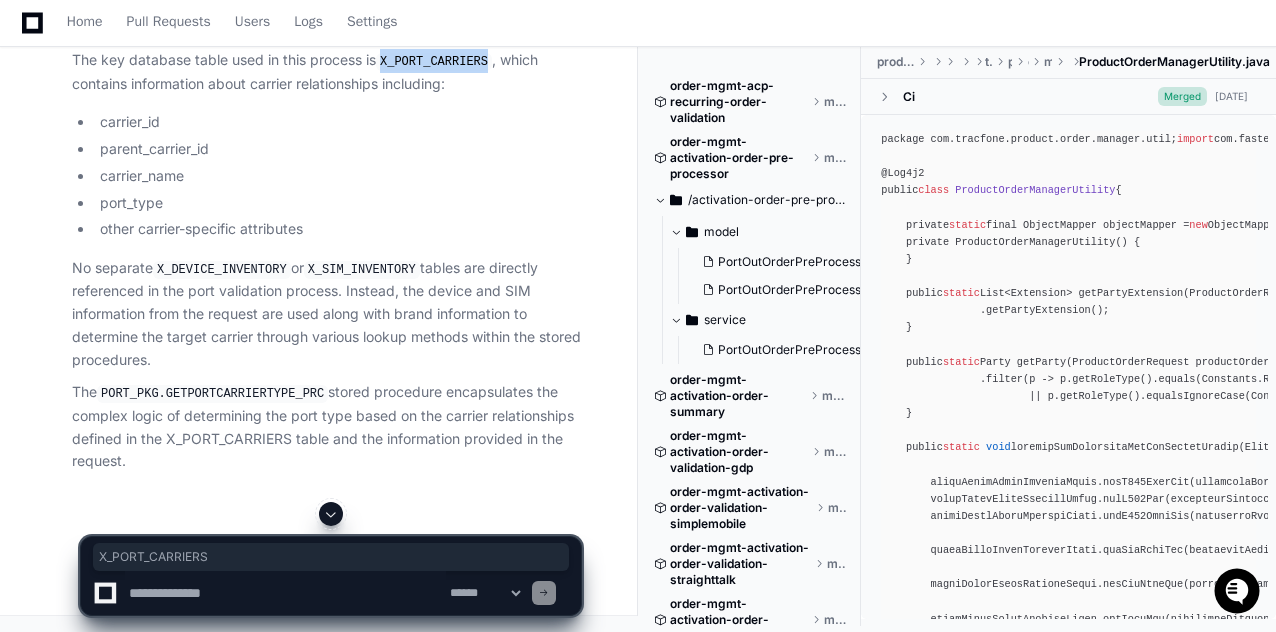 click on "X_PORT_CARRIERS" 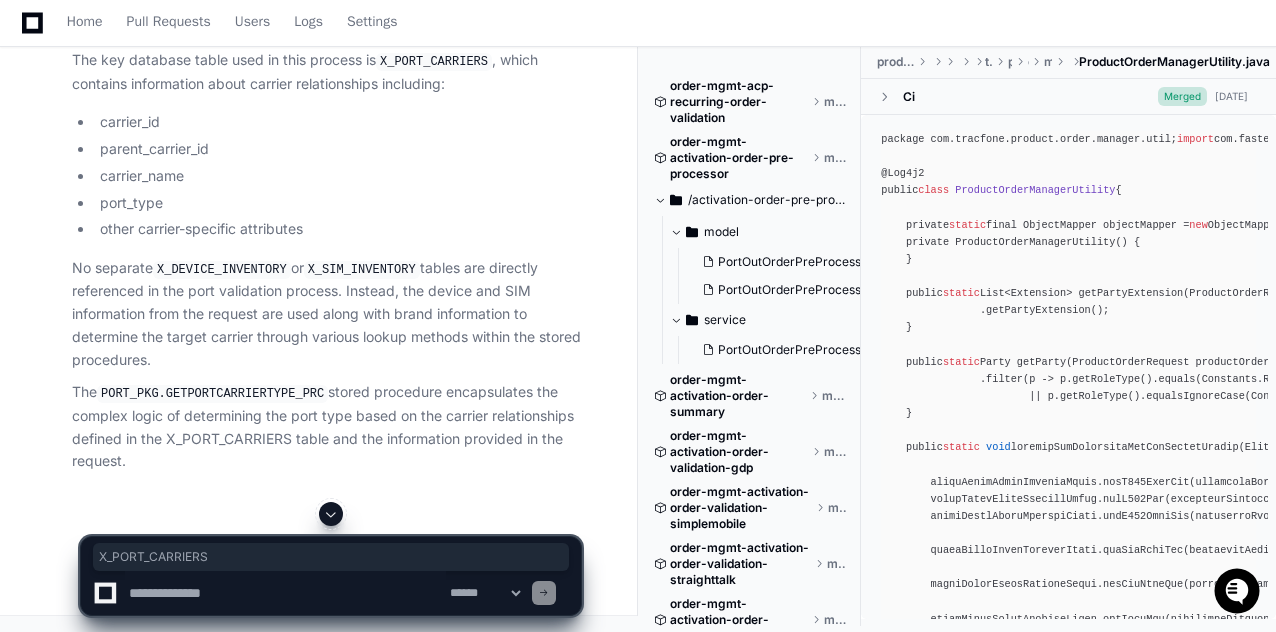 click 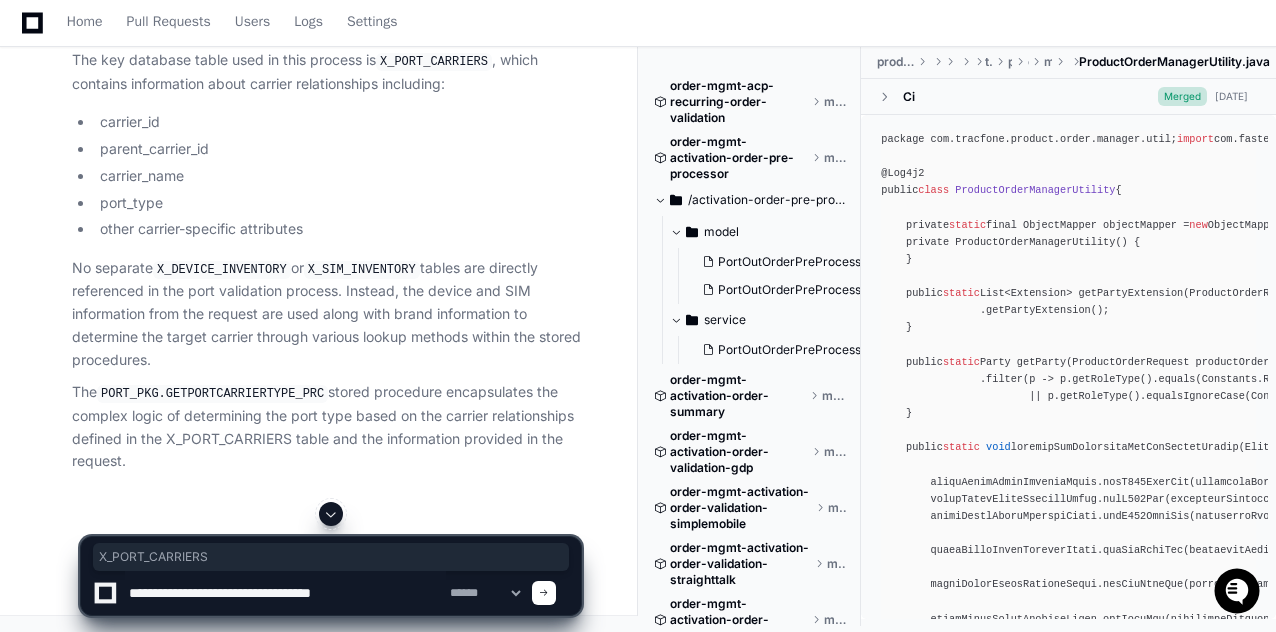 scroll, scrollTop: 28566, scrollLeft: 0, axis: vertical 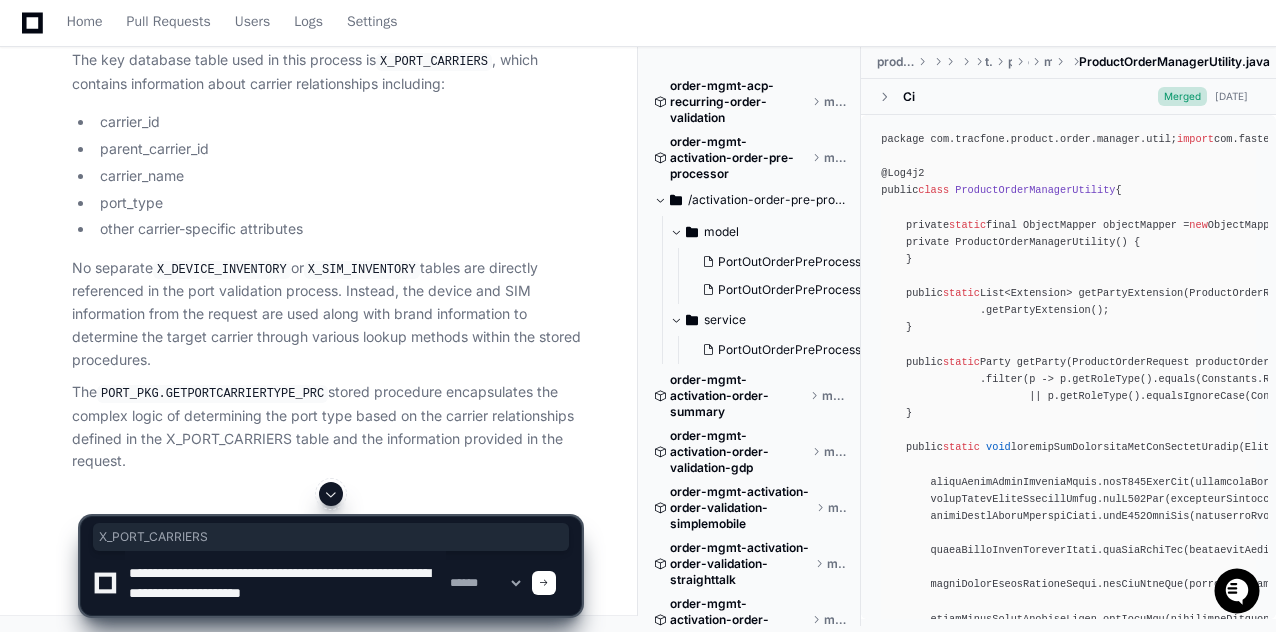 type on "**********" 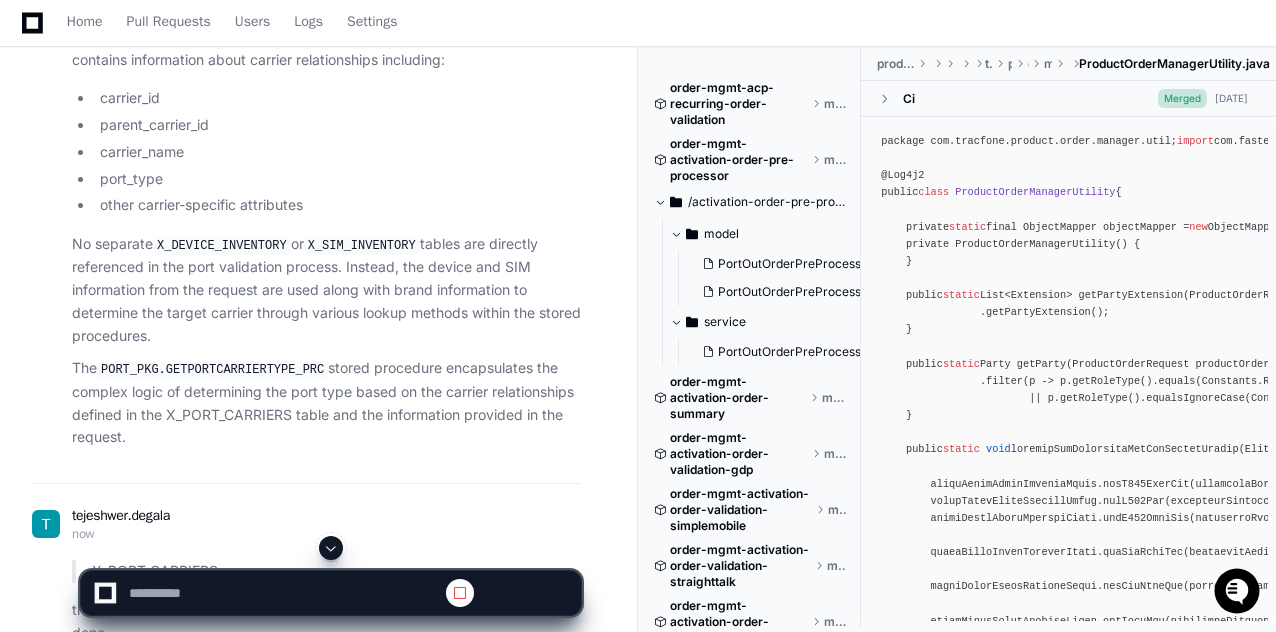 scroll, scrollTop: 0, scrollLeft: 0, axis: both 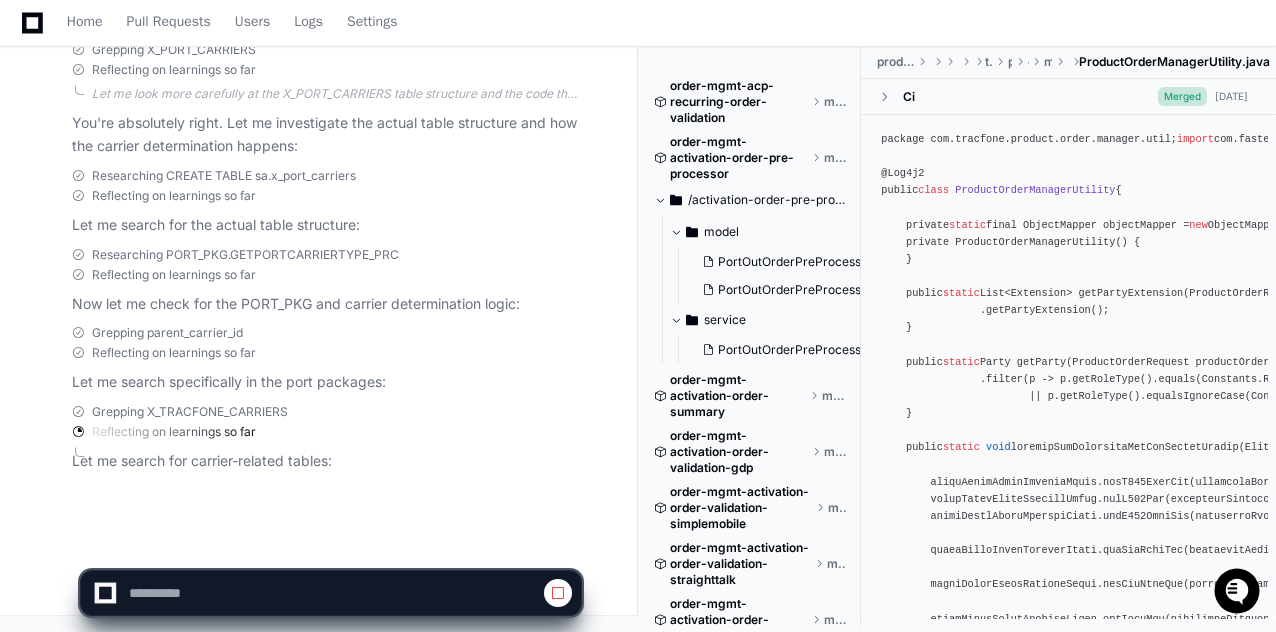 click on "Grepping X_TRACFONE_CARRIERS" 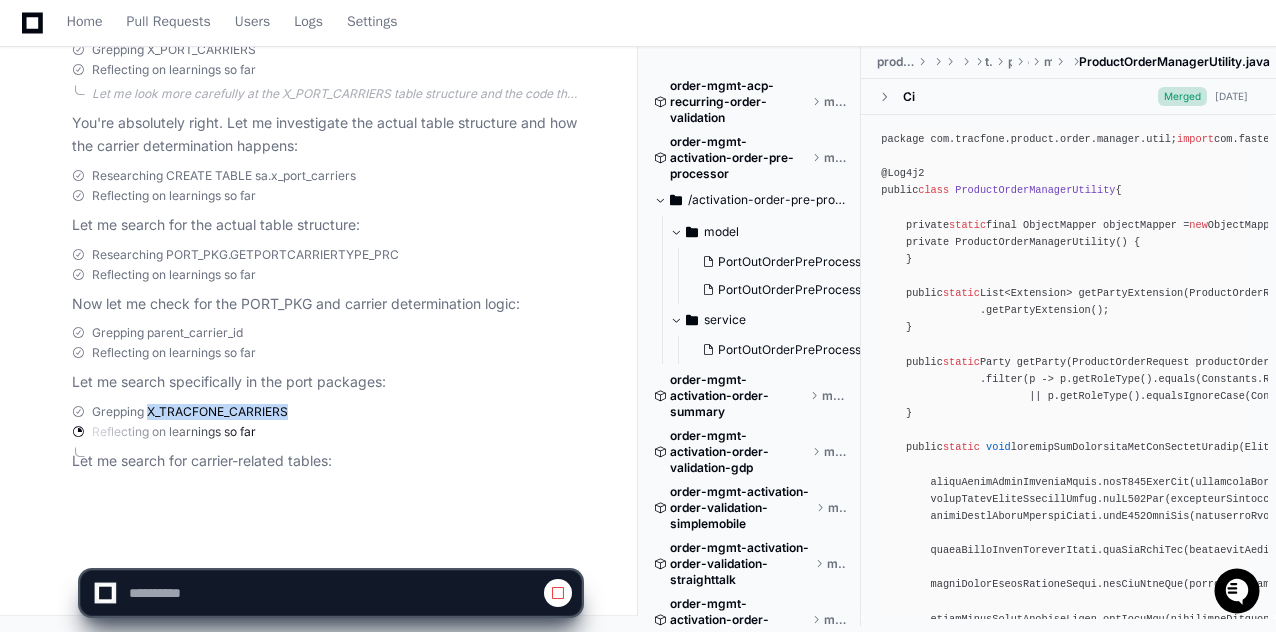 click on "Grepping X_TRACFONE_CARRIERS" 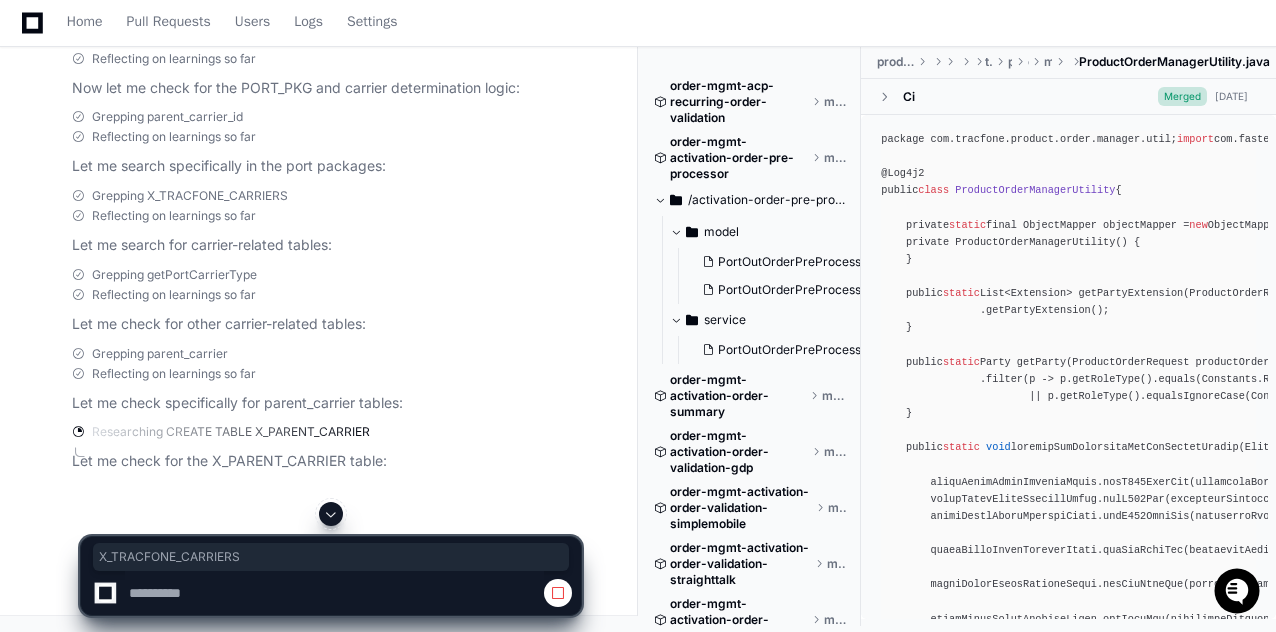 scroll, scrollTop: 30340, scrollLeft: 0, axis: vertical 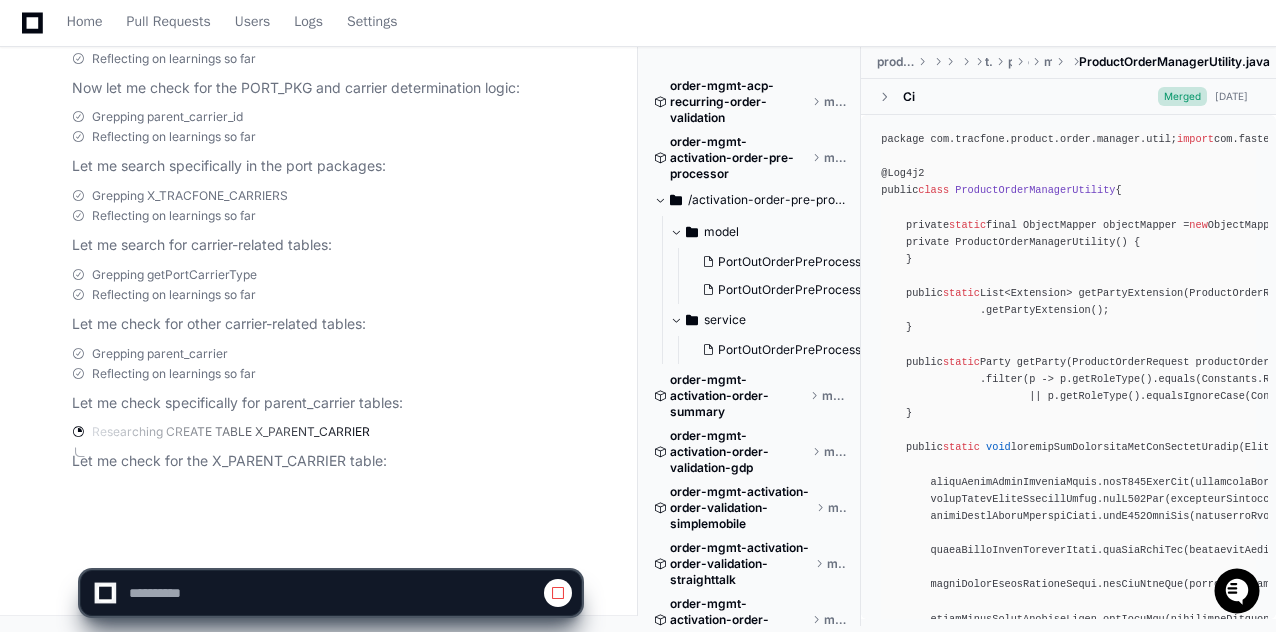 click on "Let me check for the X_PARENT_CARRIER table:" 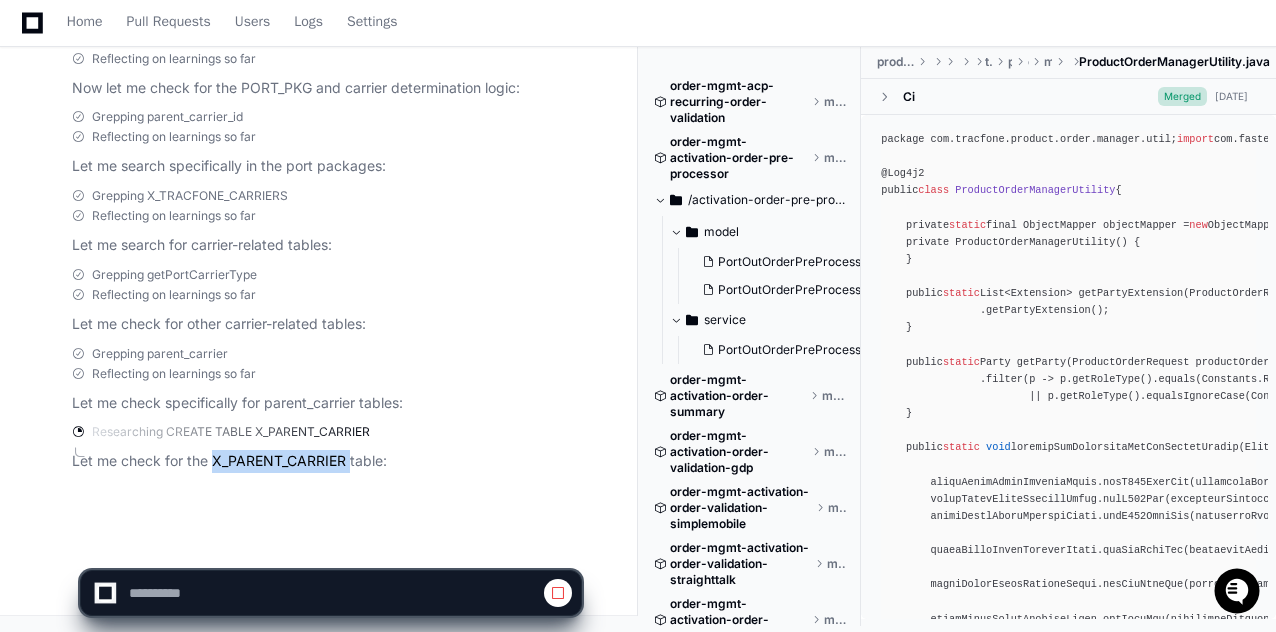click on "Let me check for the X_PARENT_CARRIER table:" 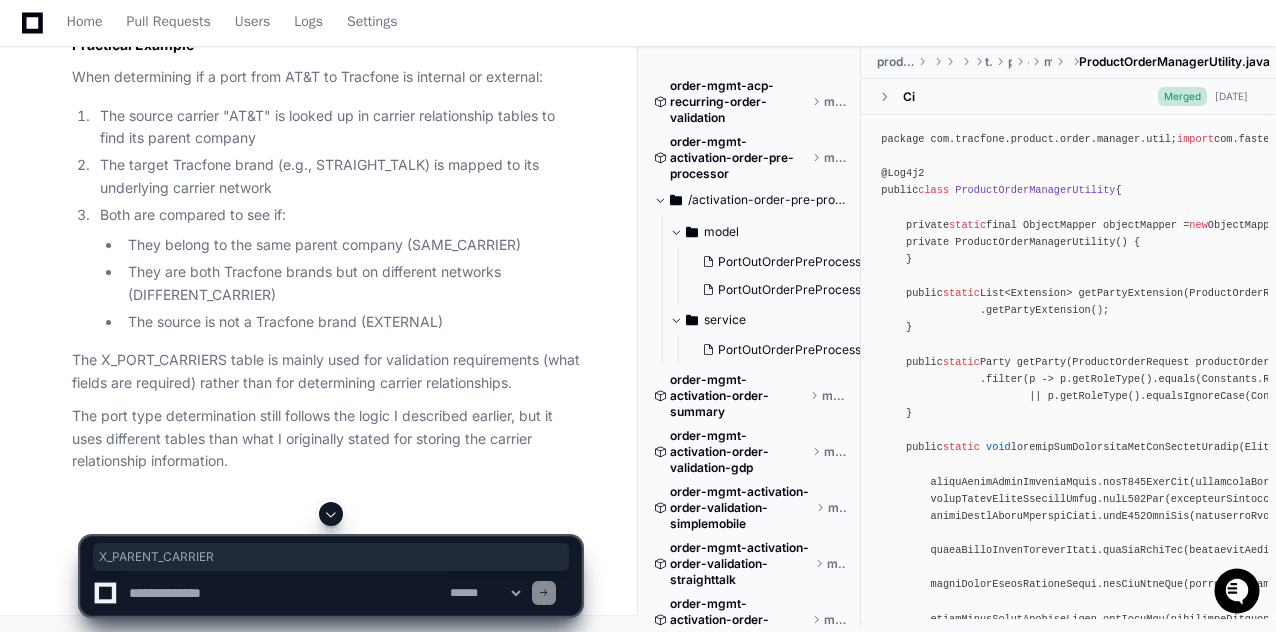 scroll, scrollTop: 32012, scrollLeft: 0, axis: vertical 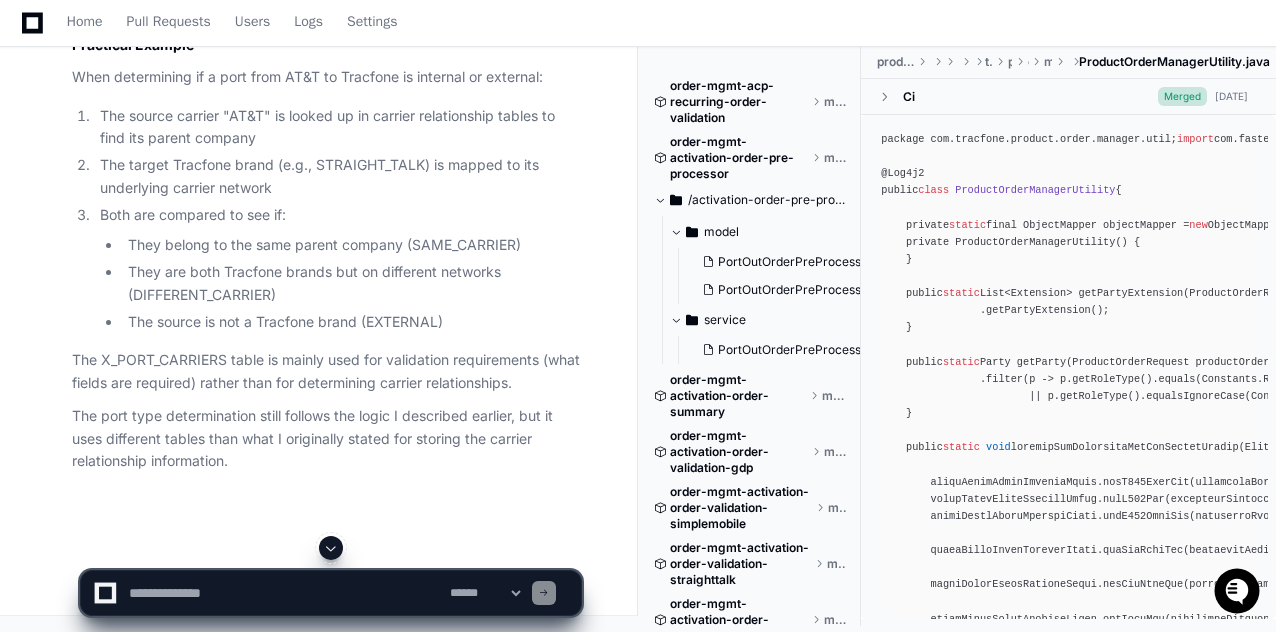 click on "W3CI_PROV_TBL" 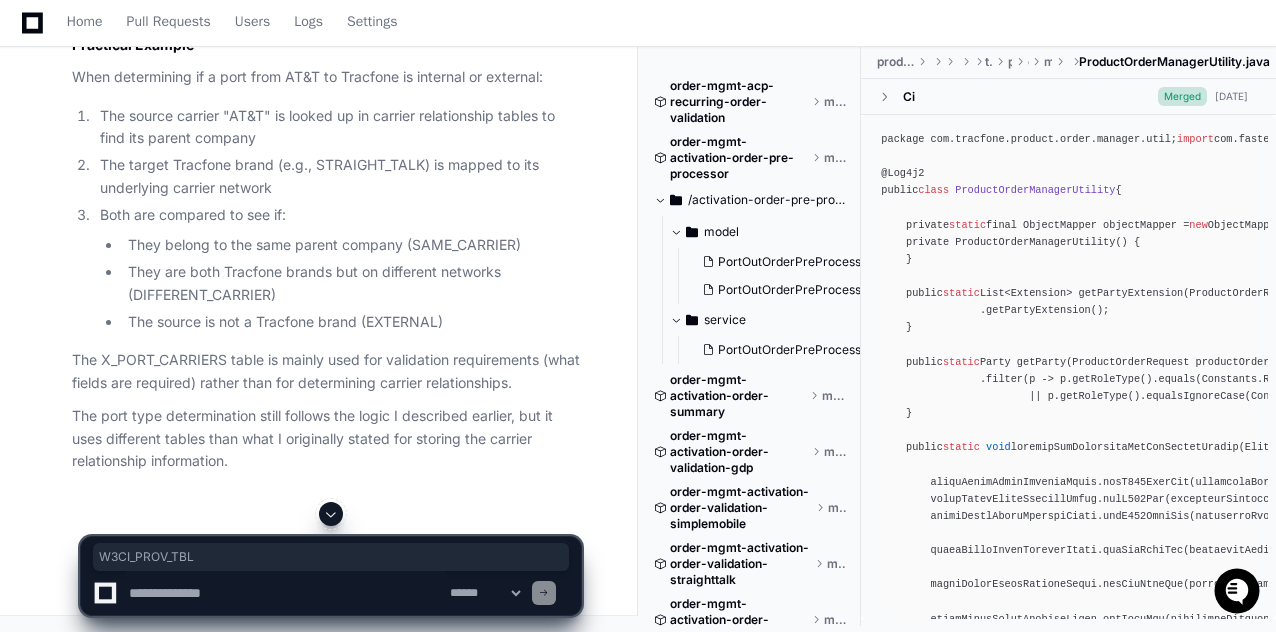 scroll, scrollTop: 32212, scrollLeft: 0, axis: vertical 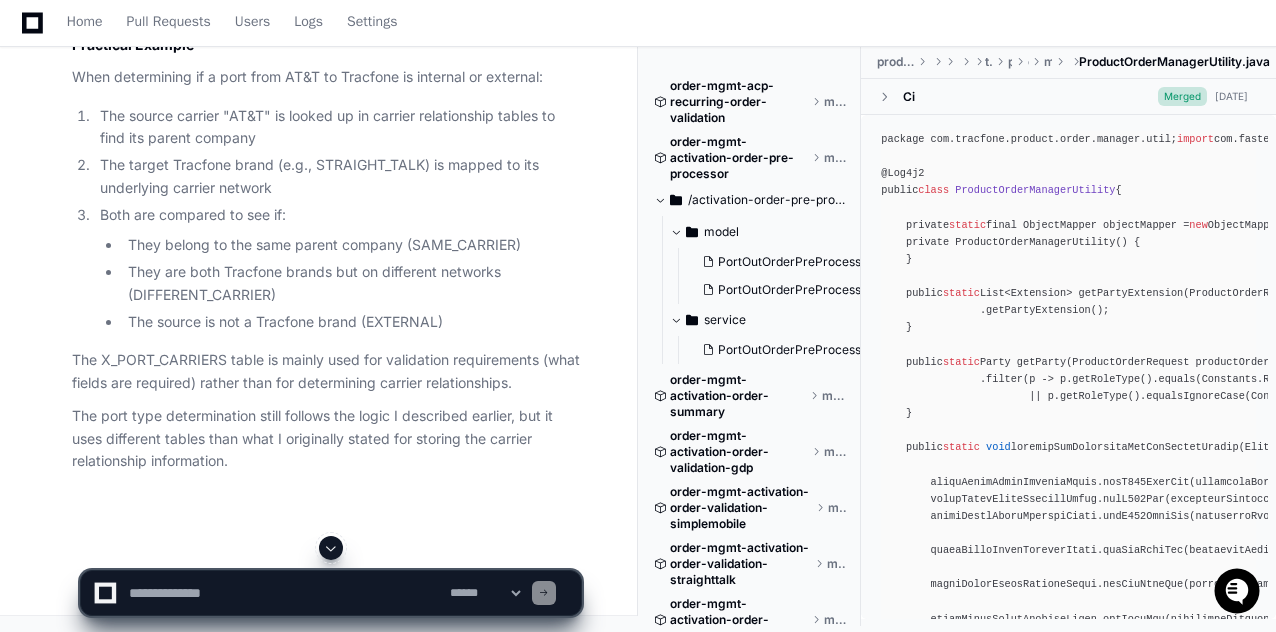 click on "X_PARENT_CARRIER" 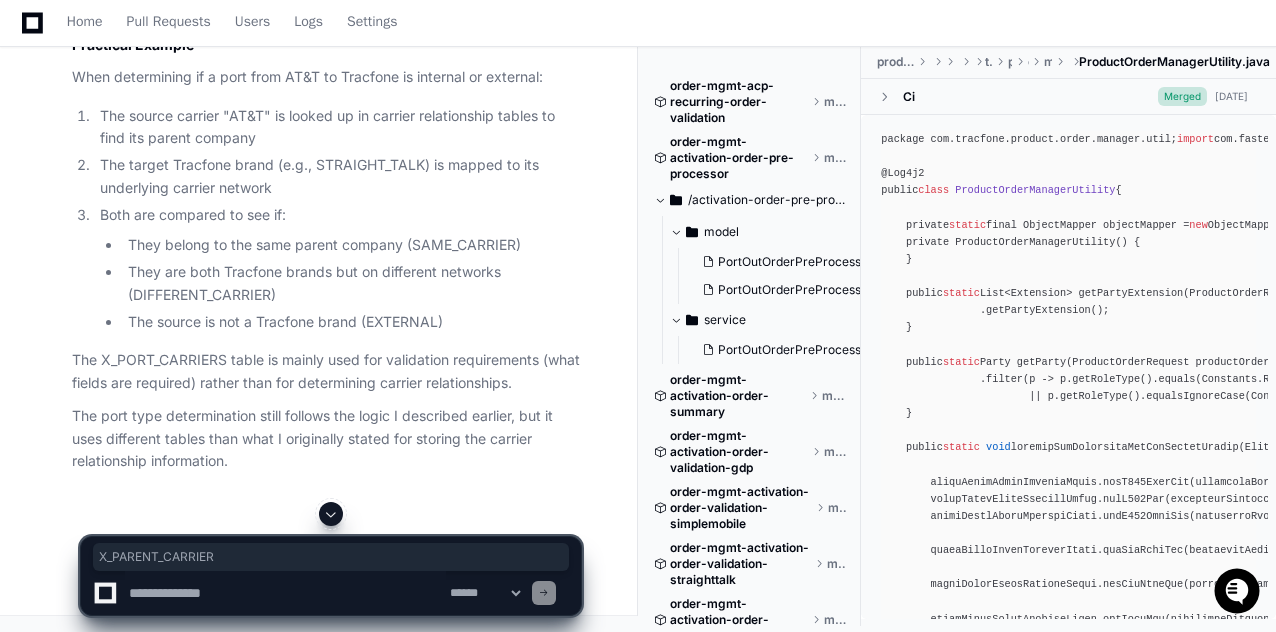 click 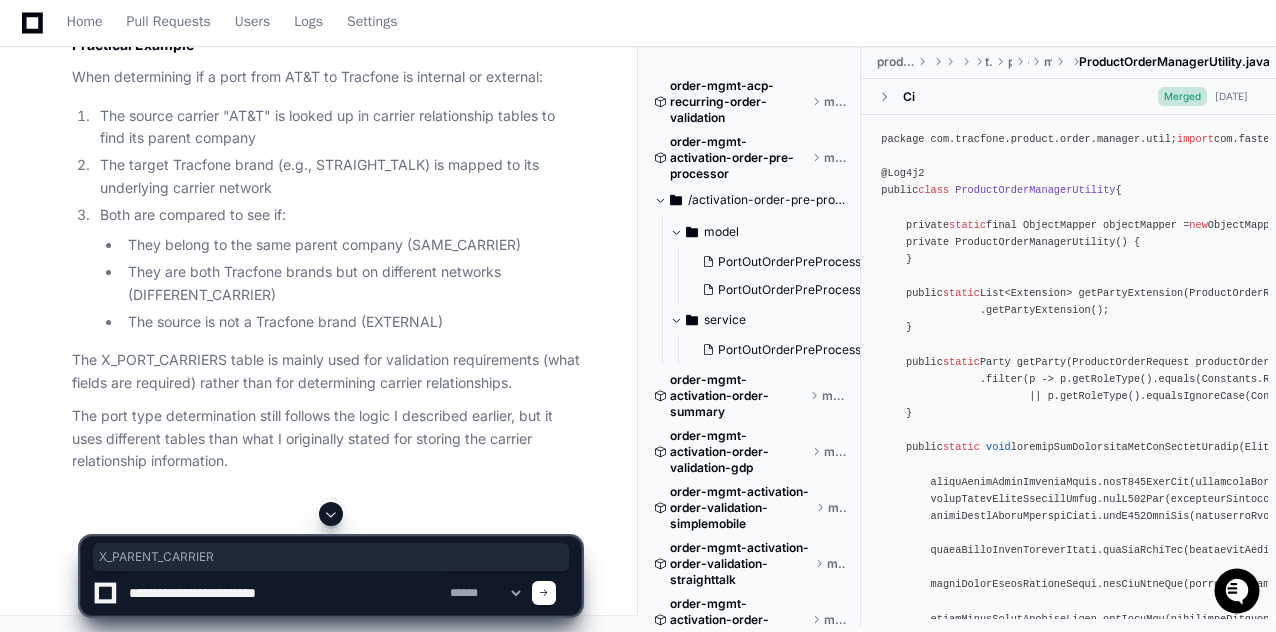 paste on "**********" 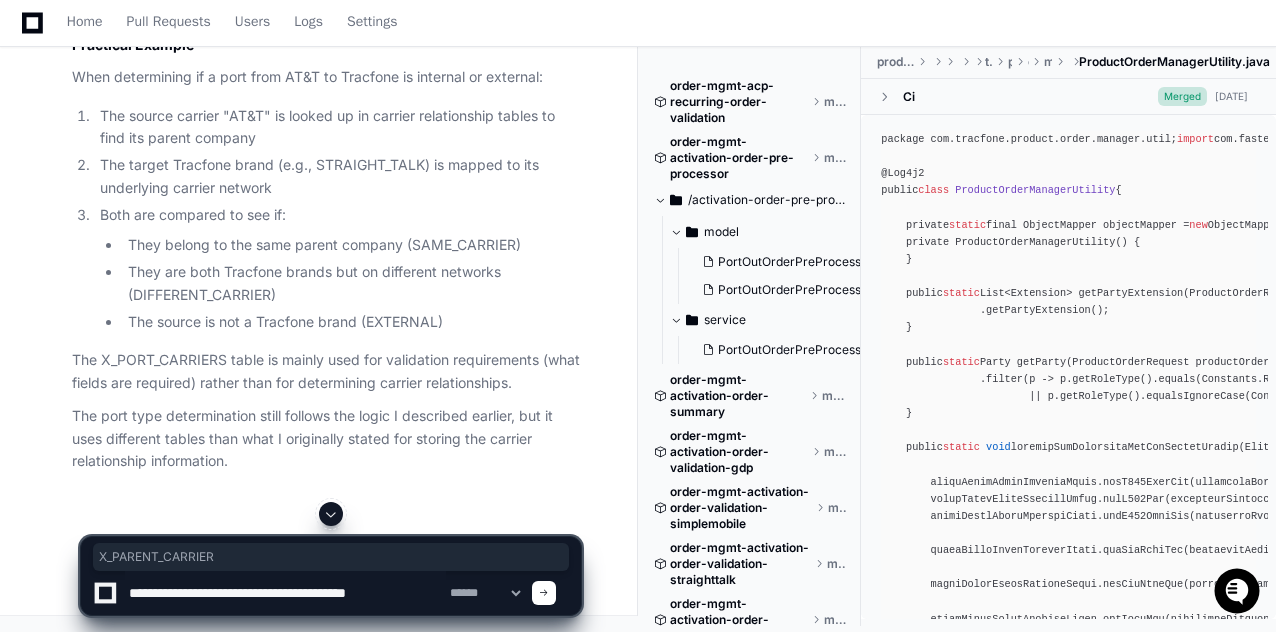 click on "W3CI_PROV_TBL" 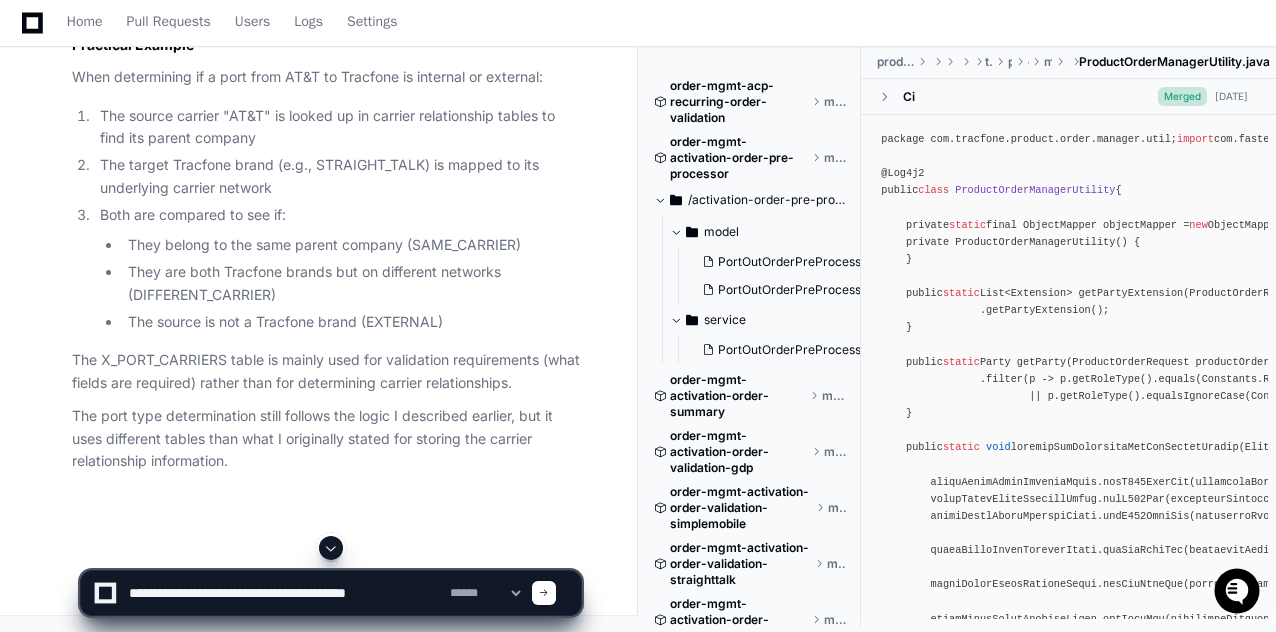click on "W3CI_PROV_TBL" 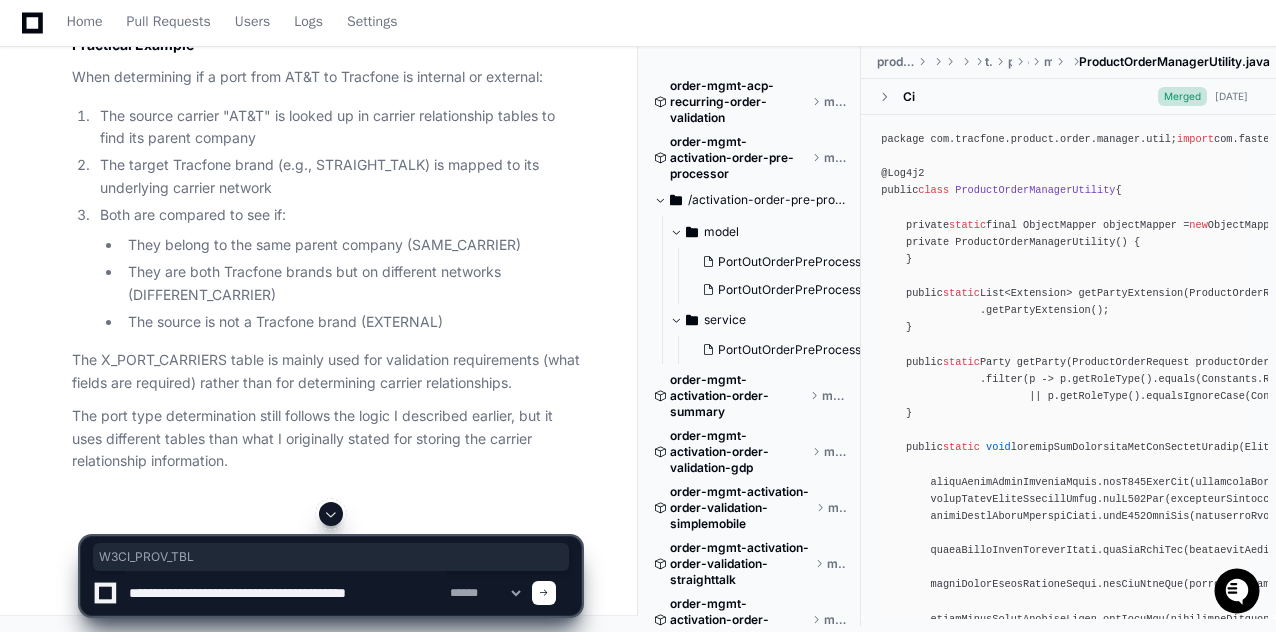 click 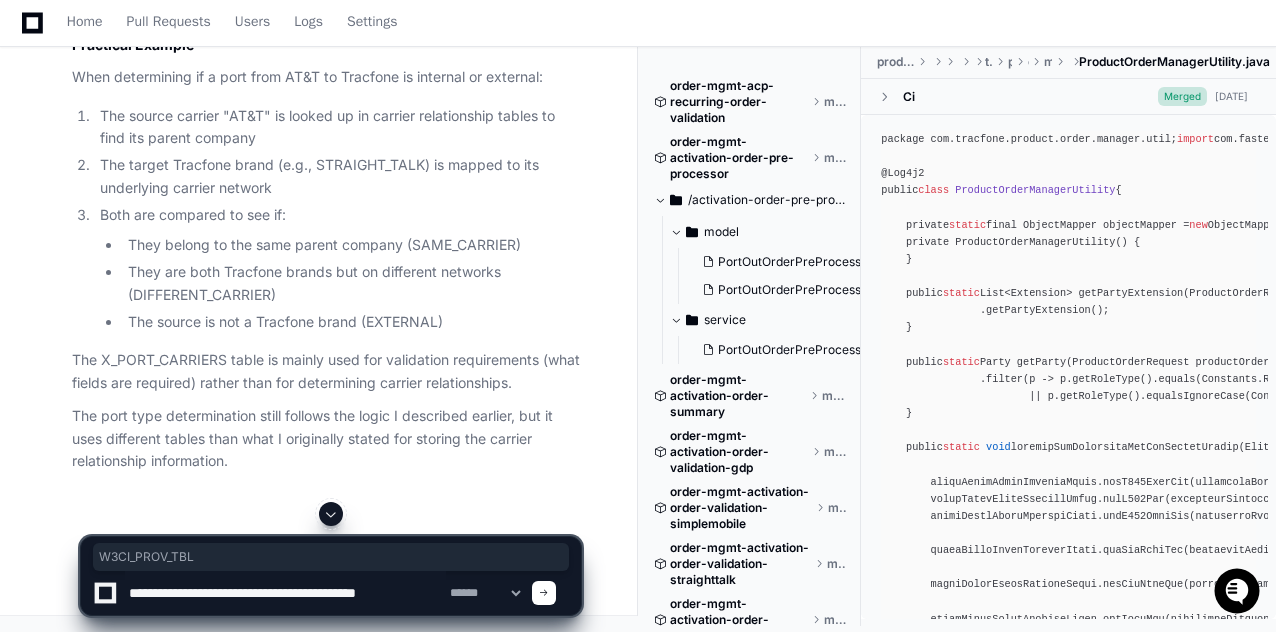 paste on "**********" 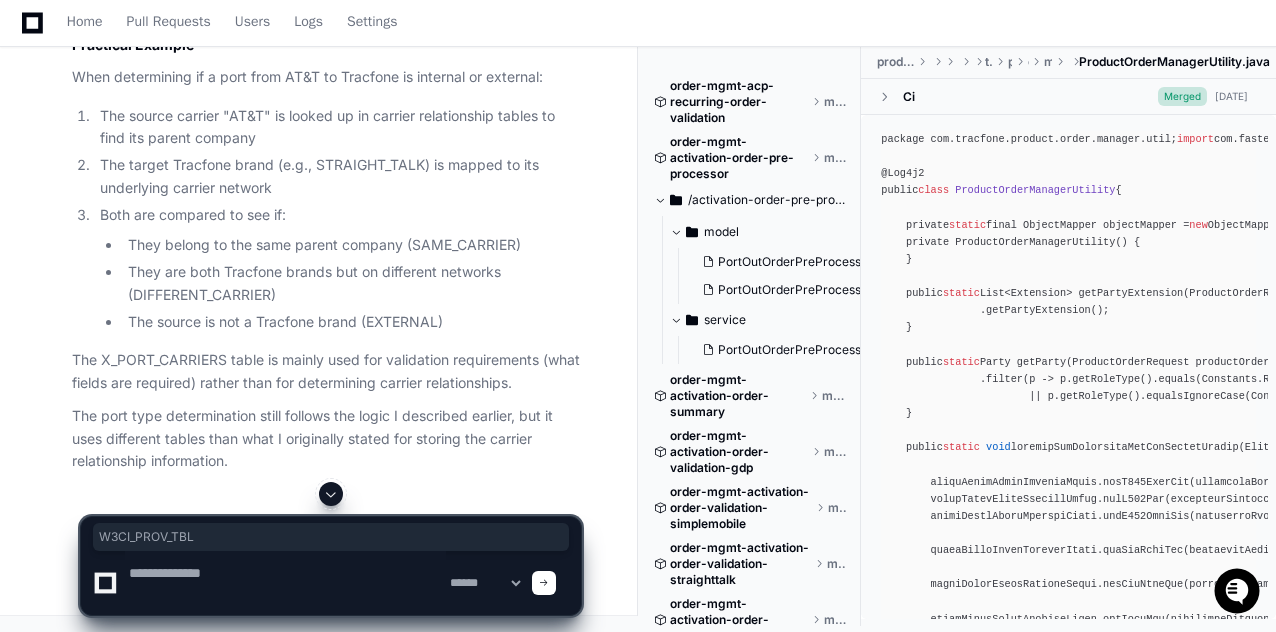 type 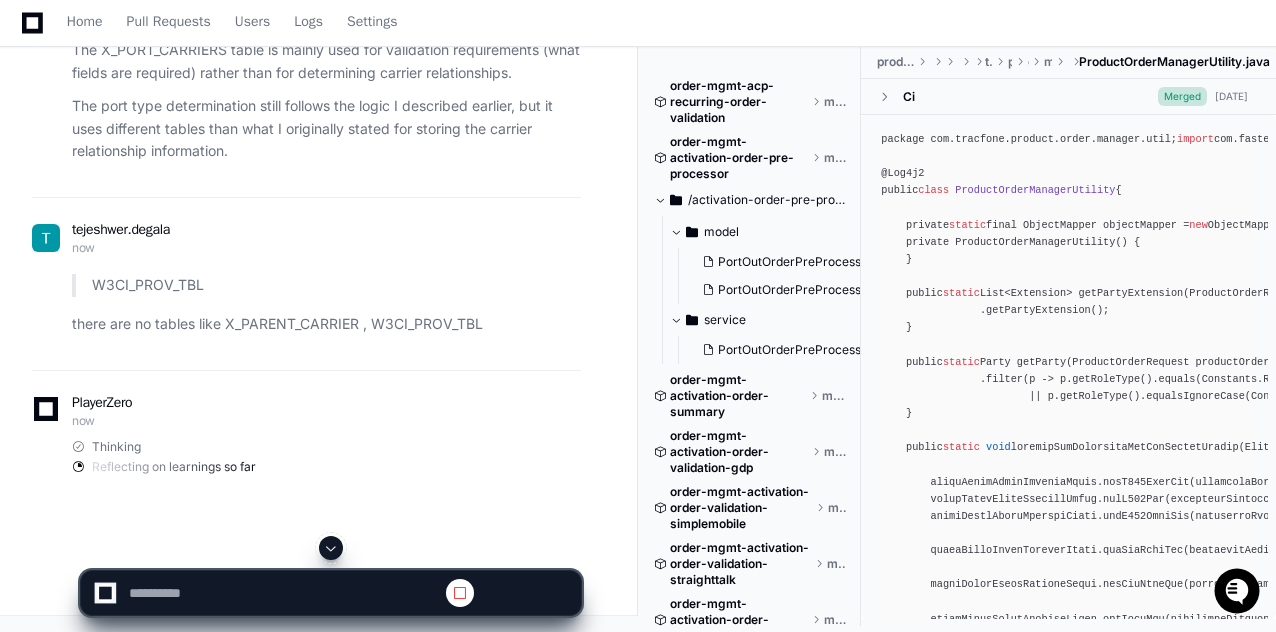 scroll, scrollTop: 0, scrollLeft: 0, axis: both 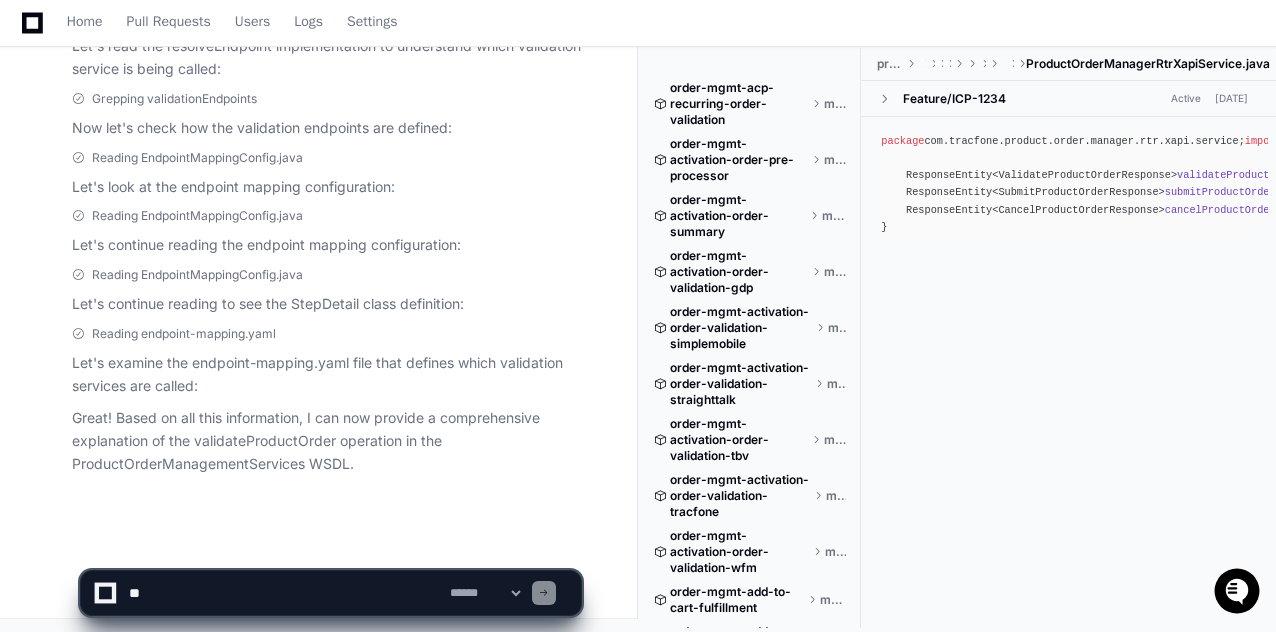 click on "Great! Based on all this information, I can now provide a comprehensive explanation of the validateProductOrder operation in the ProductOrderManagementServices WSDL." 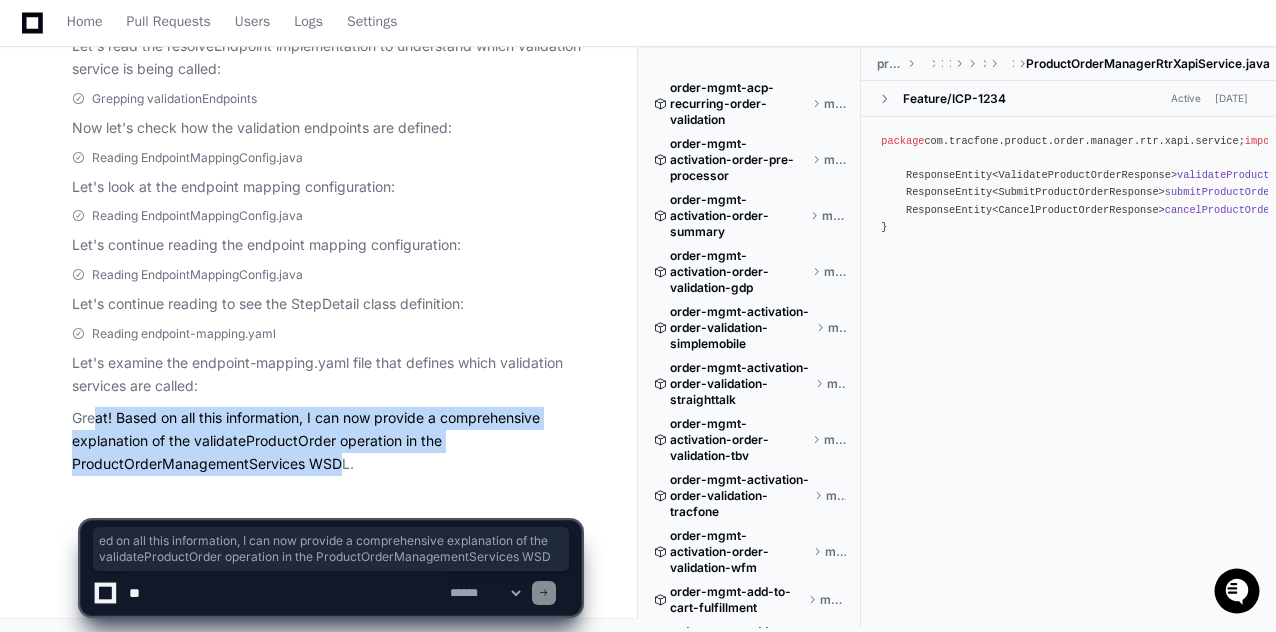 drag, startPoint x: 343, startPoint y: 457, endPoint x: 94, endPoint y: 417, distance: 252.19238 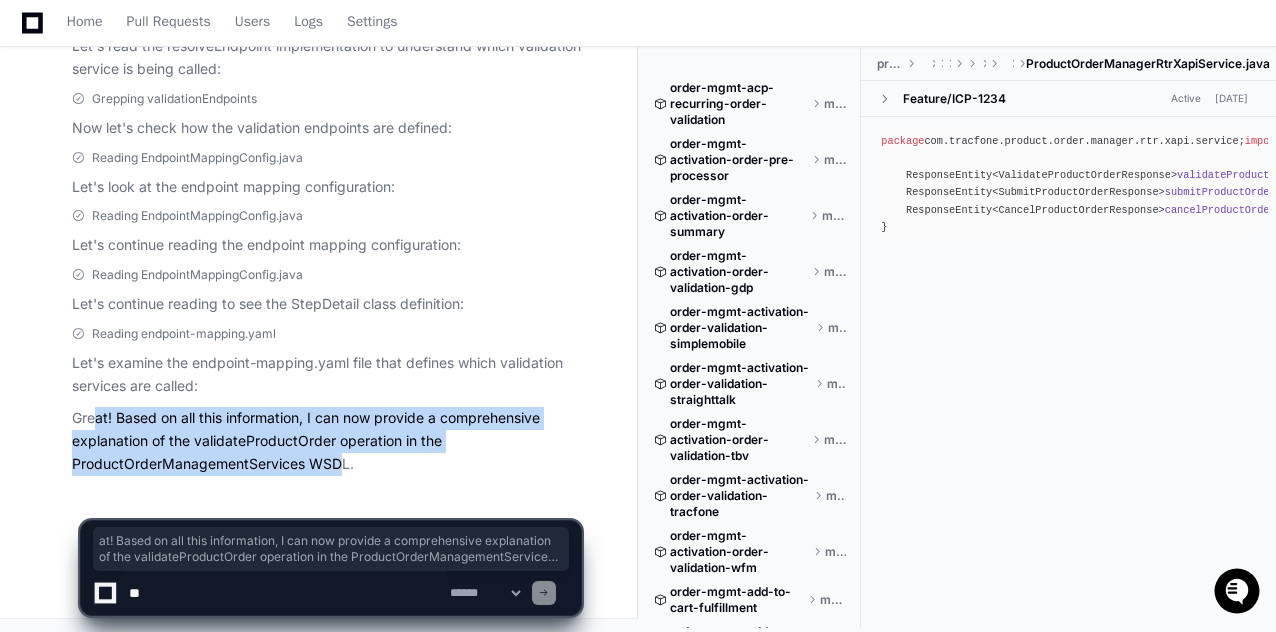 click on "Great! Based on all this information, I can now provide a comprehensive explanation of the validateProductOrder operation in the ProductOrderManagementServices WSDL." 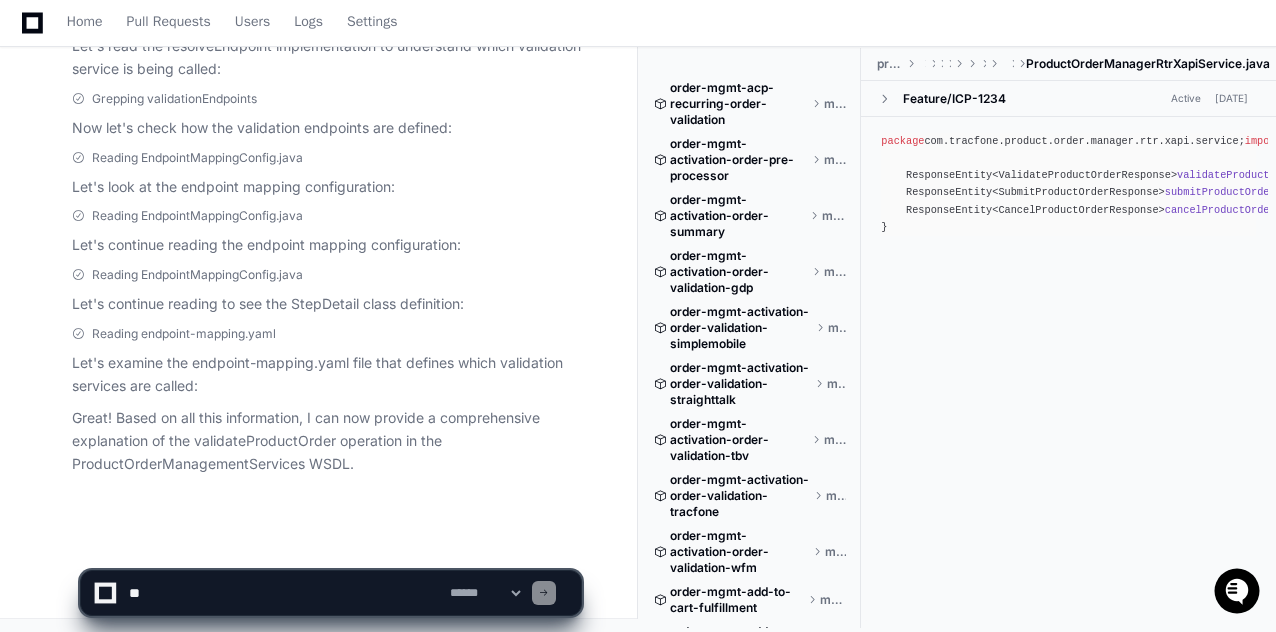 click 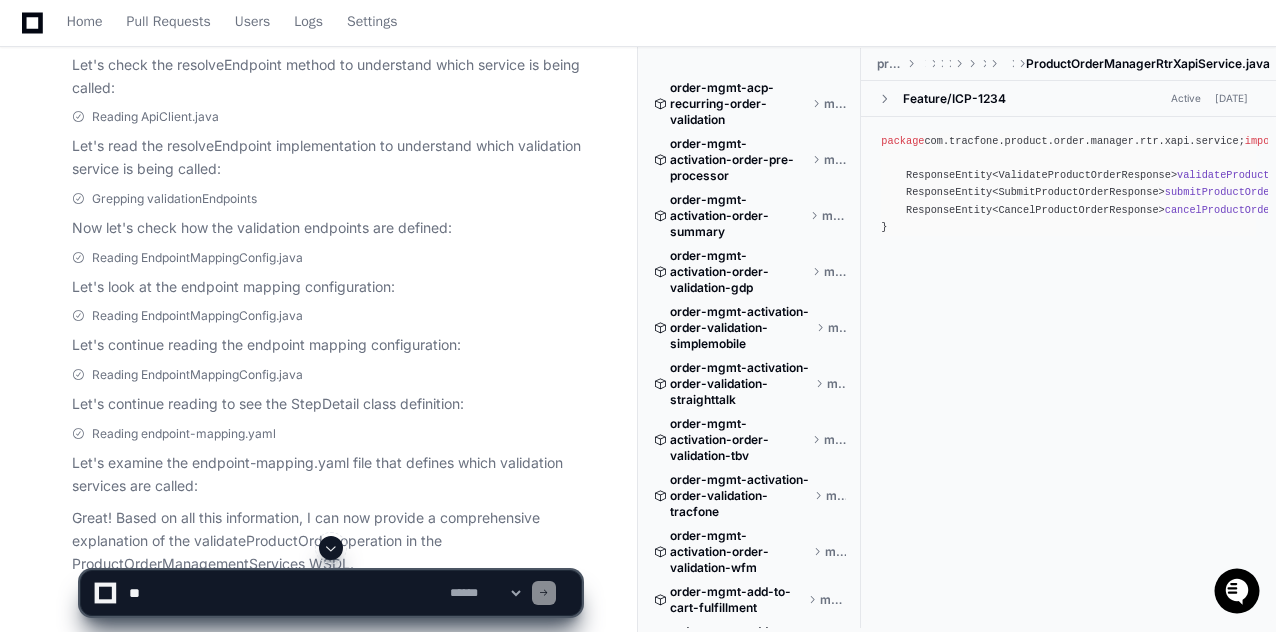 scroll, scrollTop: 1502, scrollLeft: 0, axis: vertical 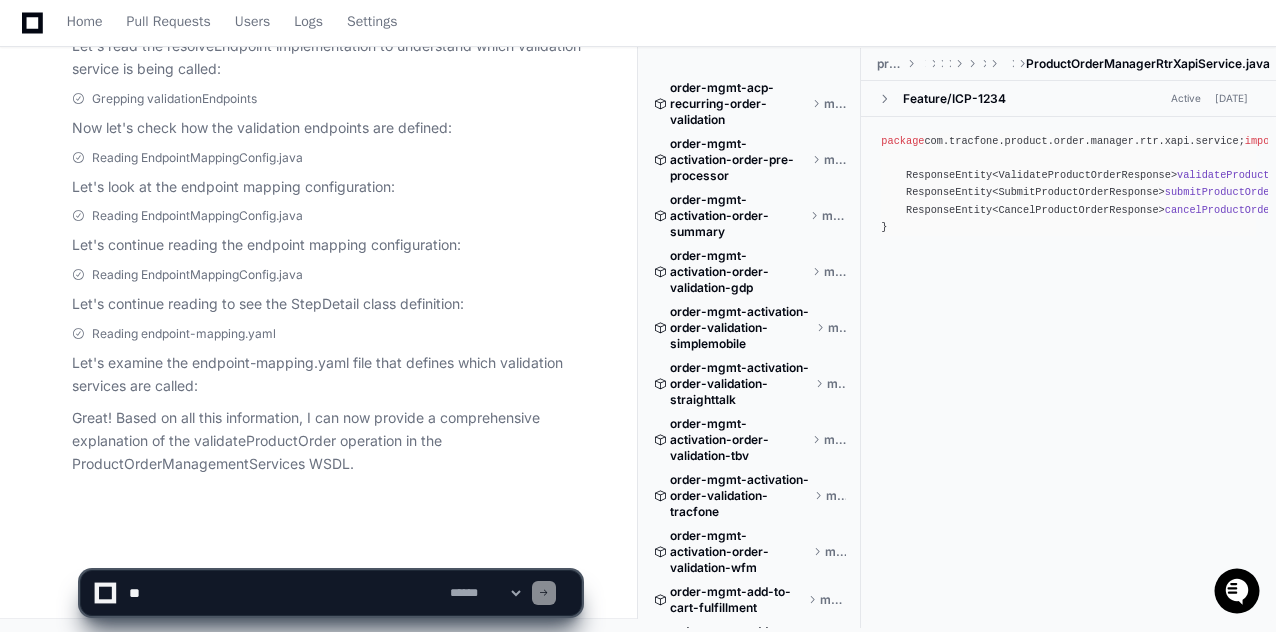click 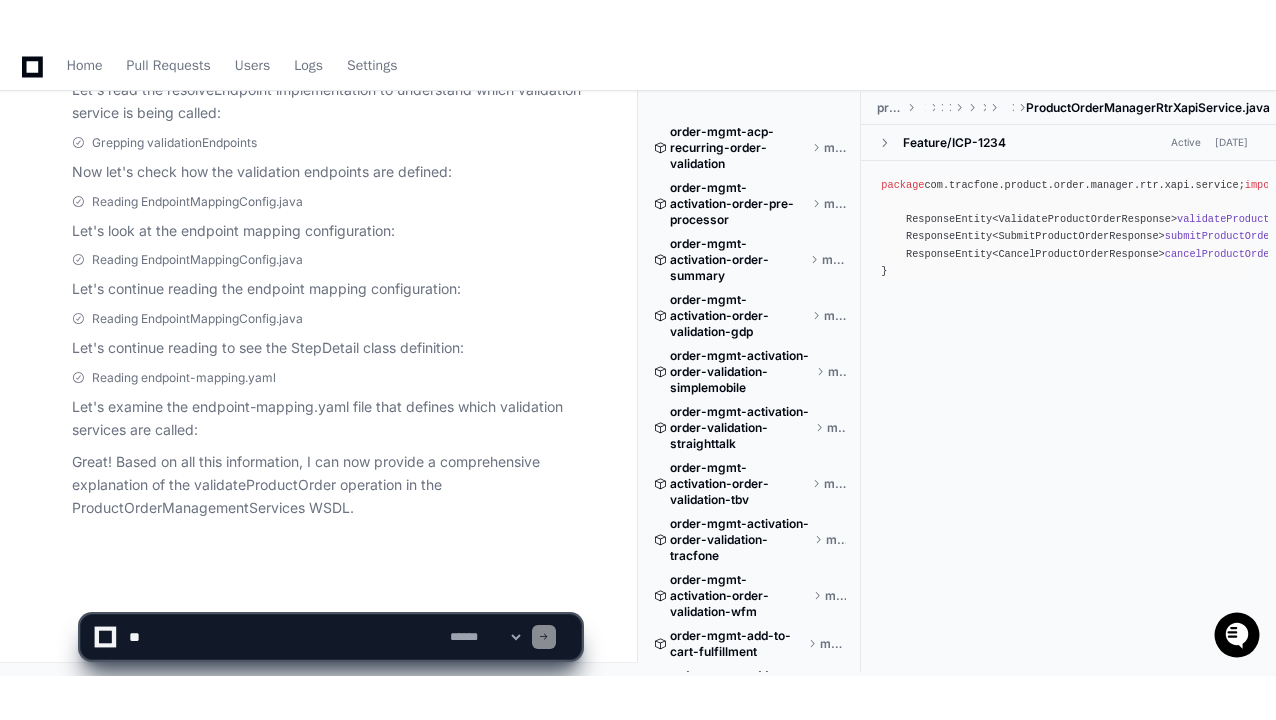 scroll, scrollTop: 1414, scrollLeft: 0, axis: vertical 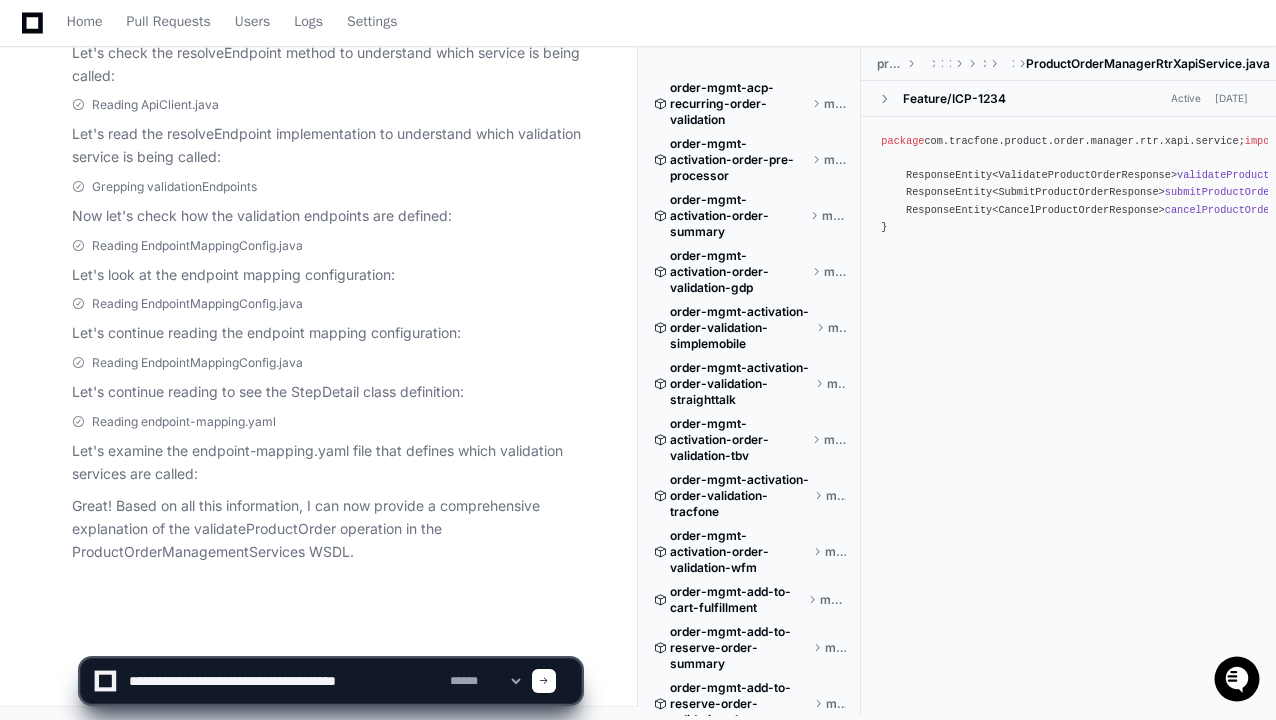 type on "**********" 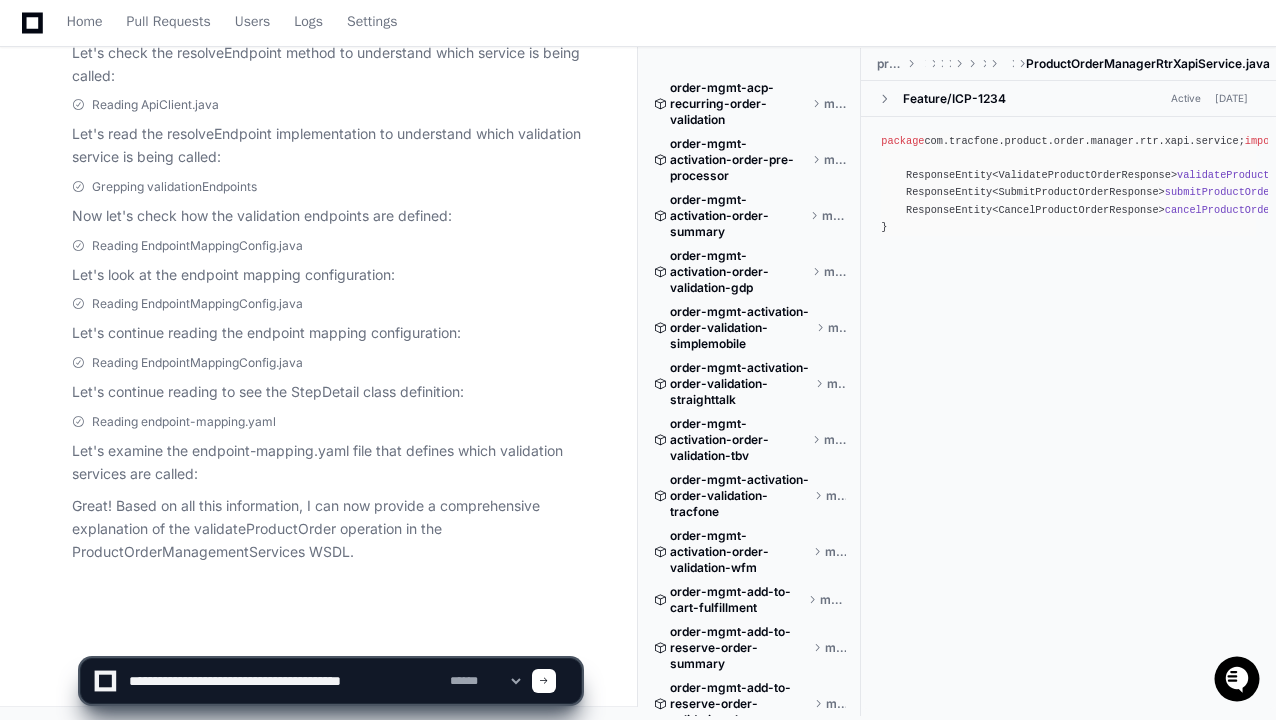 type 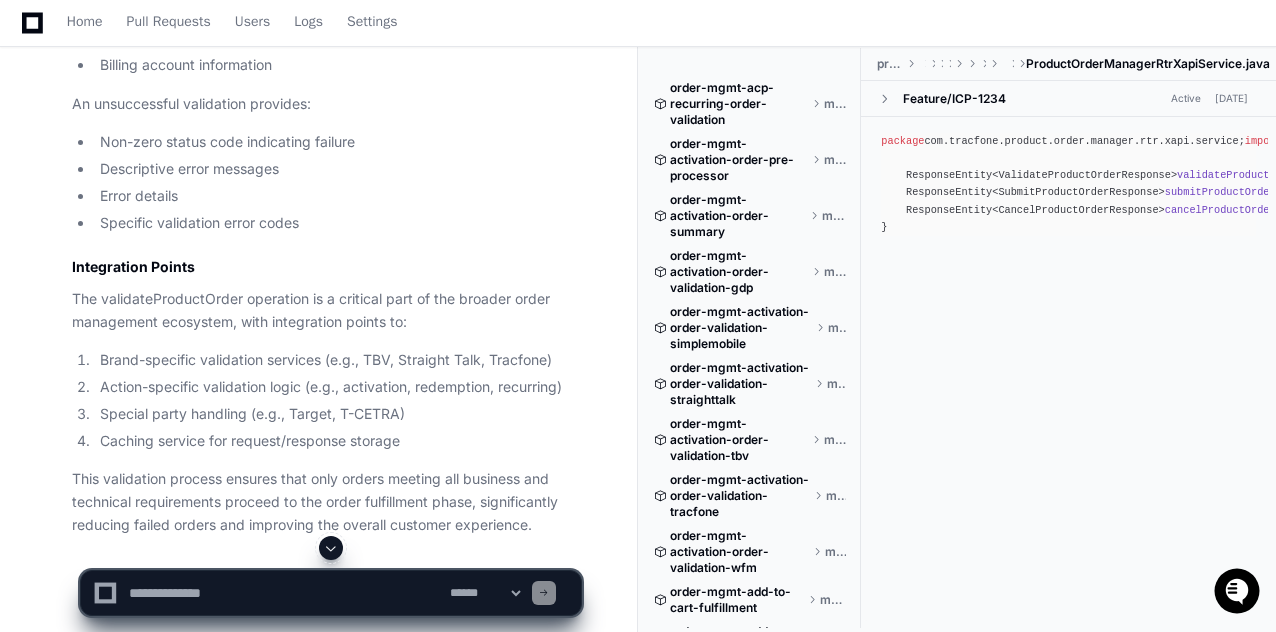 scroll, scrollTop: 4428, scrollLeft: 0, axis: vertical 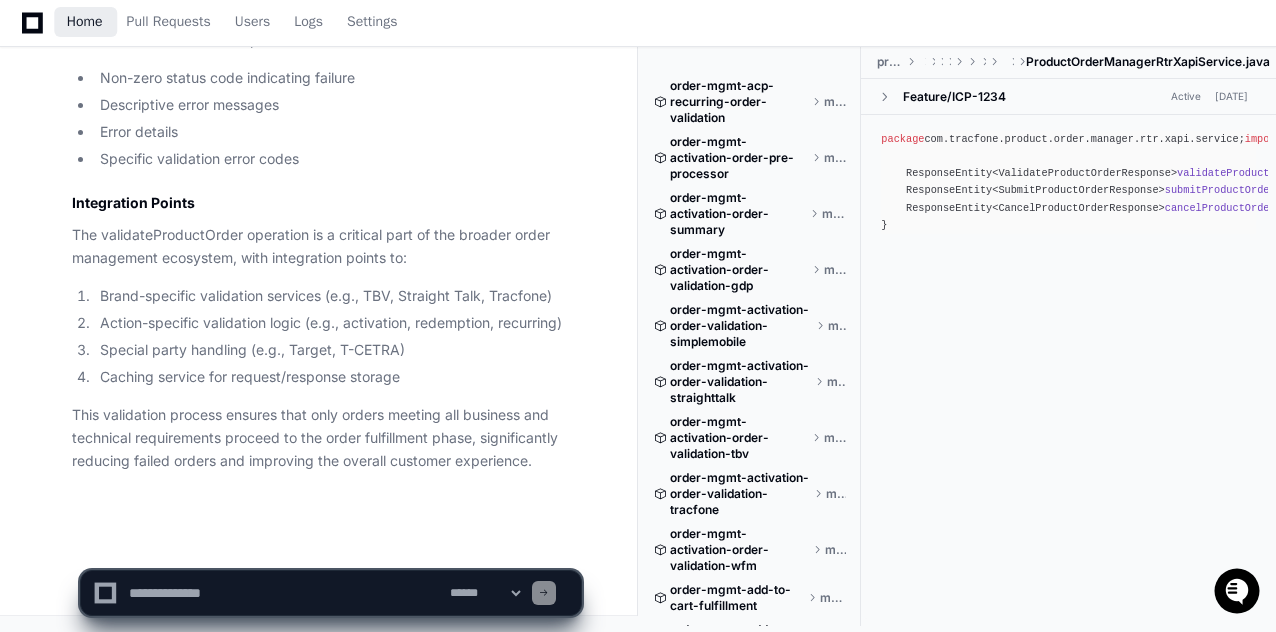click on "Home" at bounding box center (85, 22) 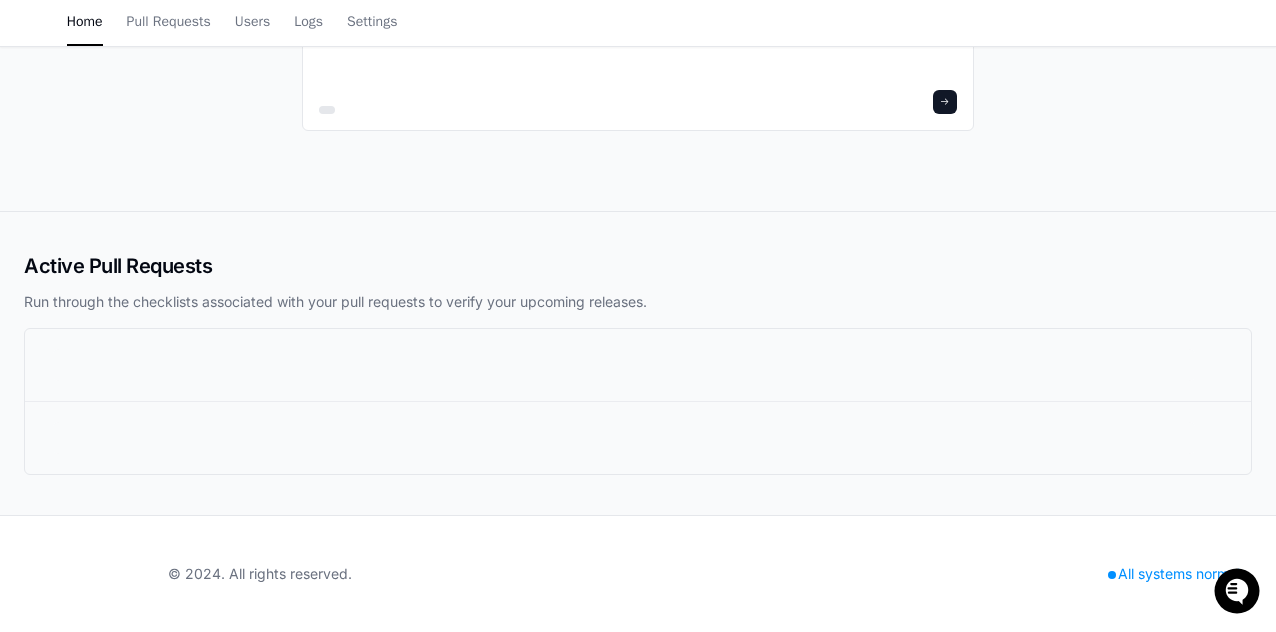 scroll, scrollTop: 0, scrollLeft: 0, axis: both 